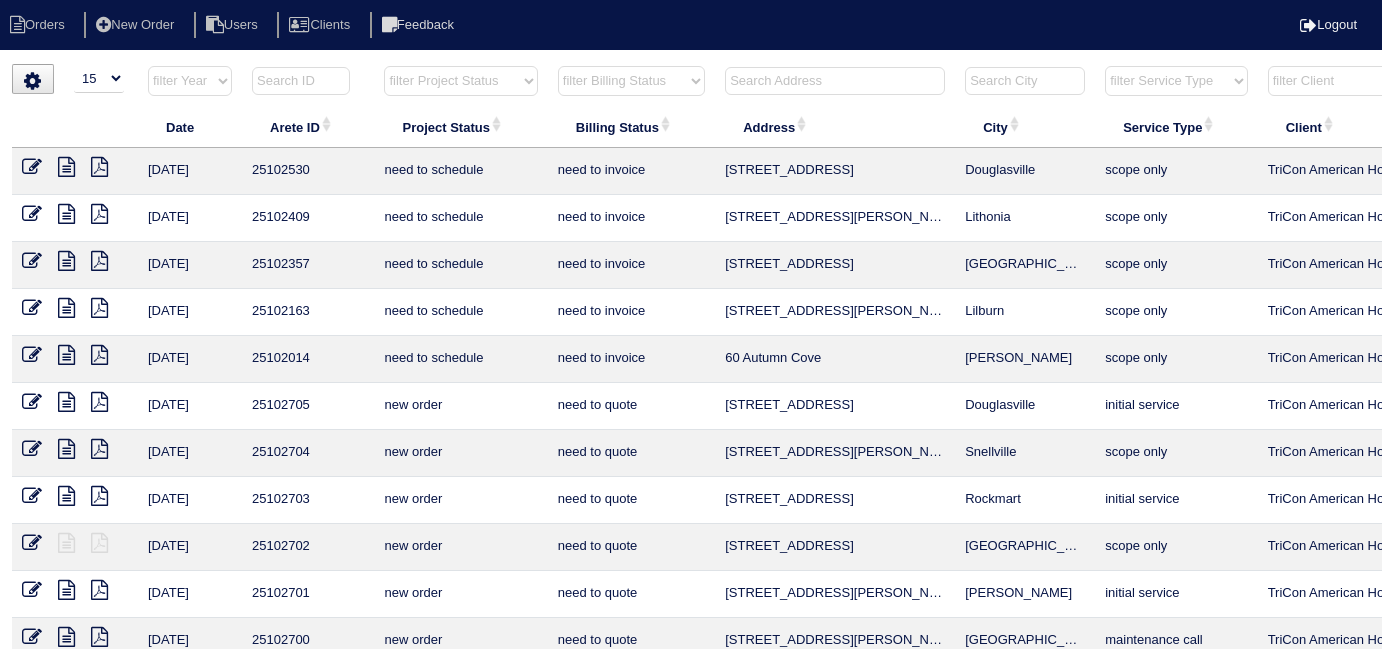 select on "15" 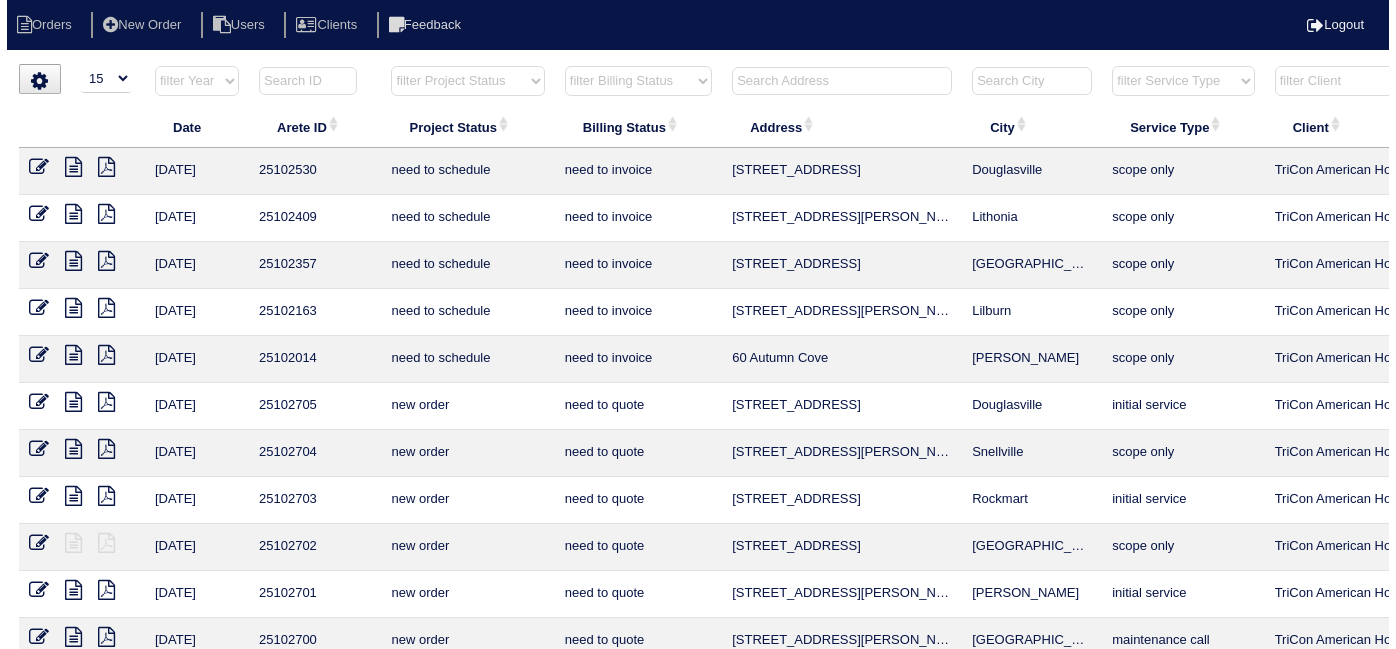 scroll, scrollTop: 0, scrollLeft: 0, axis: both 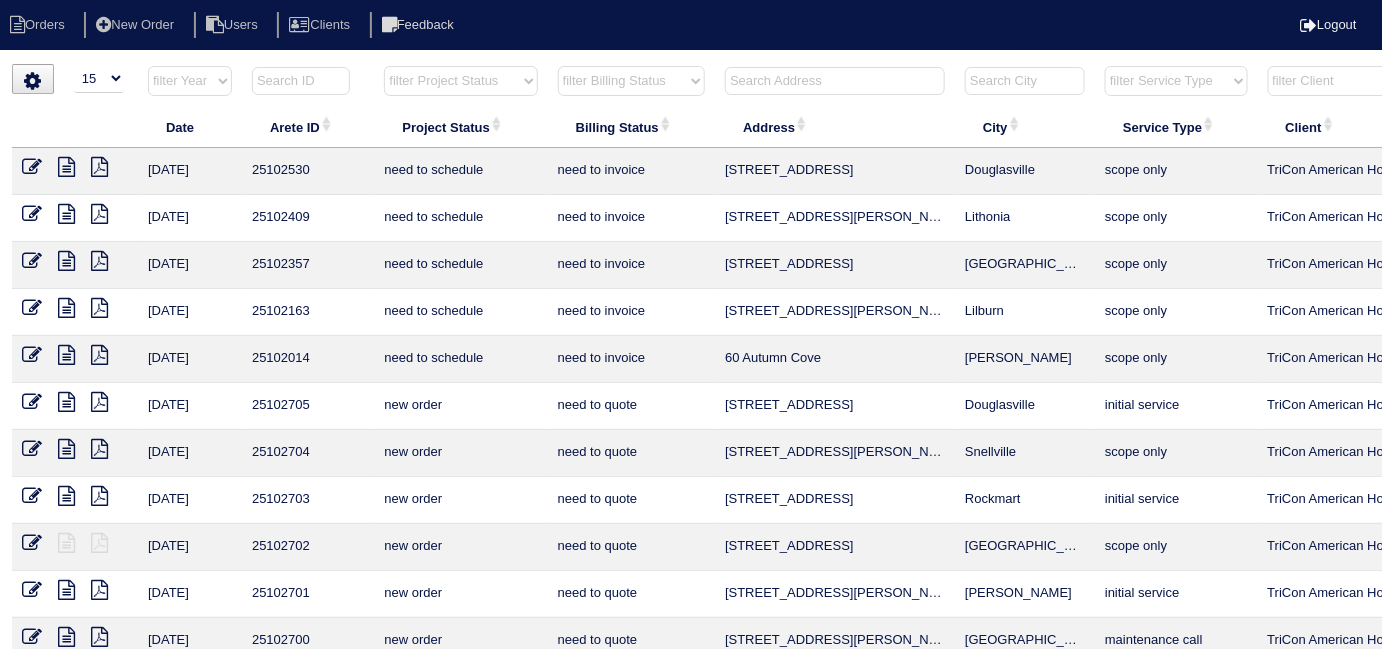 click at bounding box center [835, 81] 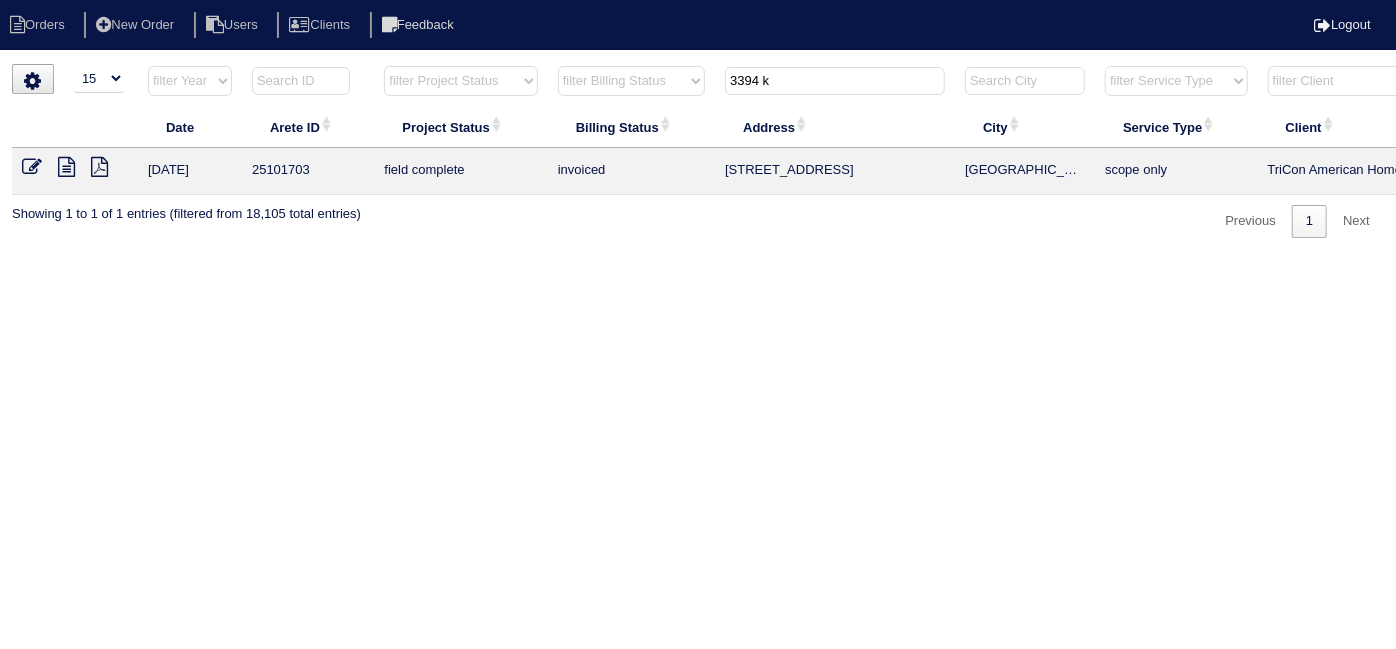 type on "3394 k" 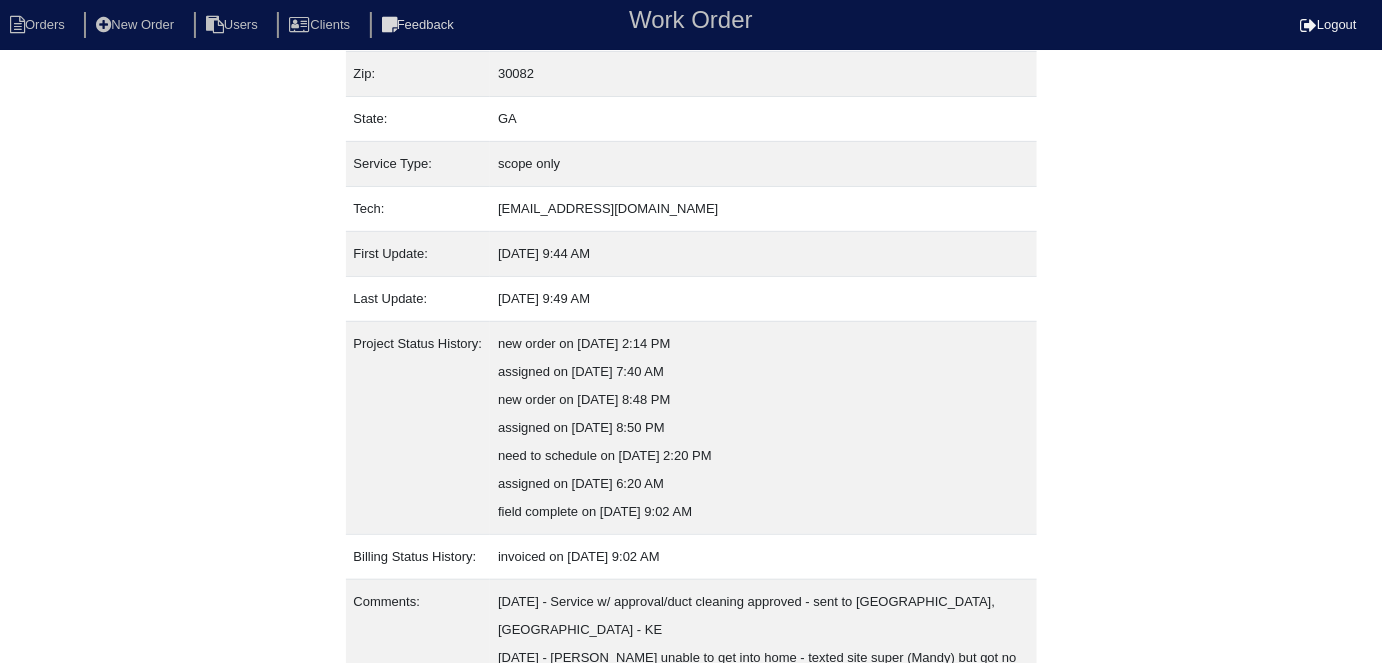 scroll, scrollTop: 357, scrollLeft: 0, axis: vertical 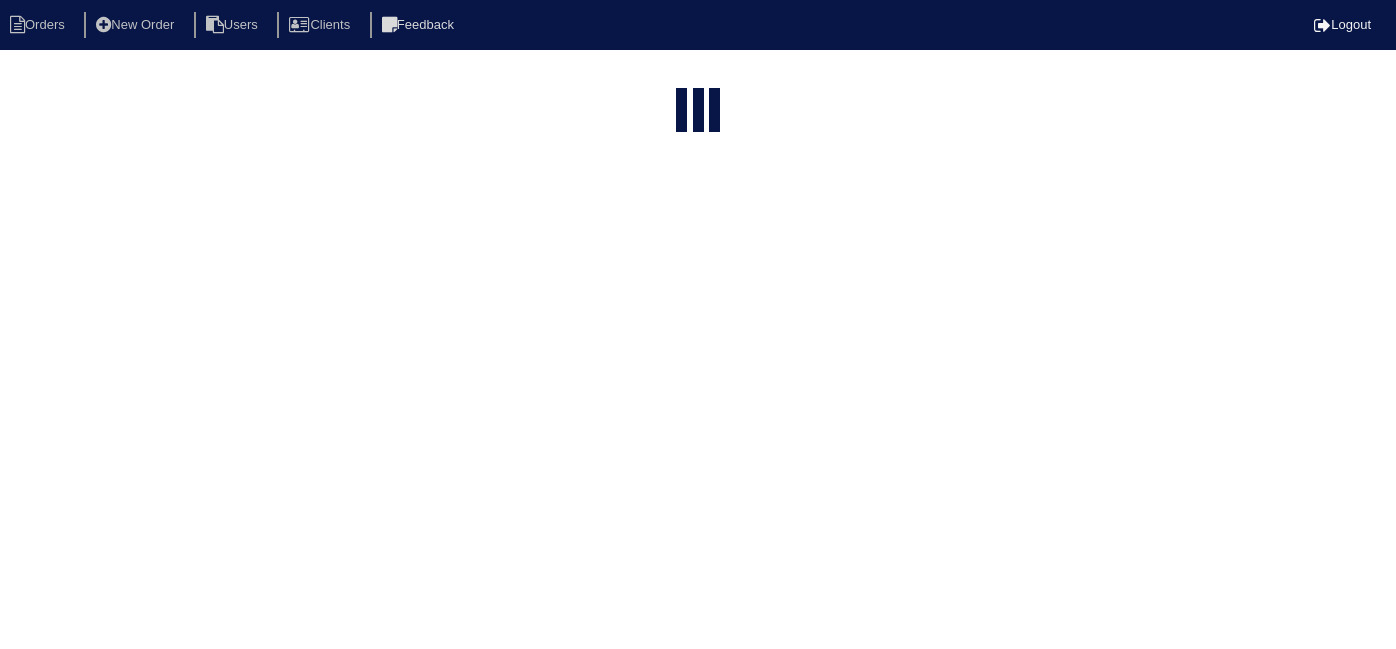select on "15" 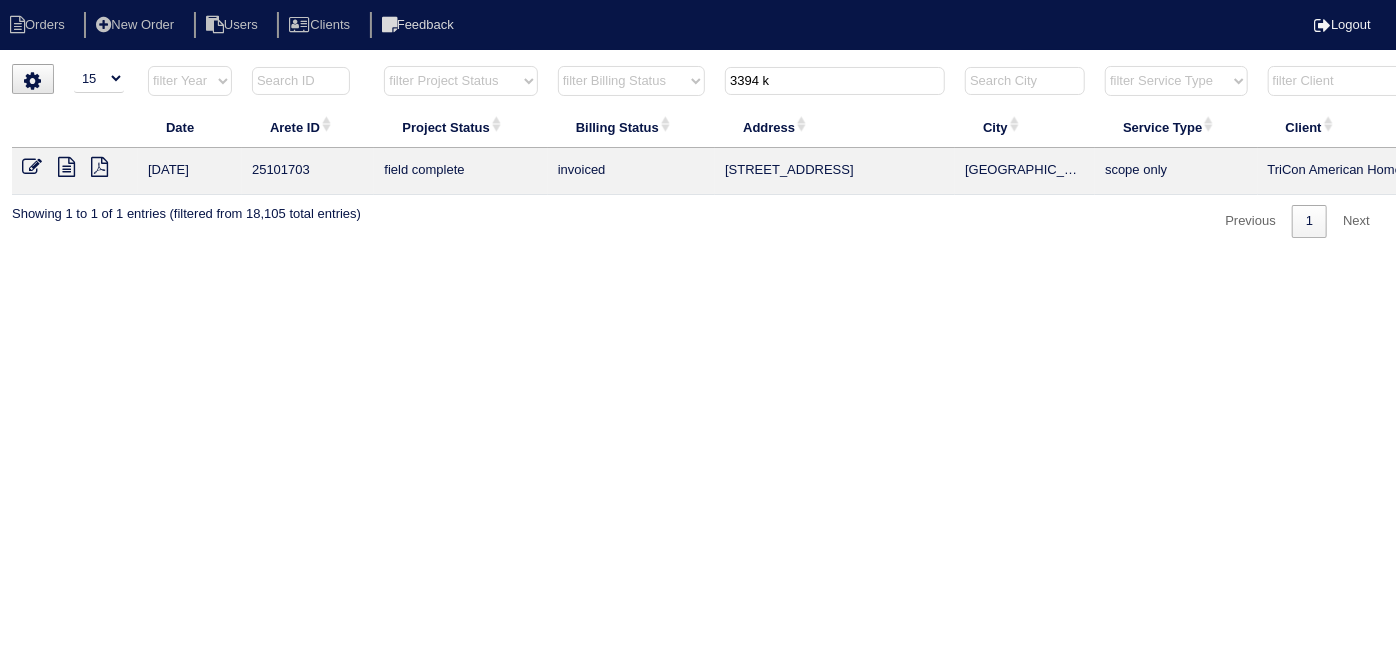 click at bounding box center (66, 167) 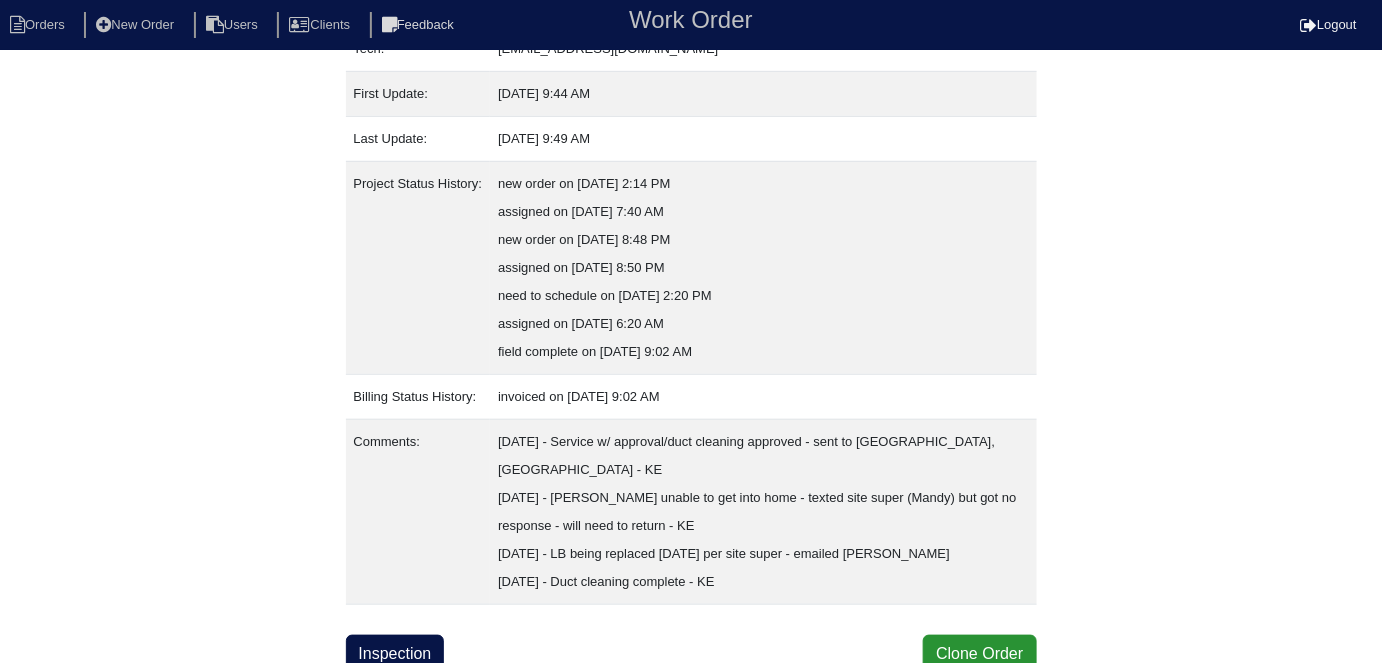 scroll, scrollTop: 357, scrollLeft: 0, axis: vertical 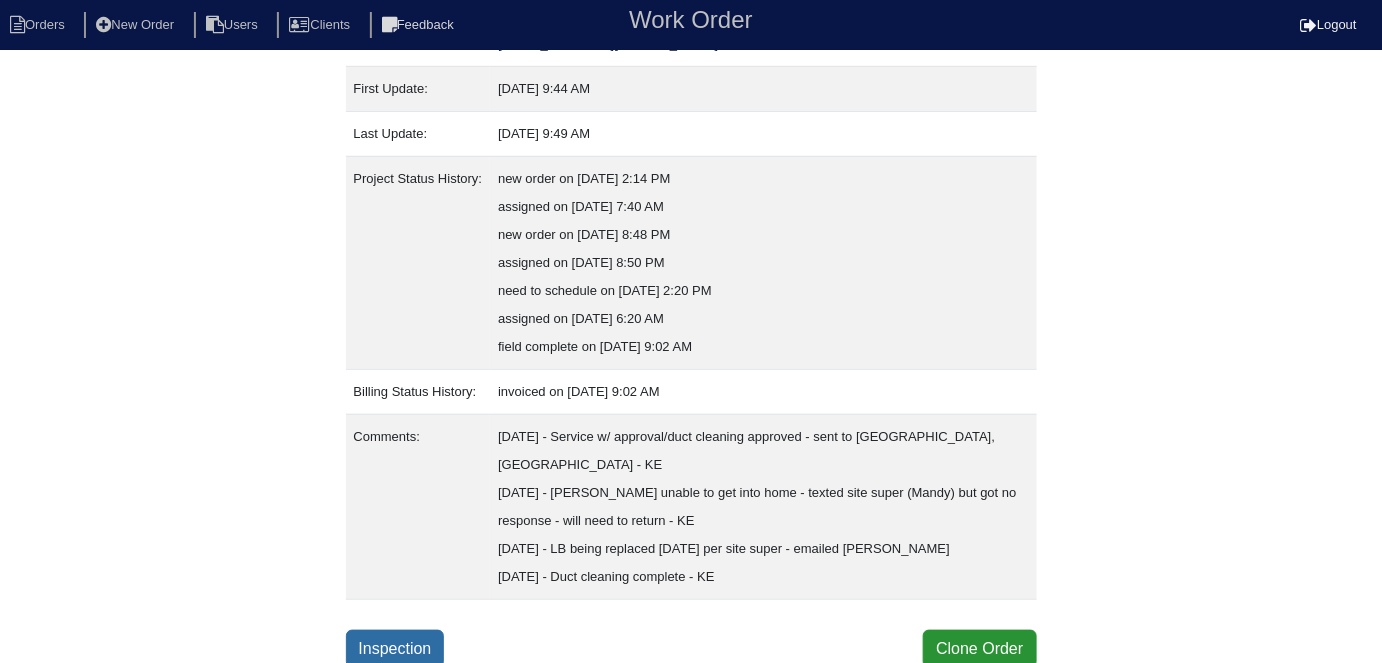 click on "Inspection" at bounding box center (395, 649) 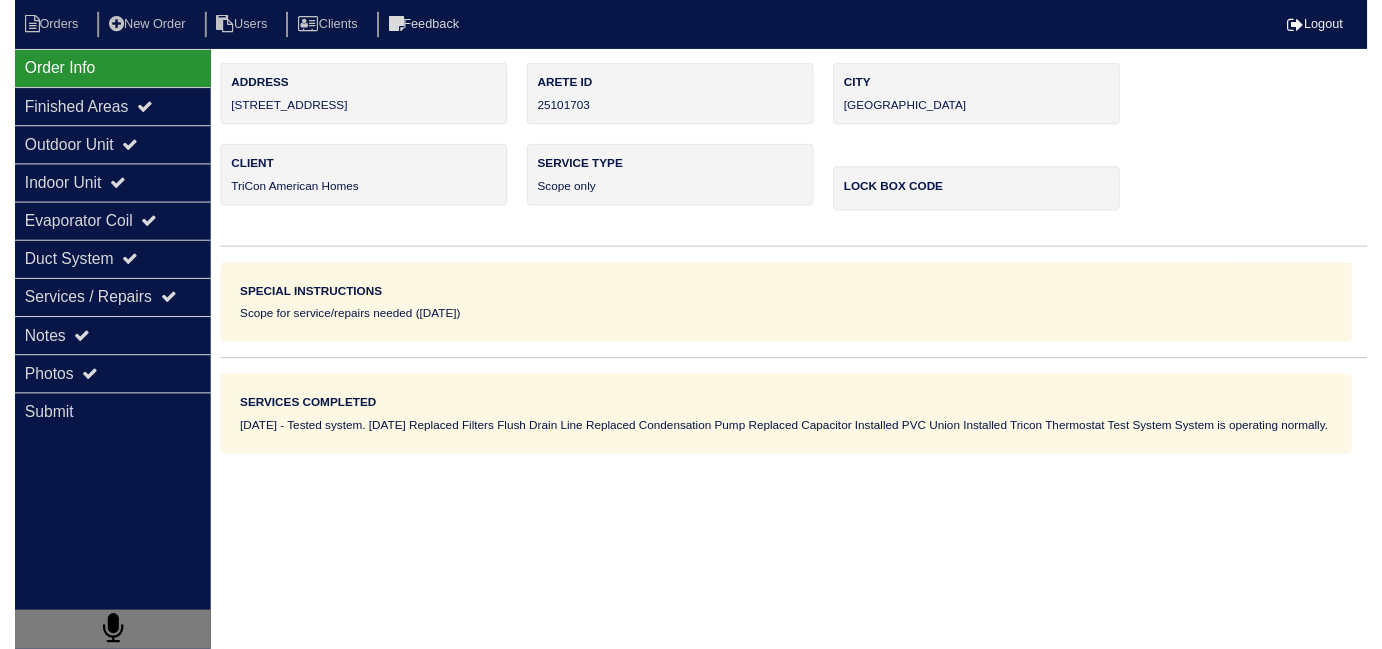 scroll, scrollTop: 0, scrollLeft: 0, axis: both 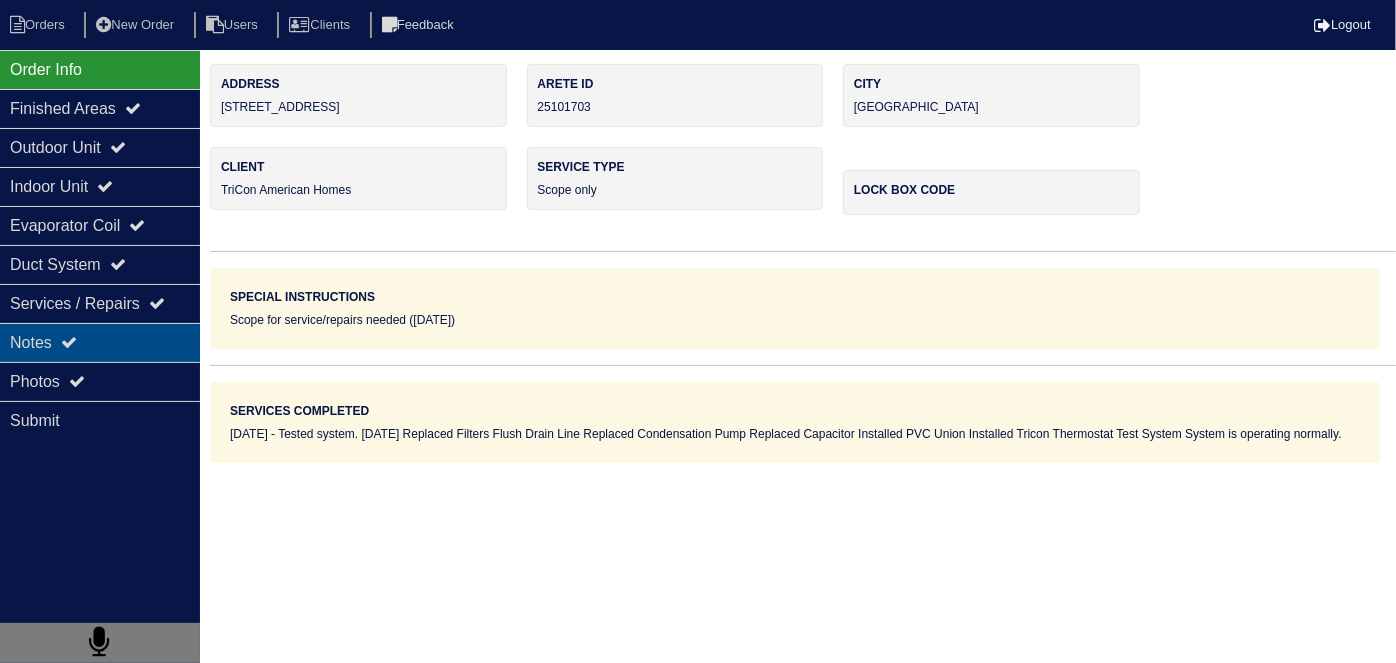 click on "Notes" at bounding box center (100, 342) 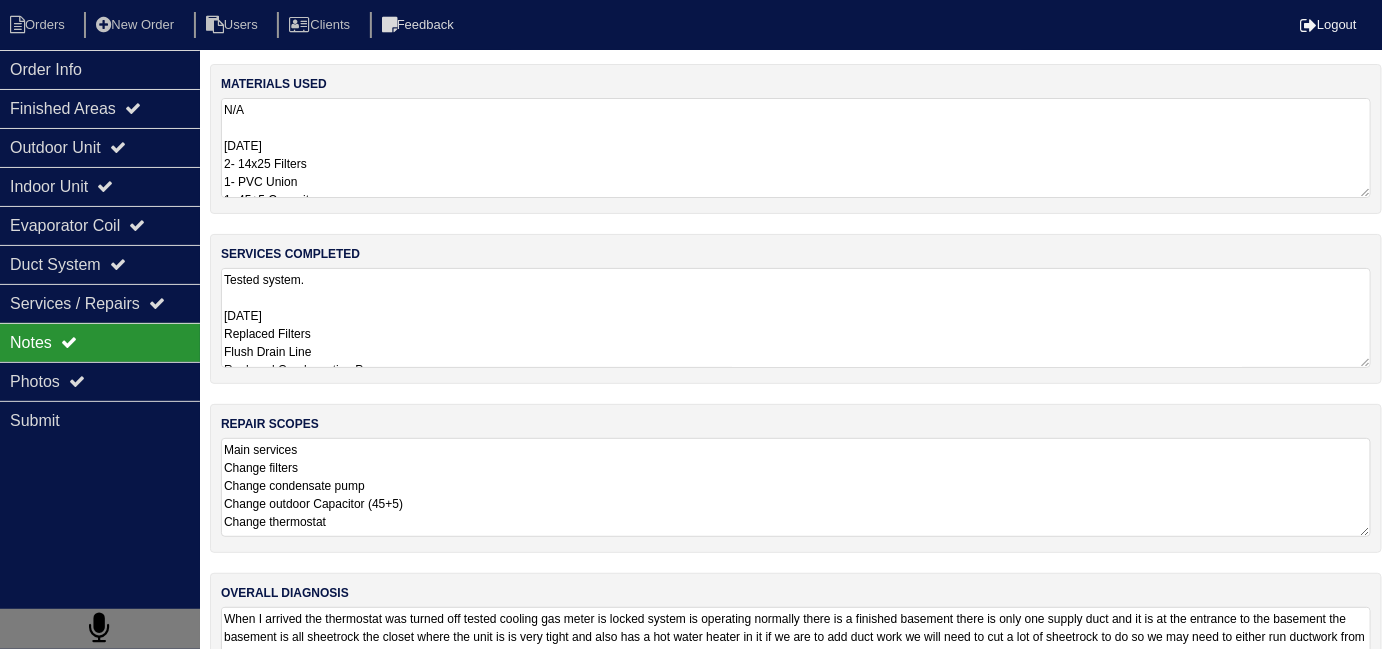 click on "Main services
Change filters
Change condensate pump
Change outdoor Capacitor (45+5)
Change thermostat" at bounding box center [796, 487] 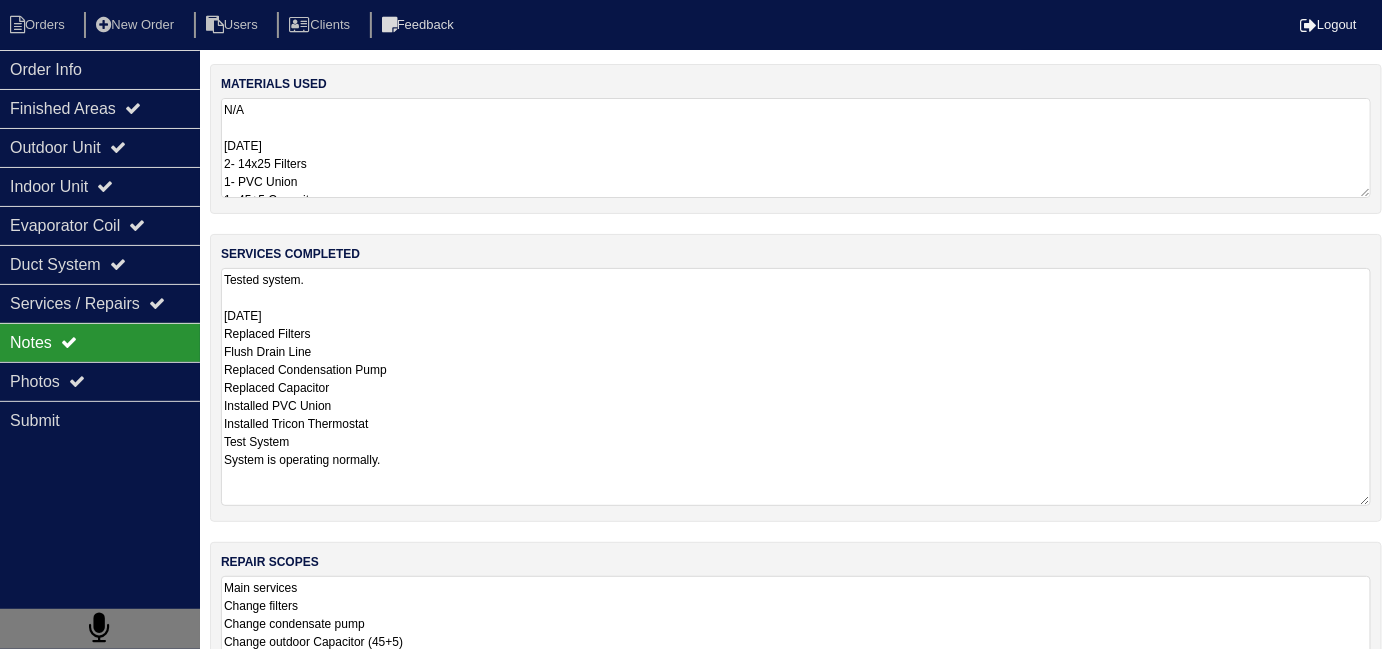 click on "materials used N/A
6/10/25
2- 14x25 Filters
1- PVC Union
1- 45+5 Capacitor
1- Tricon Thermostat
1- Condensation Pump  services completed Tested system.
6/10/25
Replaced Filters
Flush Drain Line
Replaced Condensation Pump
Replaced Capacitor
Installed PVC Union
Installed Tricon Thermostat
Test System
System is operating normally.
repair scopes Main services
Change filters
Change condensate pump
Change outdoor Capacitor (45+5)
Change thermostat overall diagnosis" at bounding box center [796, 473] 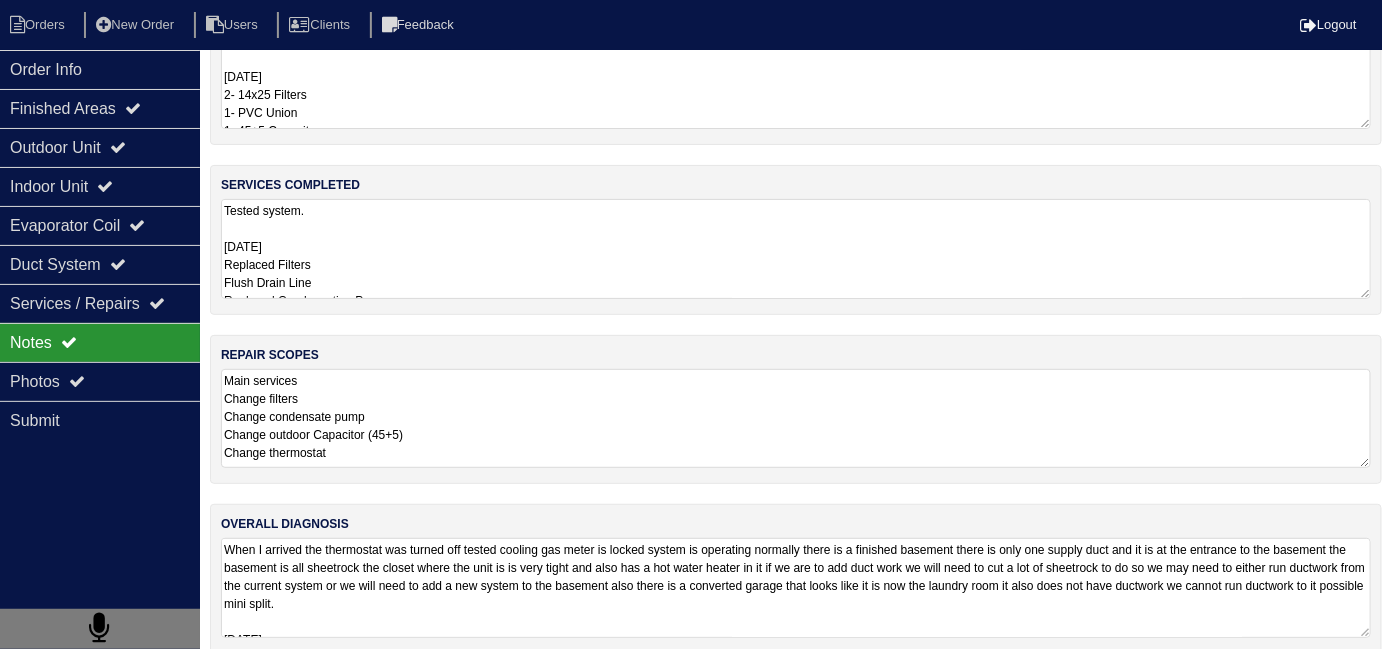 scroll, scrollTop: 88, scrollLeft: 0, axis: vertical 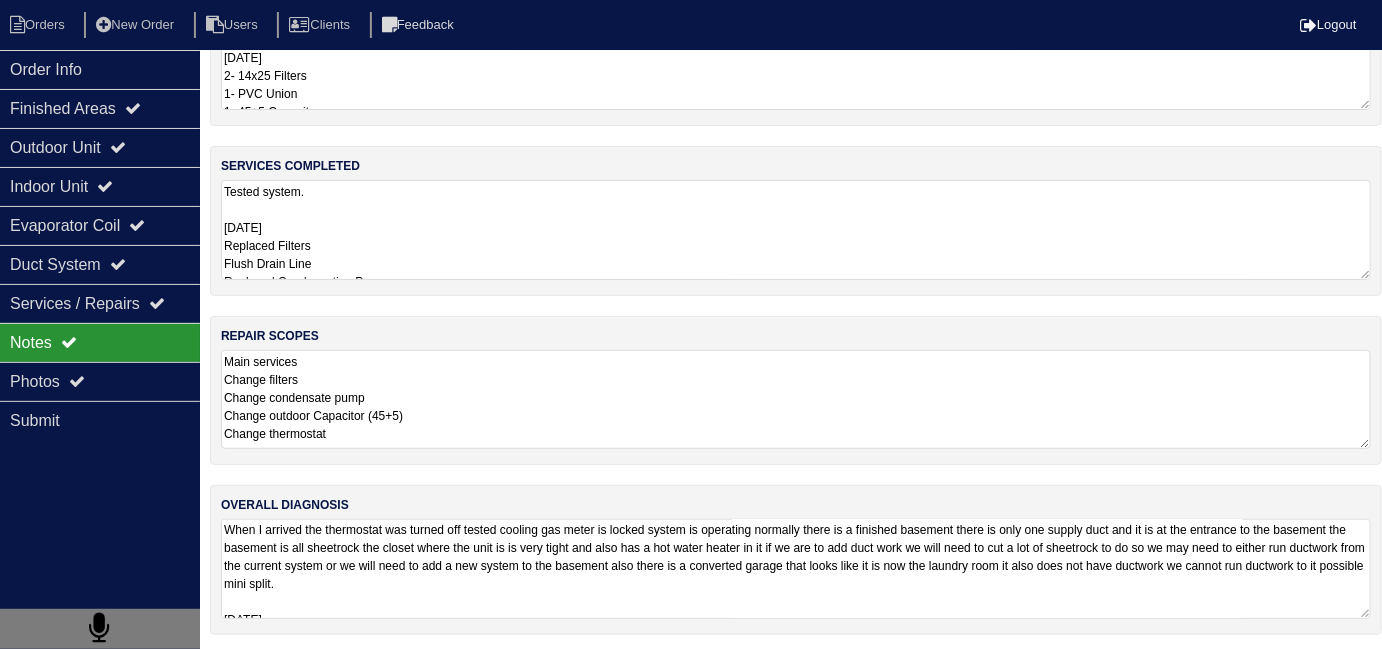 click on "When I arrived the thermostat was turned off tested cooling gas meter is locked system is operating normally there is a finished basement there is only one supply duct and it is at the entrance to the basement the basement is all sheetrock the closet where the unit is is very tight and also has a hot water heater in it if we are to add duct work we will need to cut a lot of sheetrock to do so we may need to either run ductwork from the current system or we will need to add a new system to the basement also there is a converted garage that looks like it is now the laundry room it also does not have ductwork we cannot run ductwork to it possible mini split.
6/10/25
Service Completed.
System is operating normally." at bounding box center (796, 569) 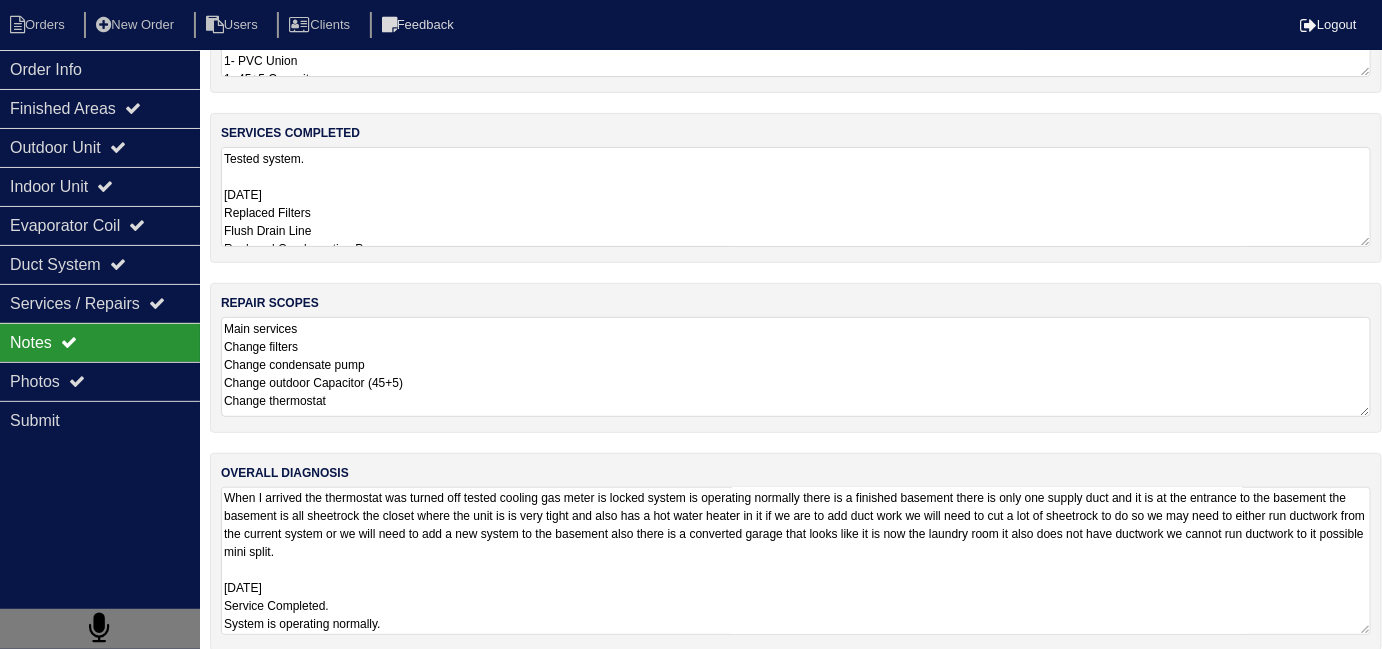 scroll, scrollTop: 137, scrollLeft: 0, axis: vertical 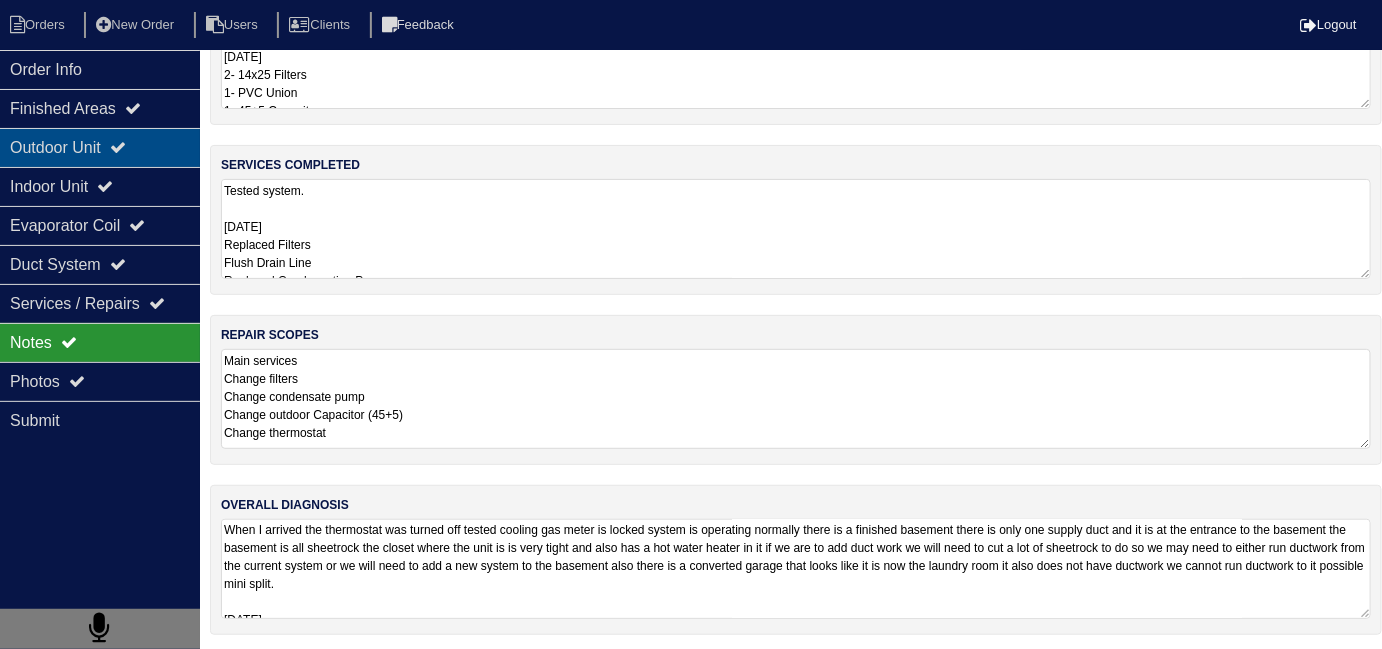 click on "Outdoor Unit" at bounding box center [100, 147] 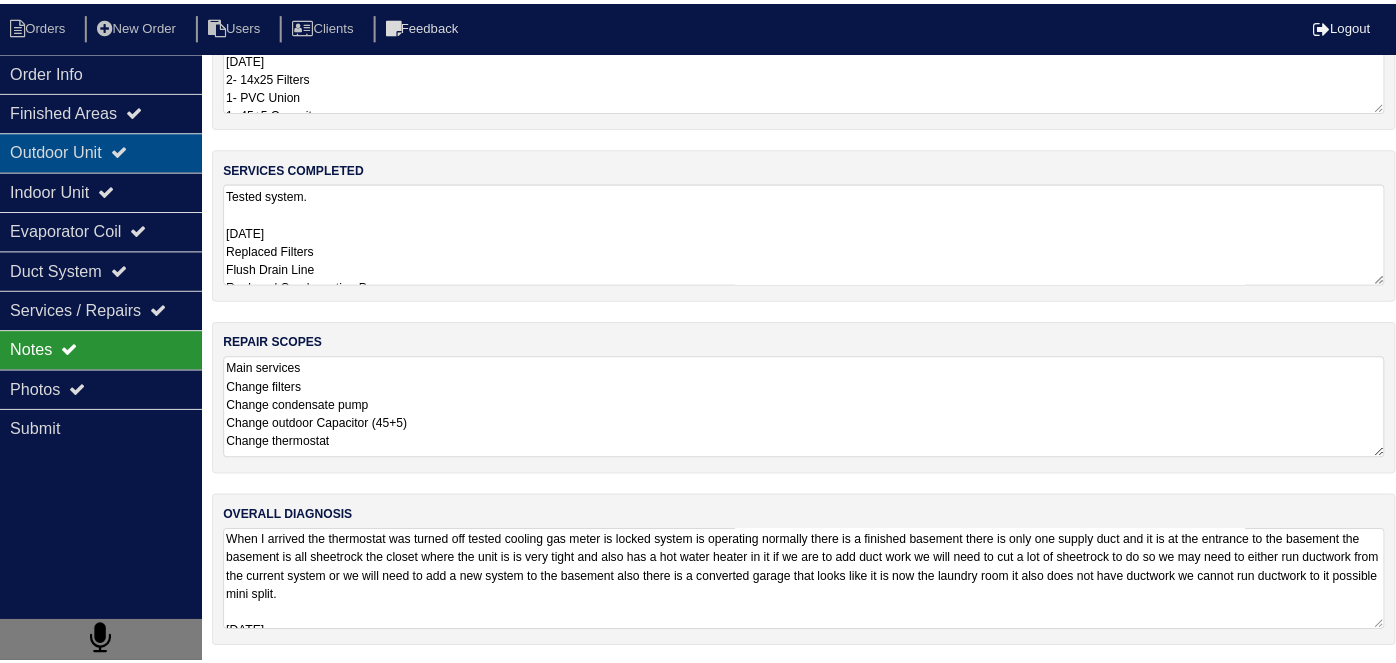 scroll, scrollTop: 0, scrollLeft: 0, axis: both 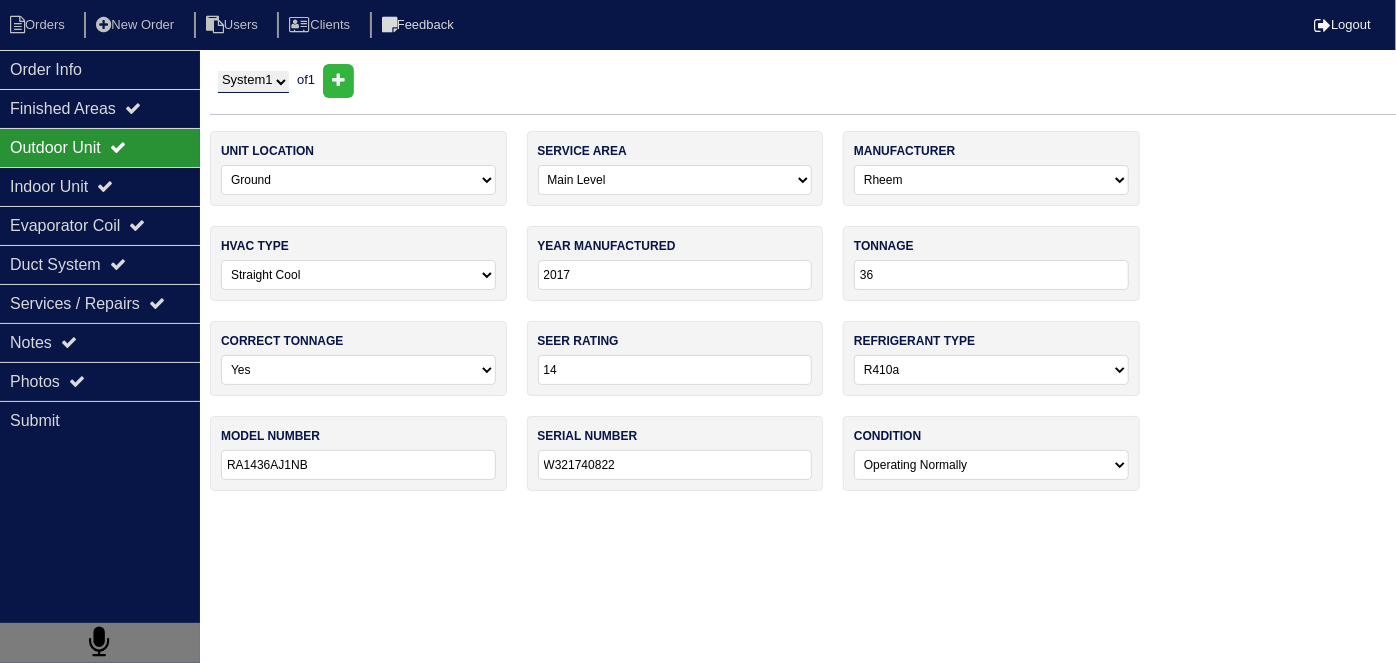 click on "Outdoor Unit" at bounding box center (100, 147) 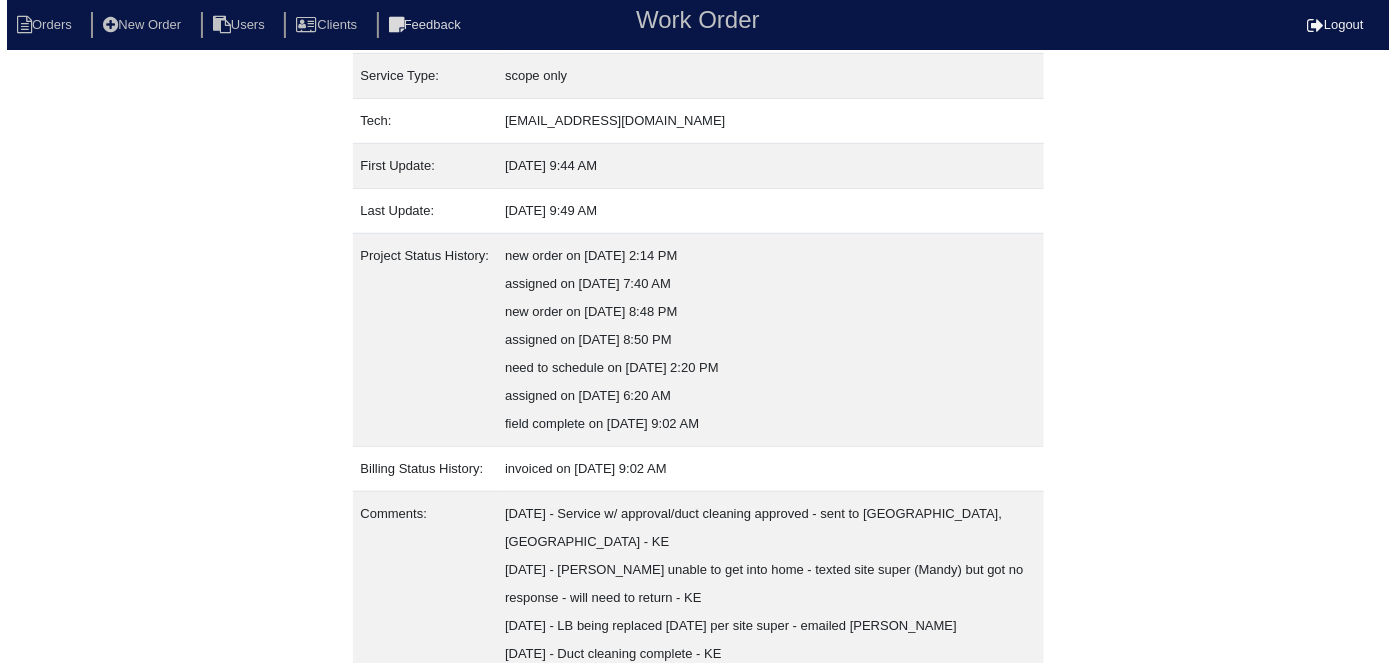 scroll, scrollTop: 357, scrollLeft: 0, axis: vertical 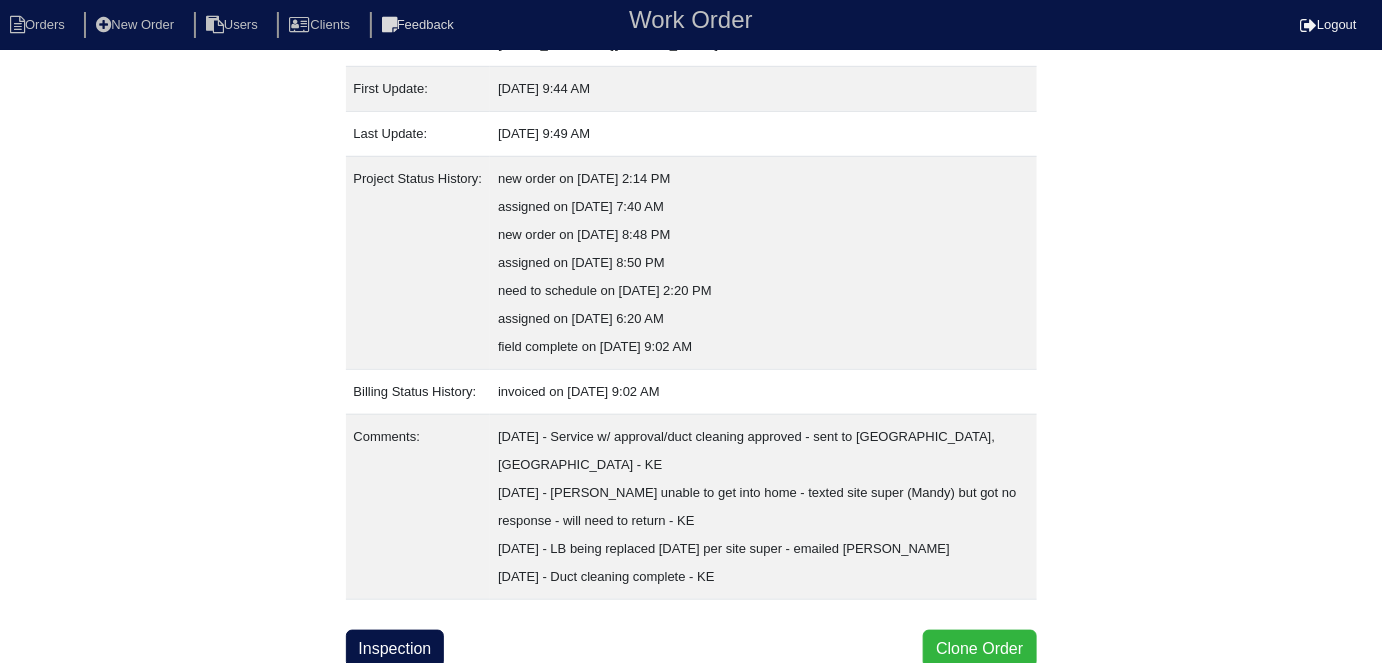 click on "Clone Order" at bounding box center (979, 649) 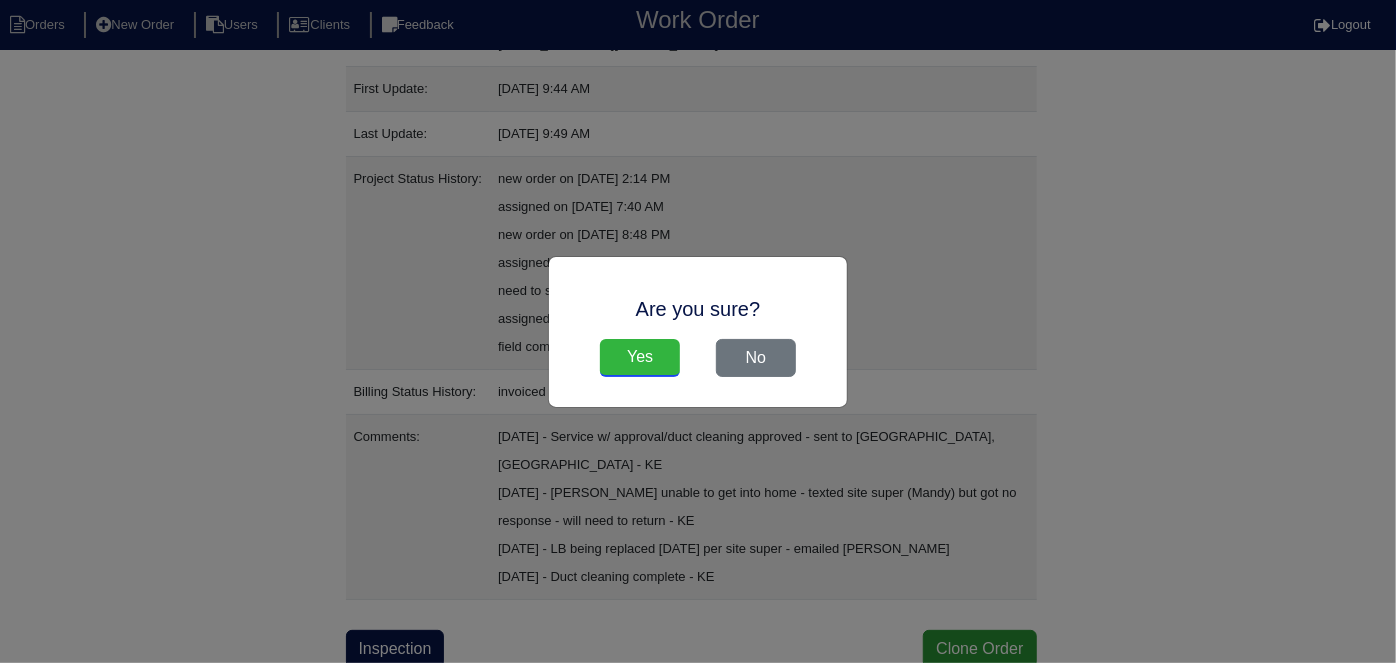 click on "Yes" at bounding box center [640, 358] 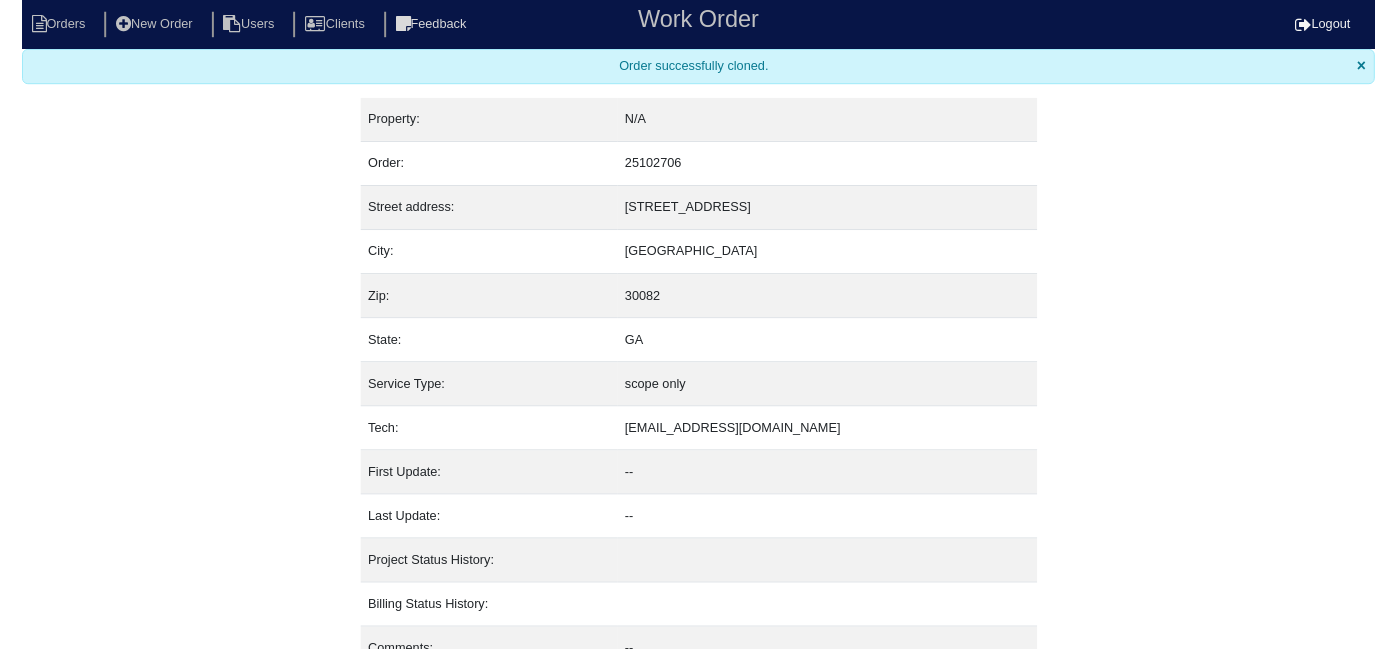 scroll, scrollTop: 0, scrollLeft: 0, axis: both 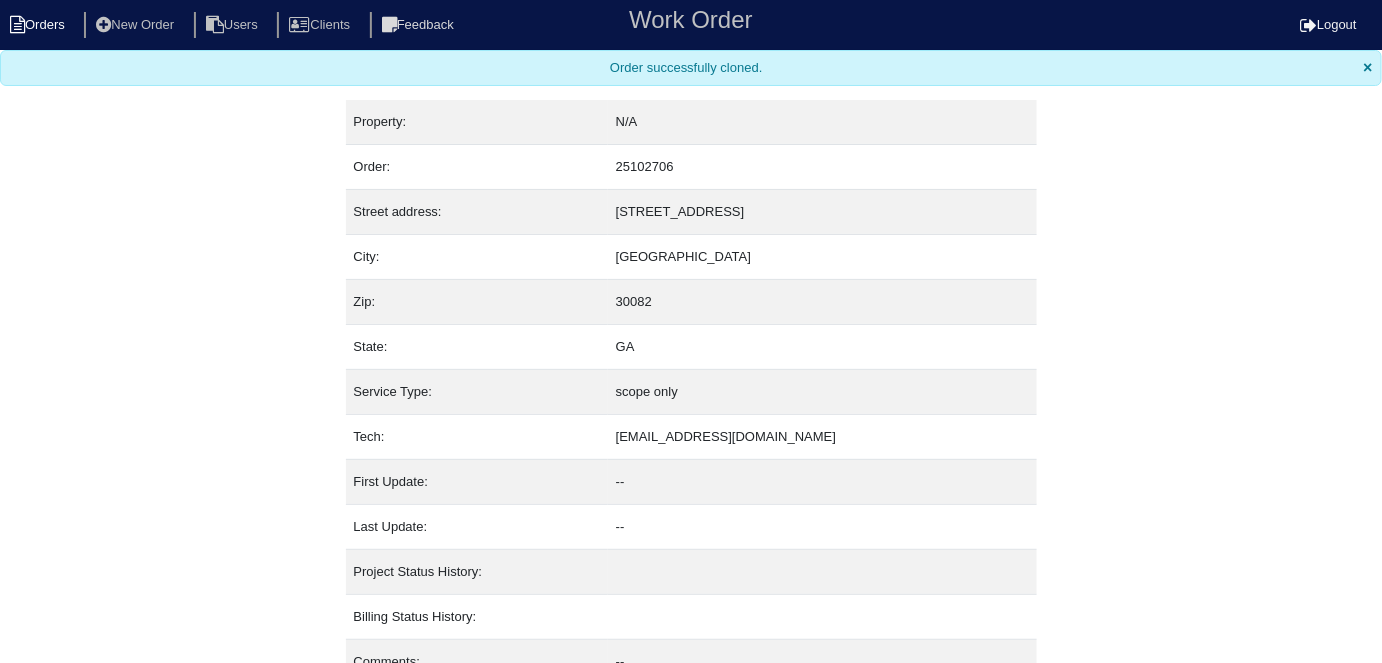 click on "Orders" at bounding box center (40, 25) 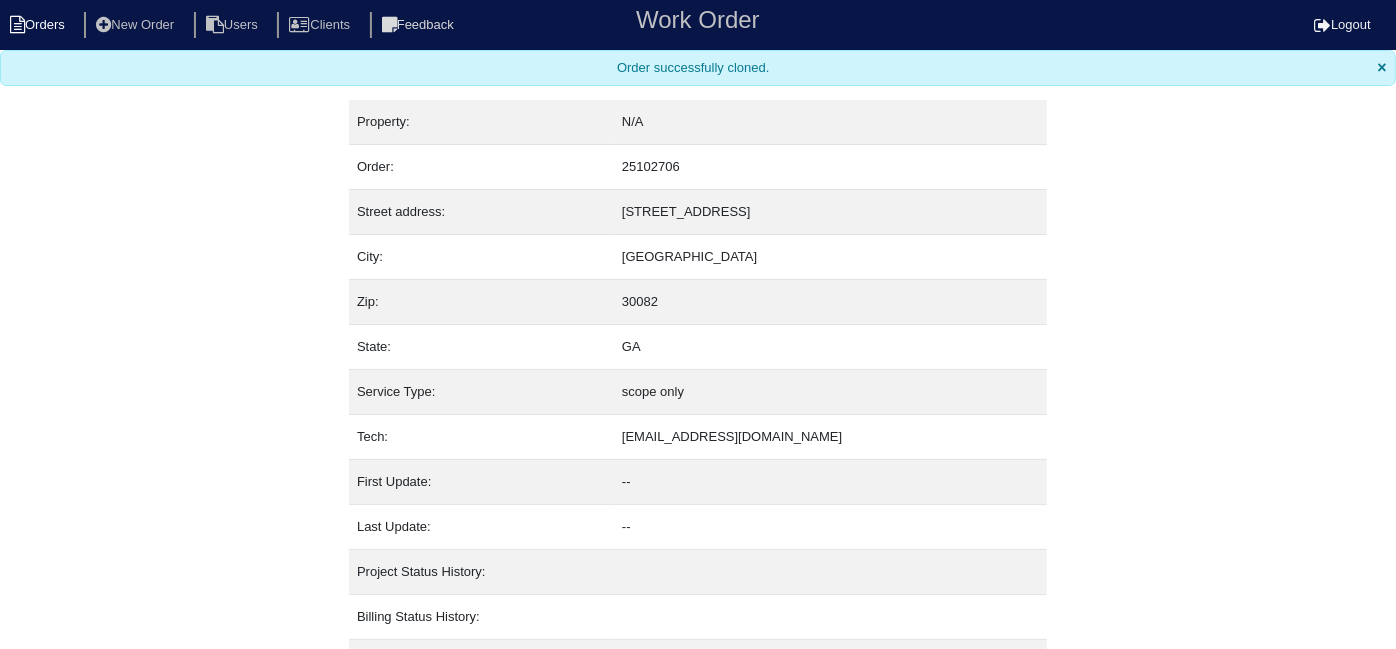 select on "15" 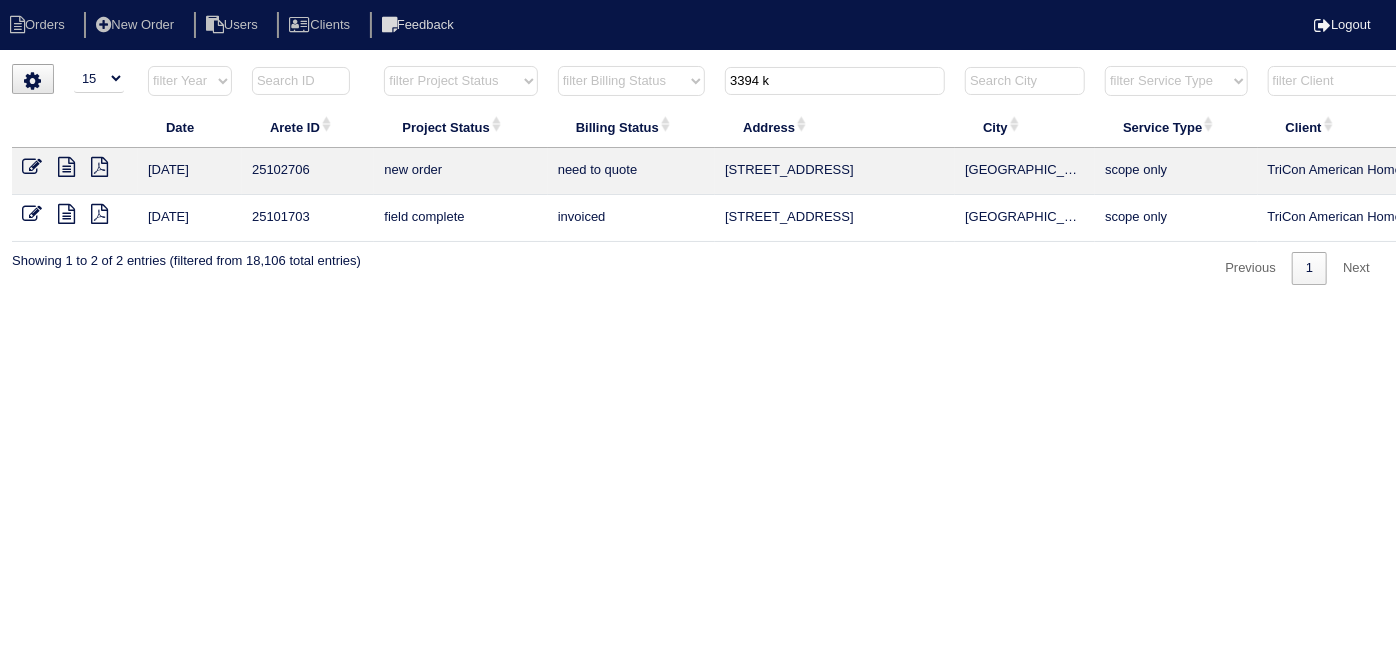 click at bounding box center [32, 167] 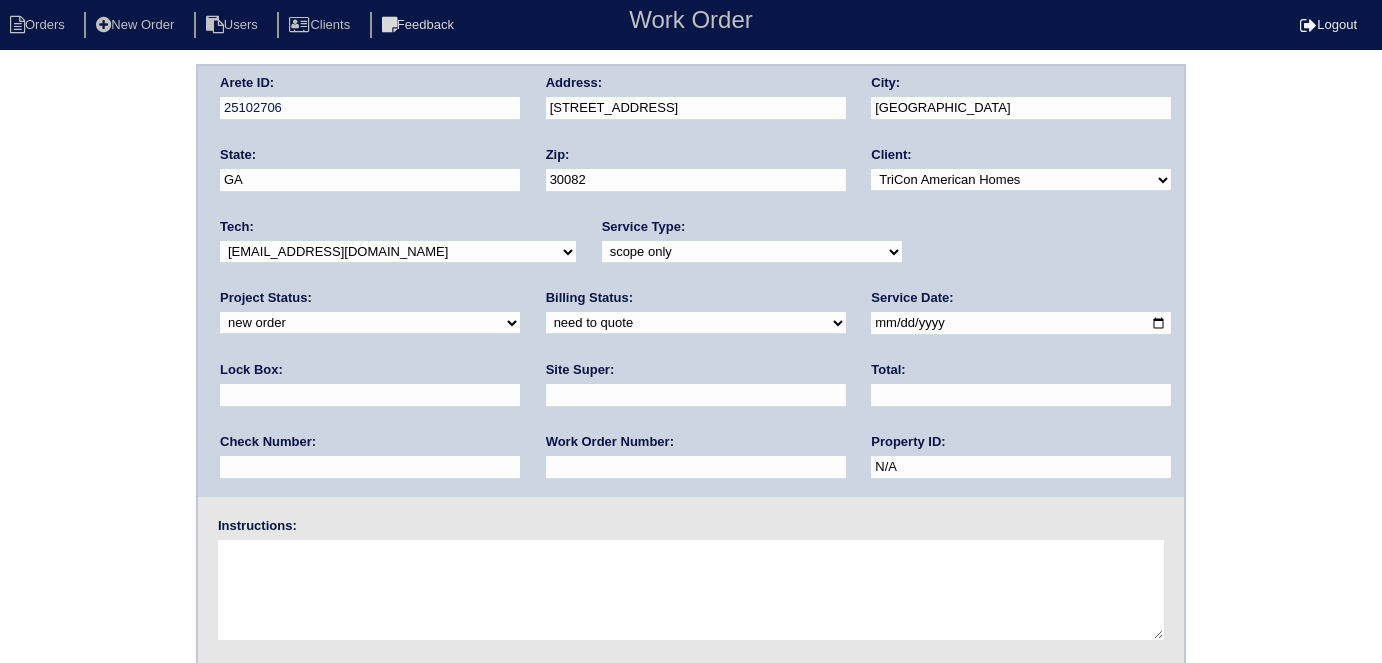 scroll, scrollTop: 0, scrollLeft: 0, axis: both 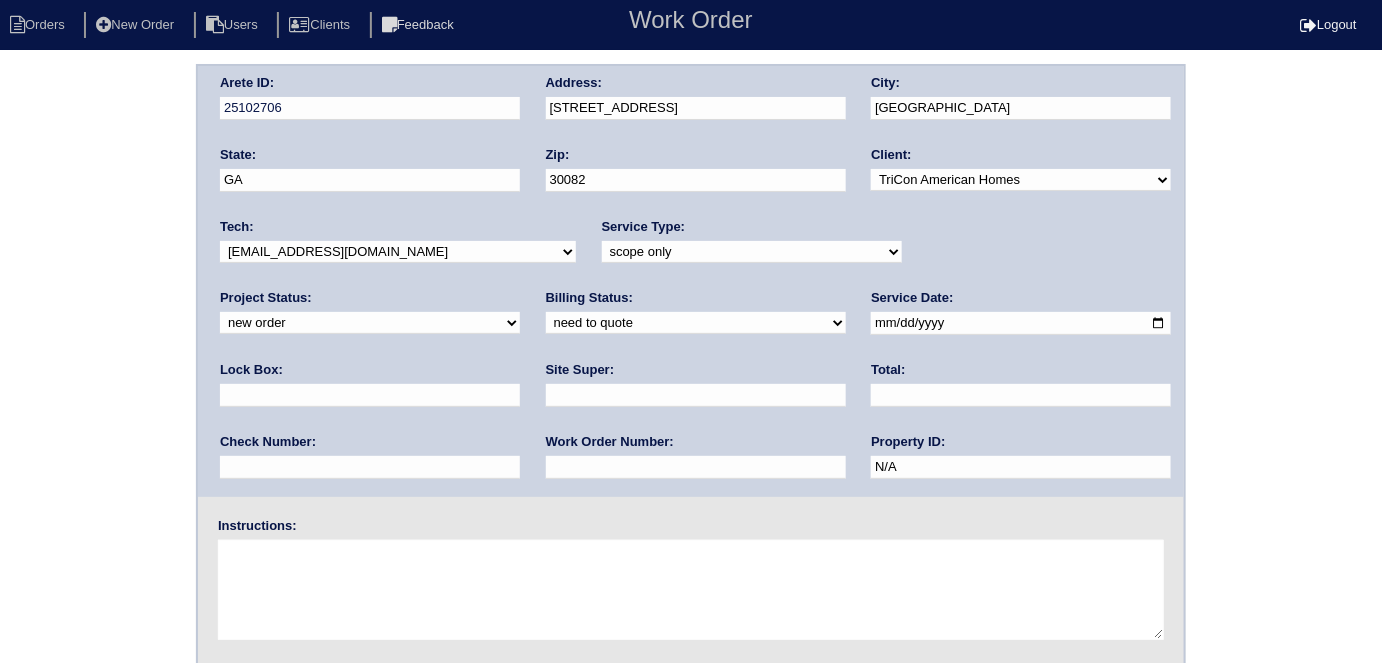 click on "-select-
initial service
basic service
maintenance call
replacement scope
service call
scope only" at bounding box center [752, 252] 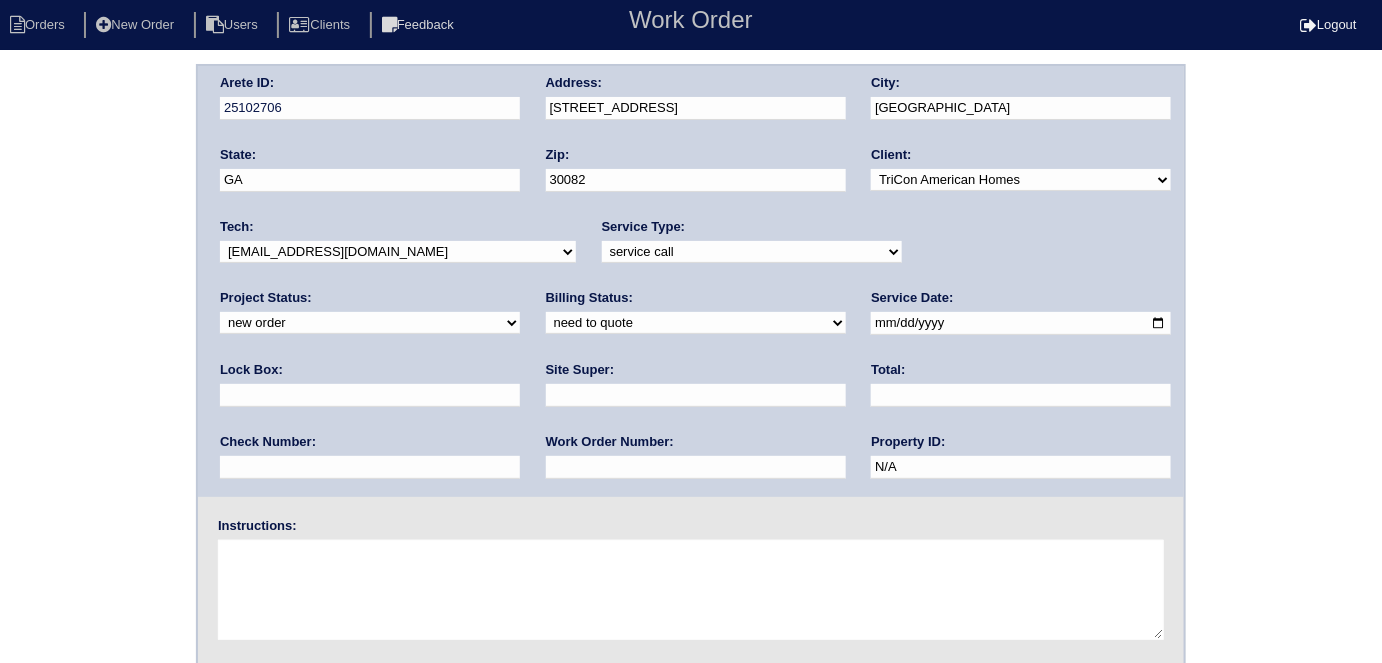 click at bounding box center (696, 395) 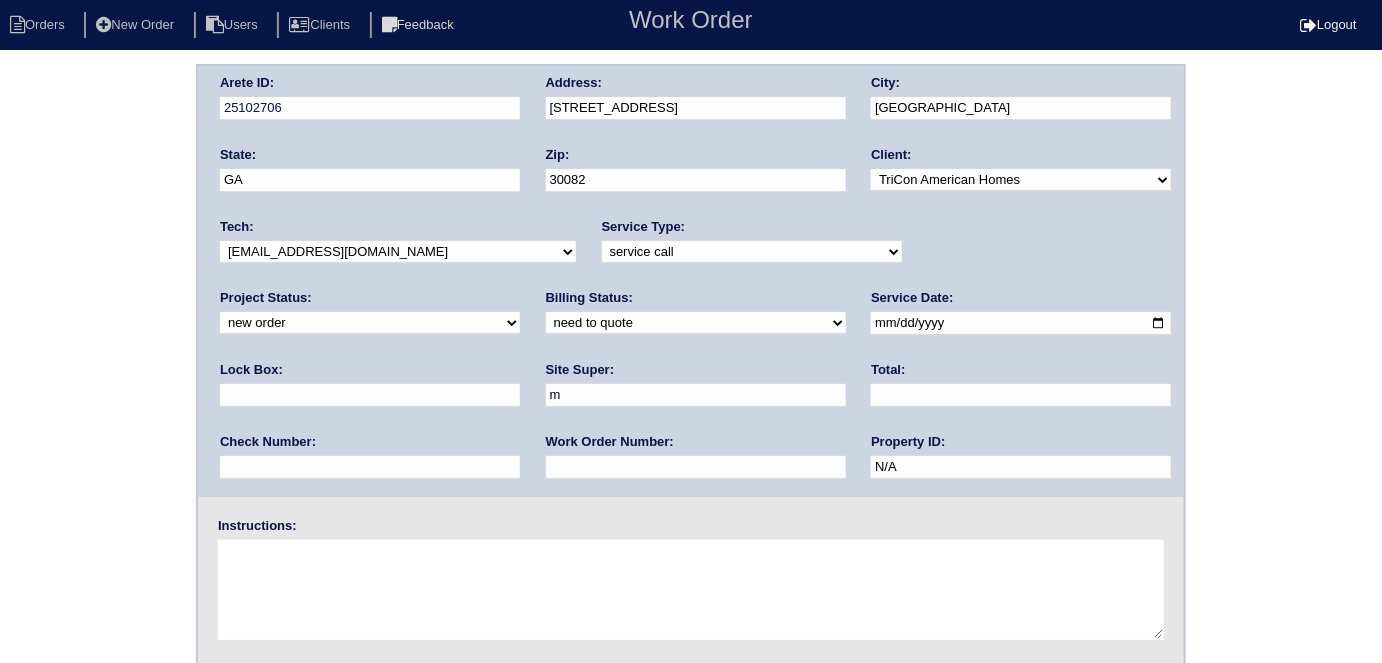 type on "[PERSON_NAME]" 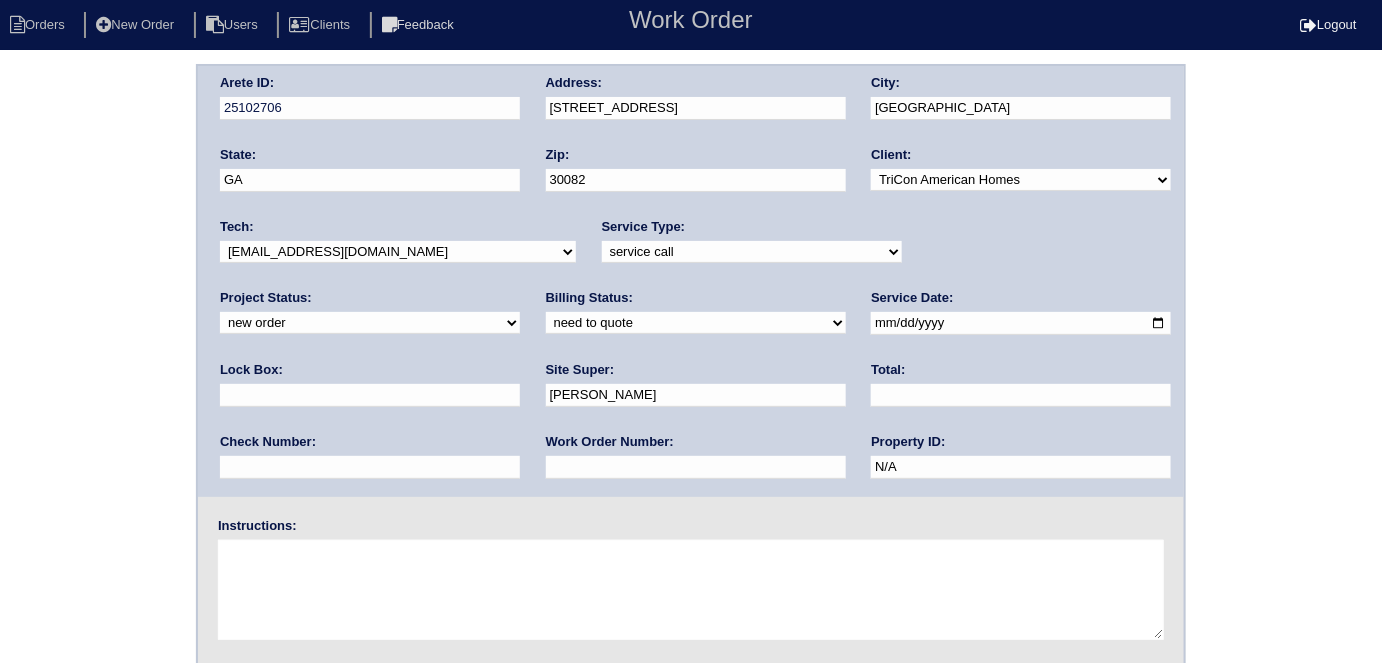 click at bounding box center [691, 590] 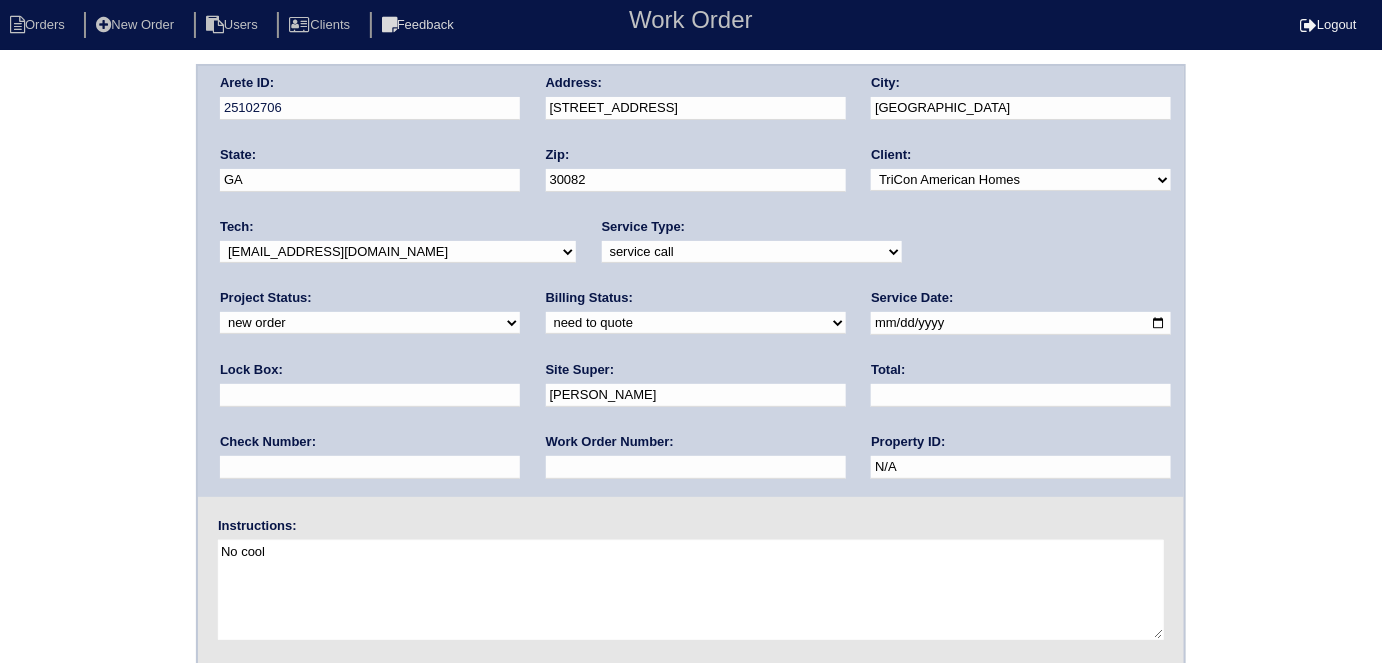 type on "No cool" 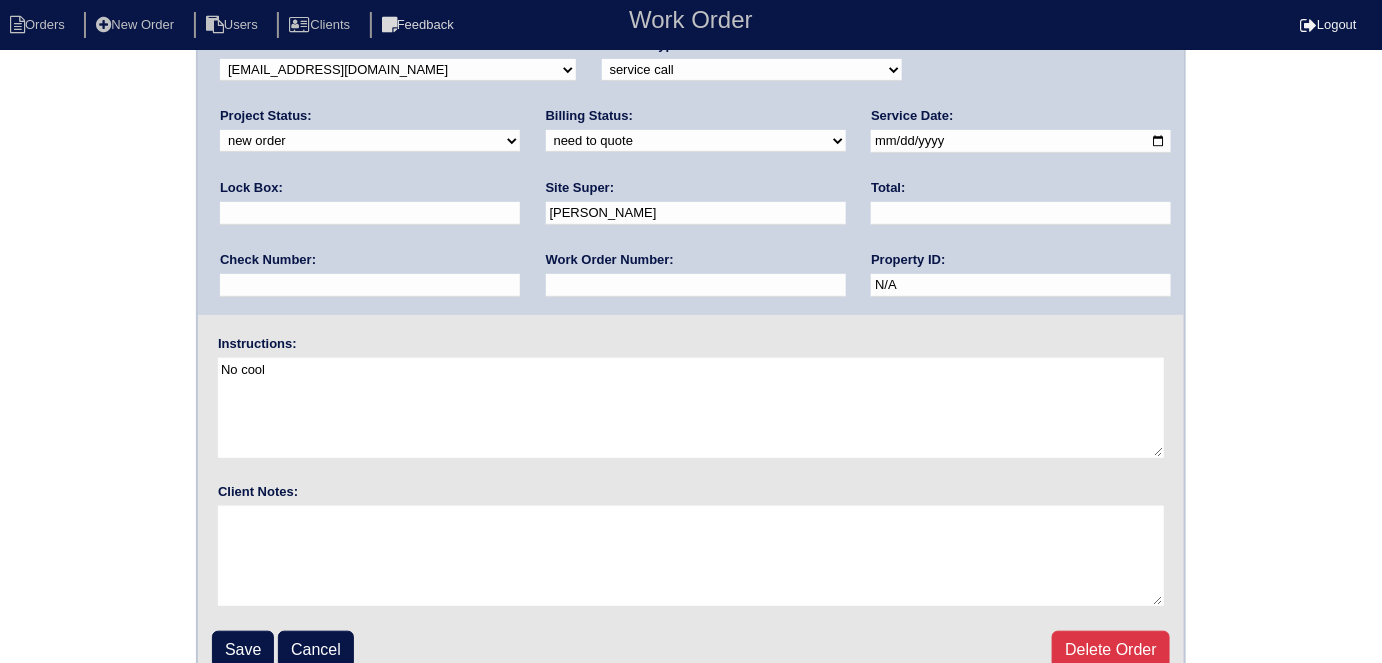 scroll, scrollTop: 205, scrollLeft: 0, axis: vertical 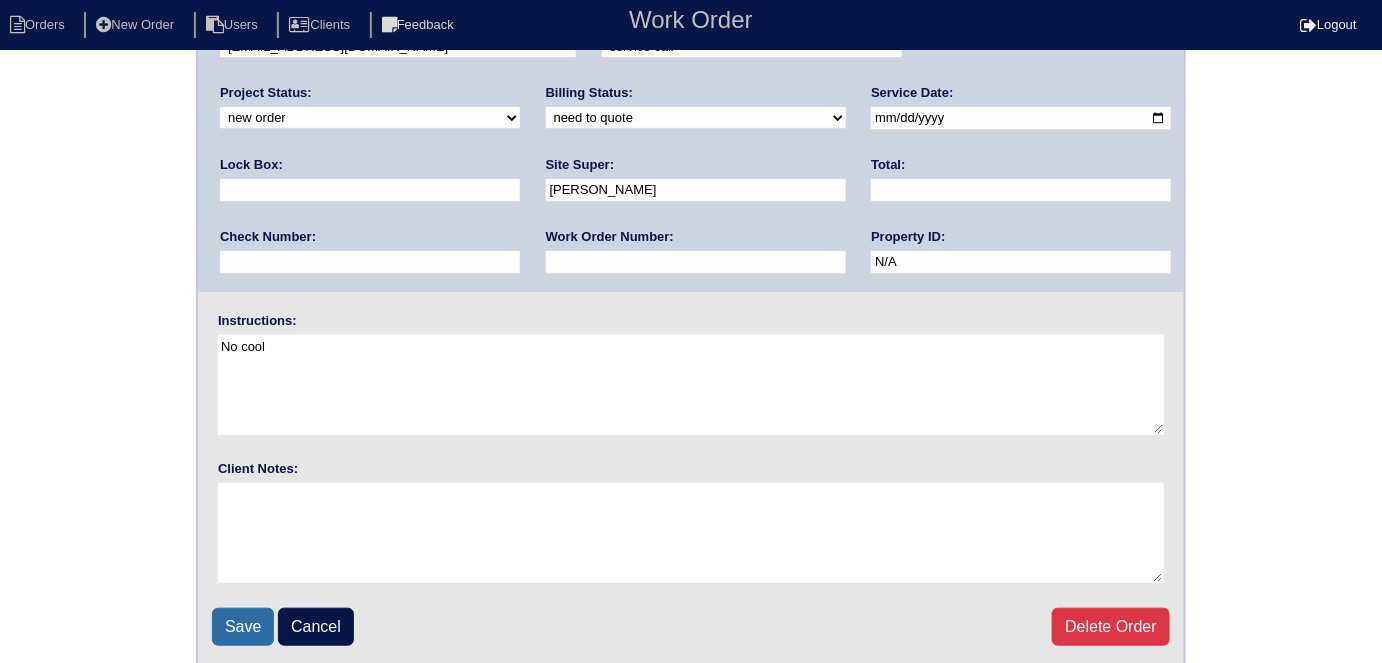 click on "Save" at bounding box center [243, 627] 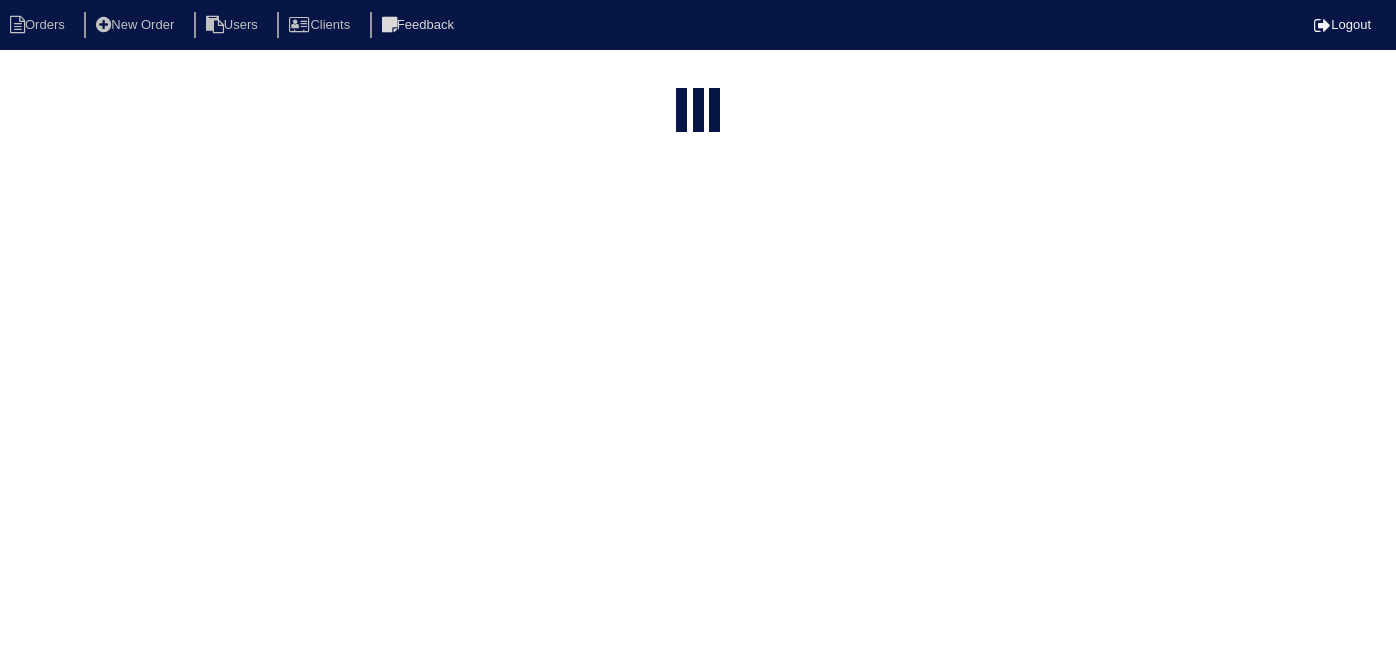 select on "15" 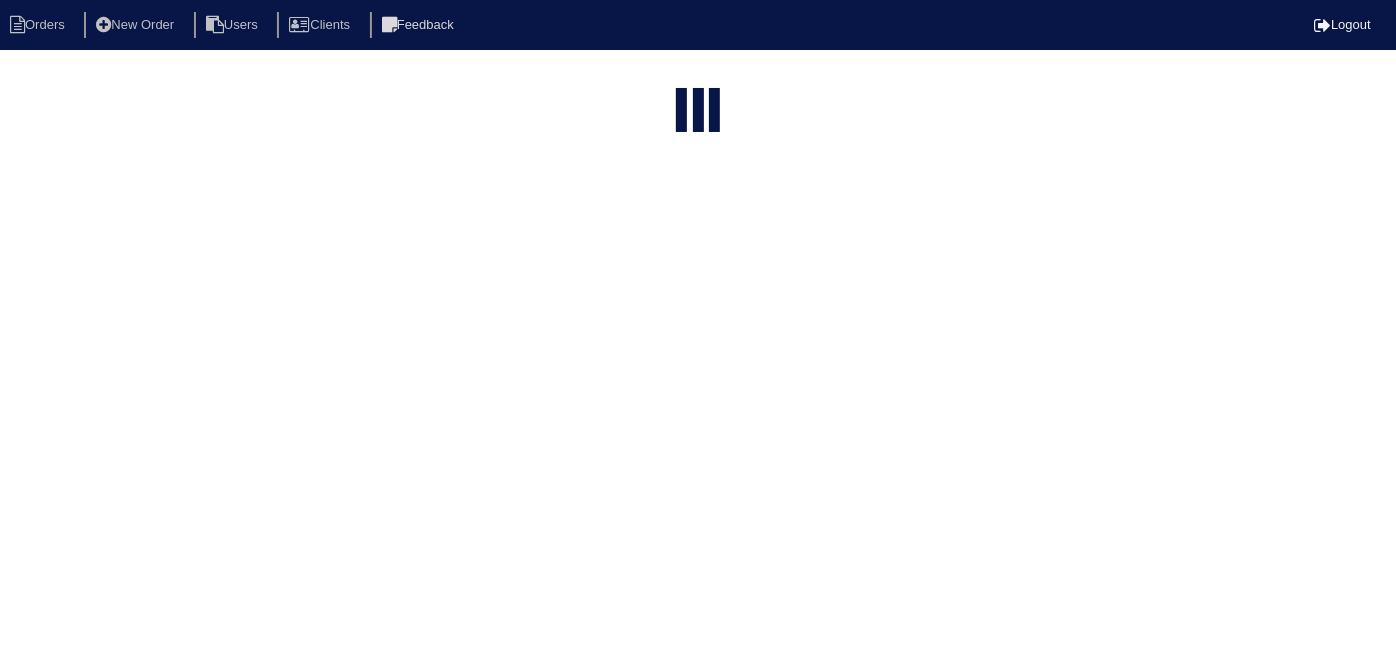 type on "3394 k" 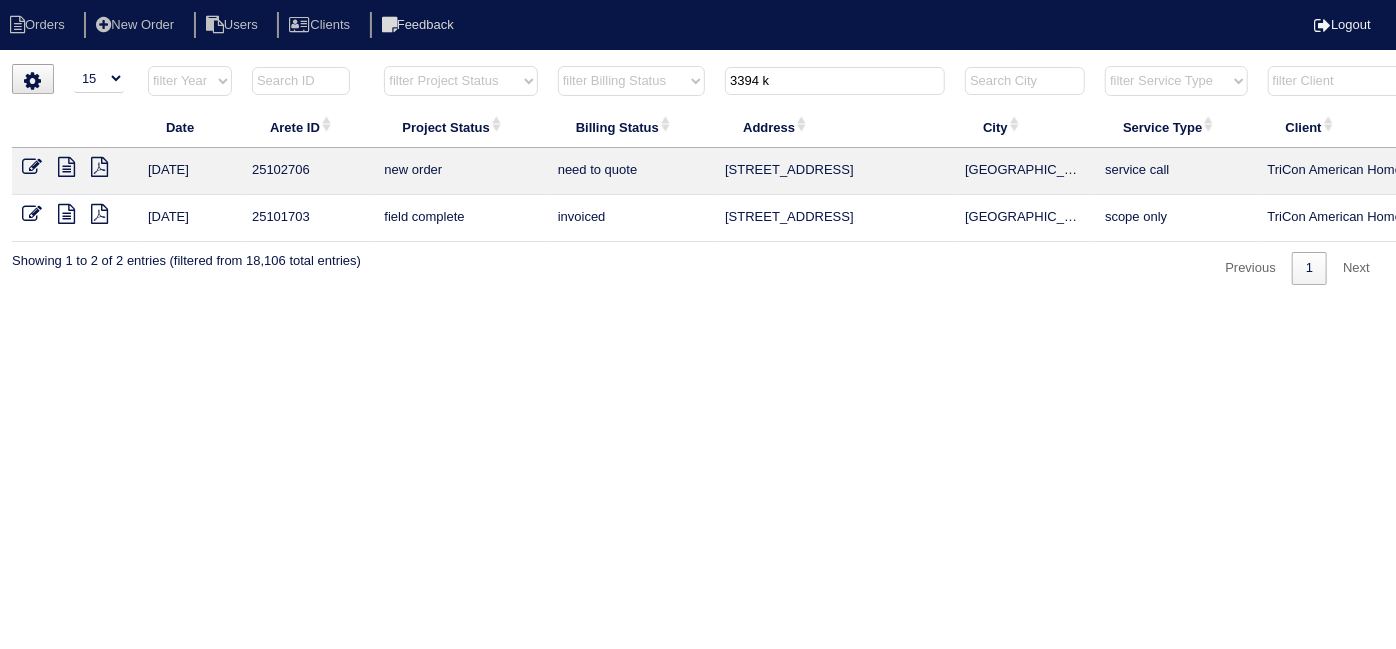 click at bounding box center [32, 167] 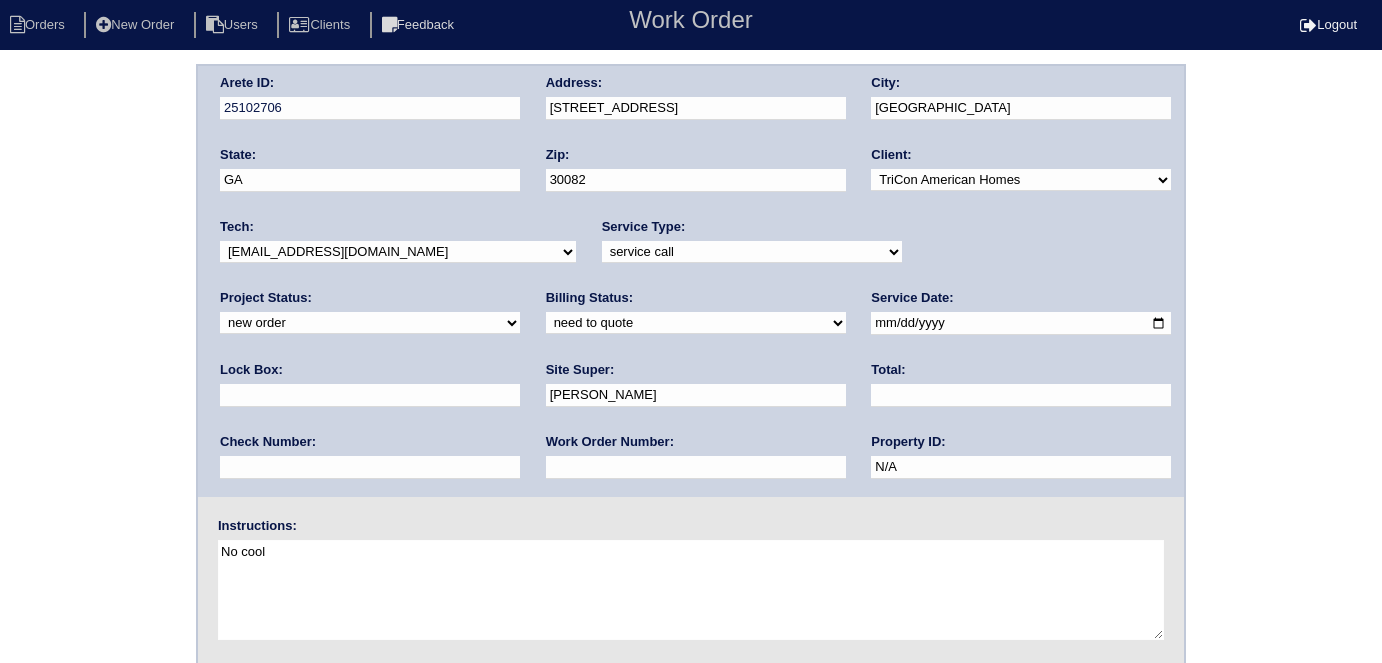 scroll, scrollTop: 0, scrollLeft: 0, axis: both 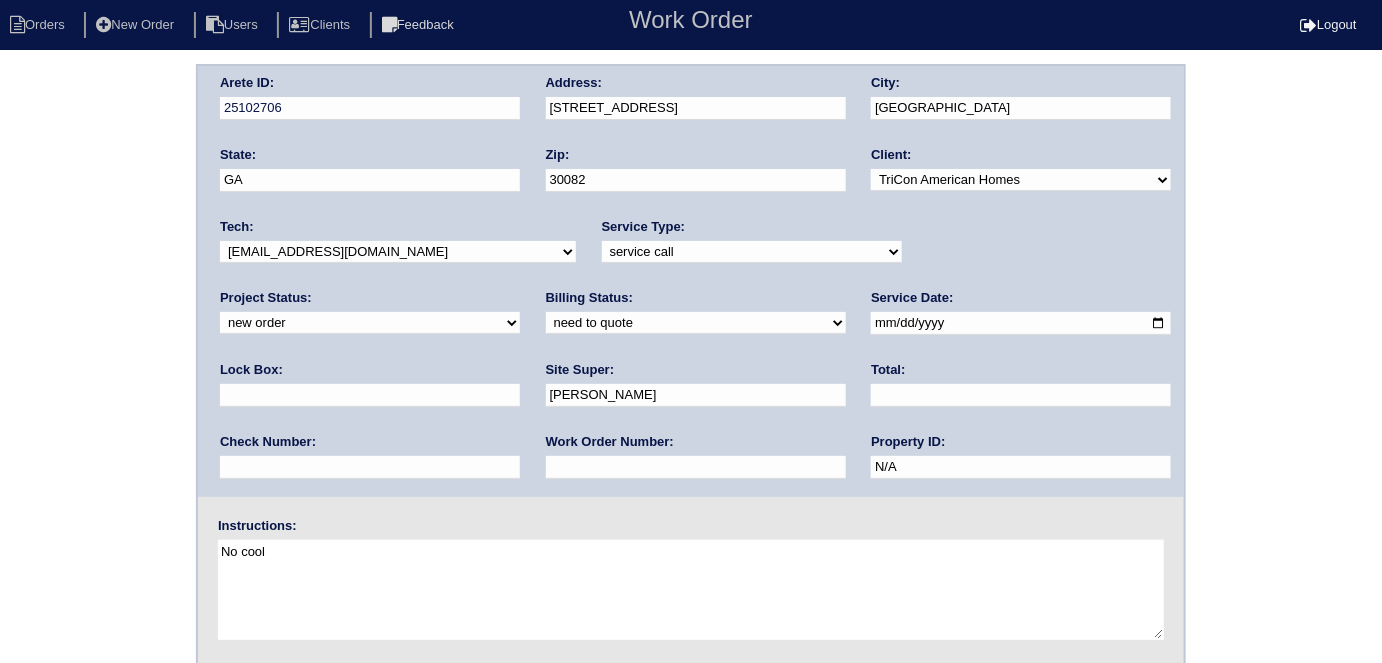 click on "need to quote
quoted
need to invoice
invoiced
paid
warranty
purchase order needed
unknown
in quickbooks" at bounding box center (696, 323) 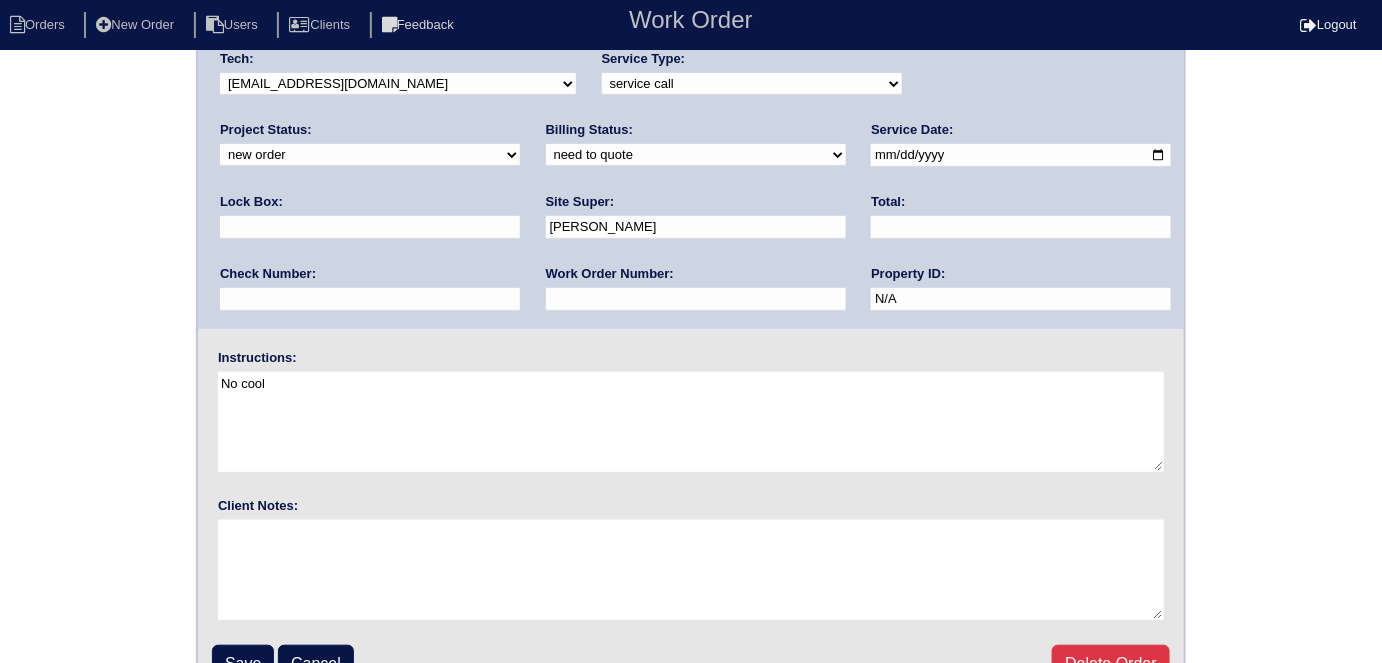 scroll, scrollTop: 205, scrollLeft: 0, axis: vertical 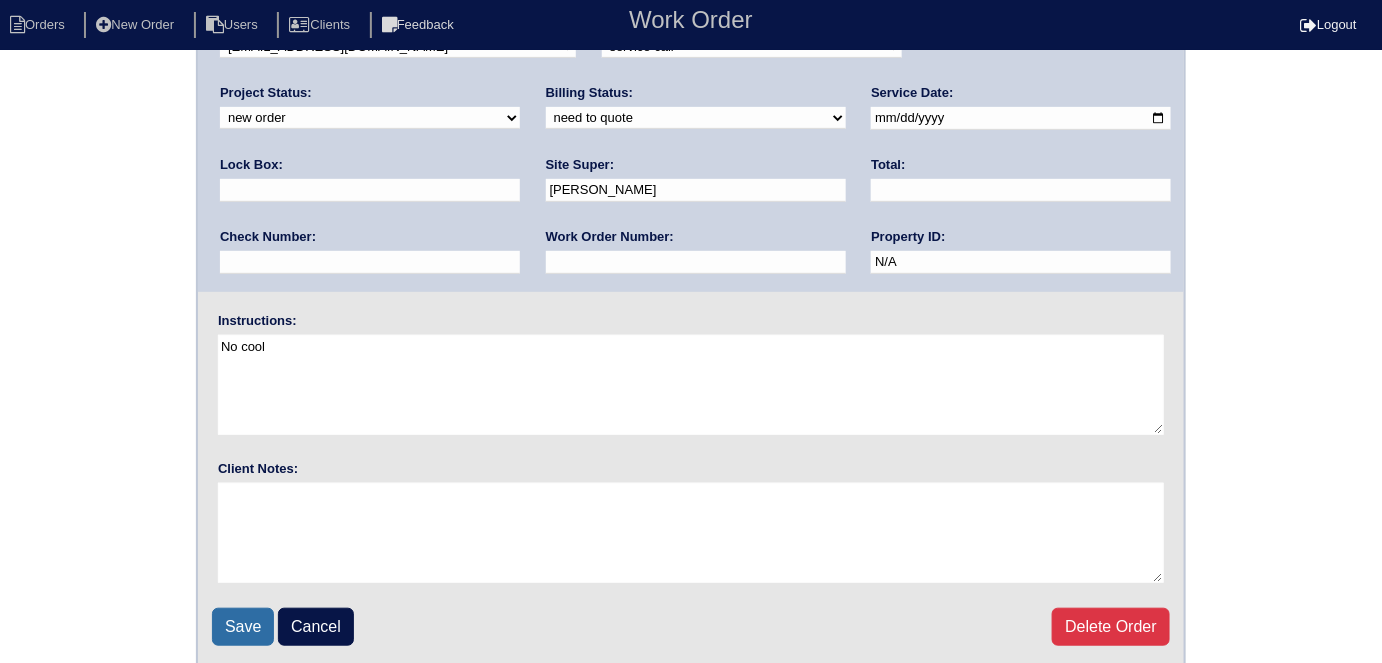 click on "Save" at bounding box center (243, 627) 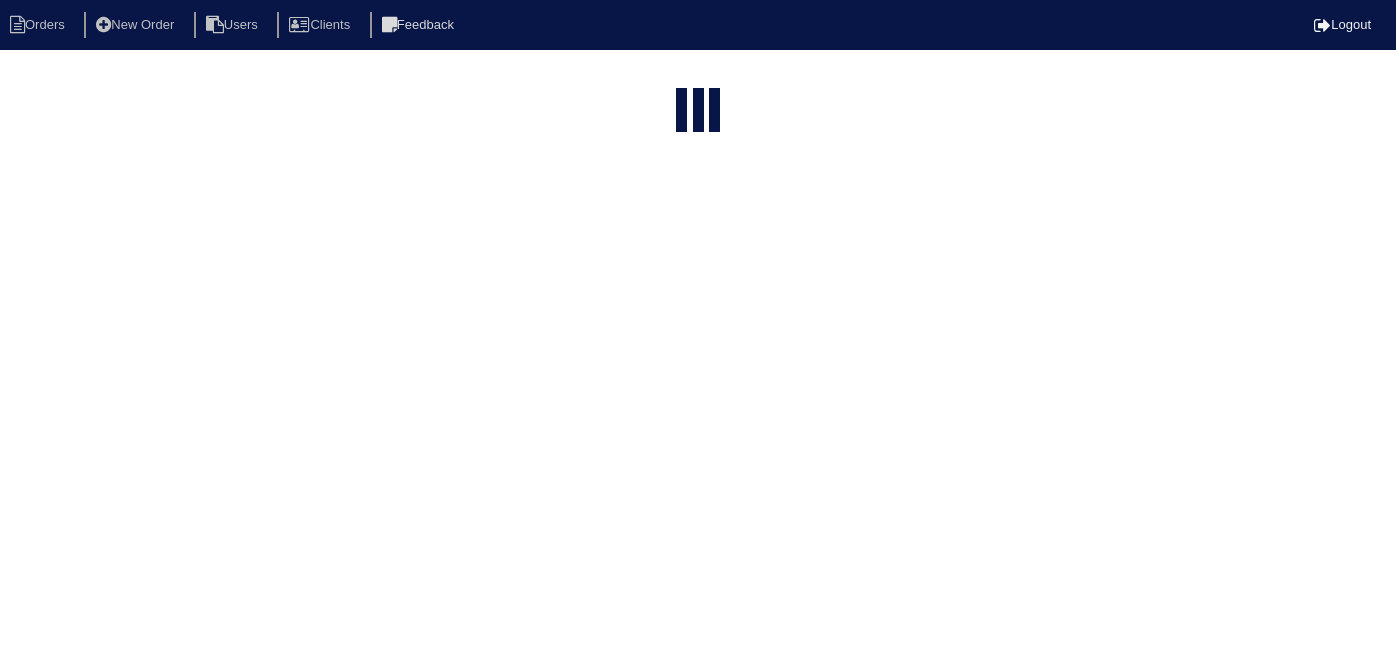select on "15" 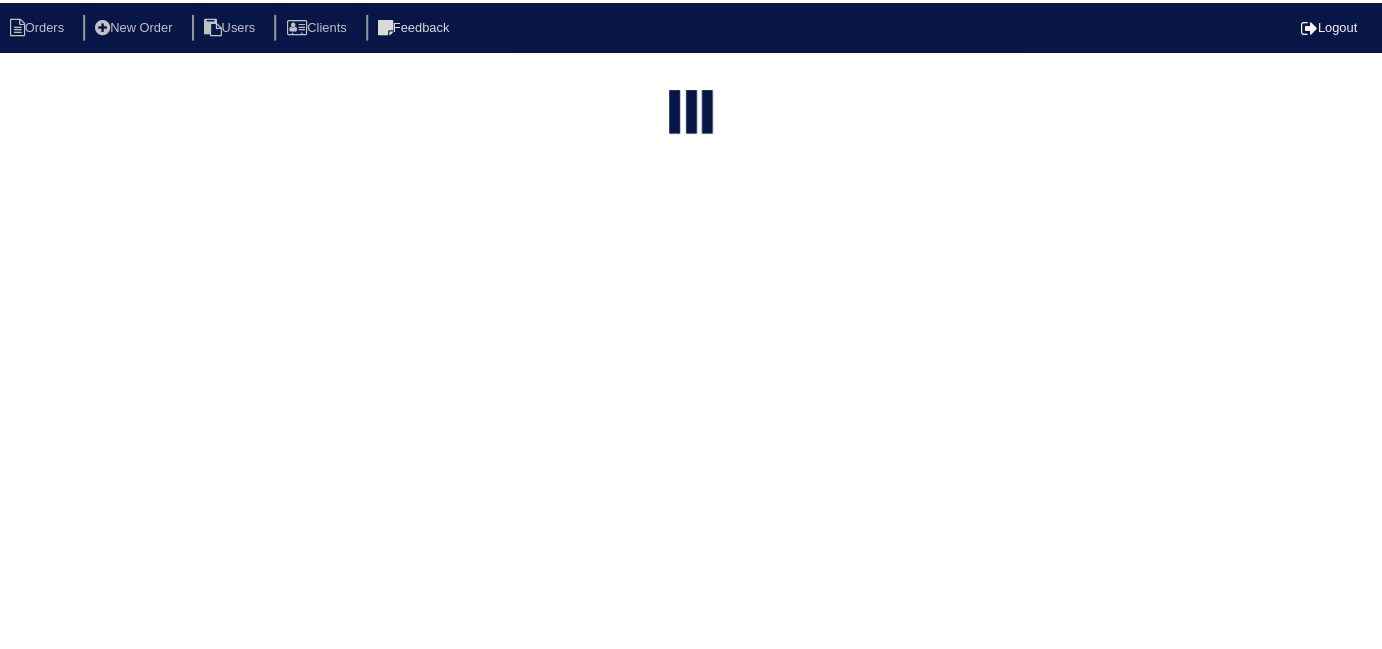 scroll, scrollTop: 0, scrollLeft: 0, axis: both 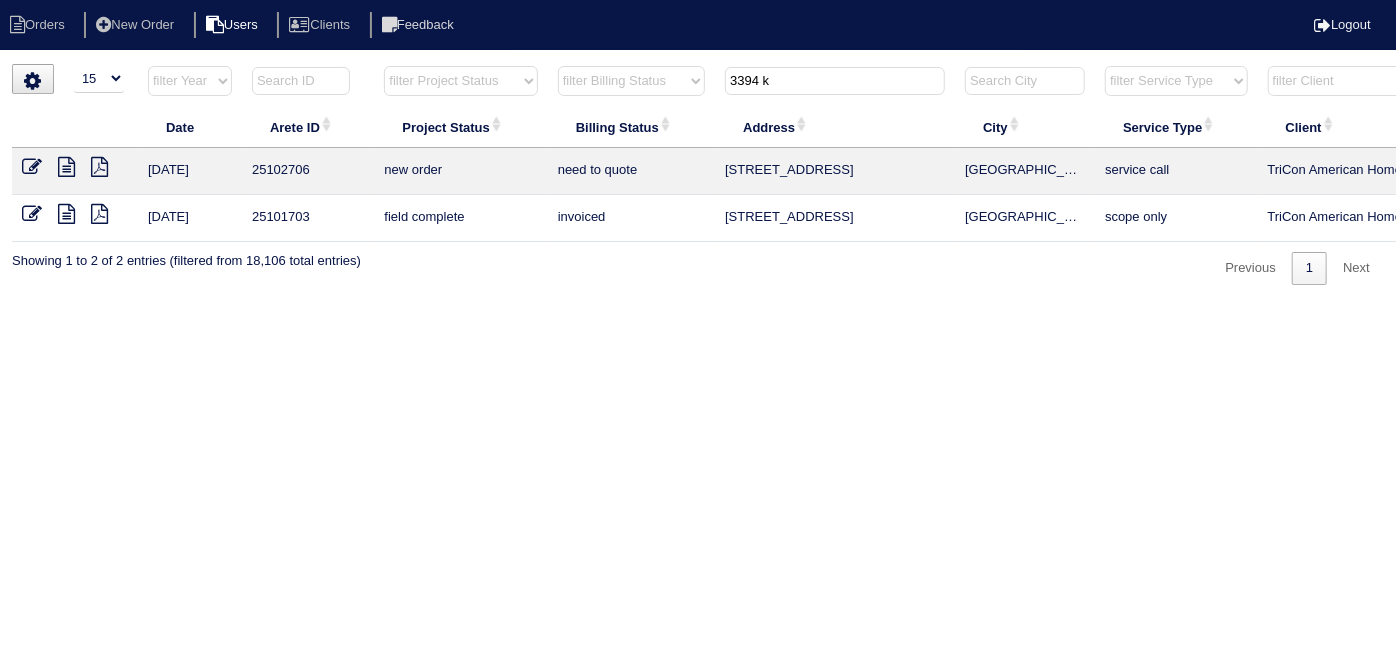 drag, startPoint x: 783, startPoint y: 86, endPoint x: 288, endPoint y: 26, distance: 498.6231 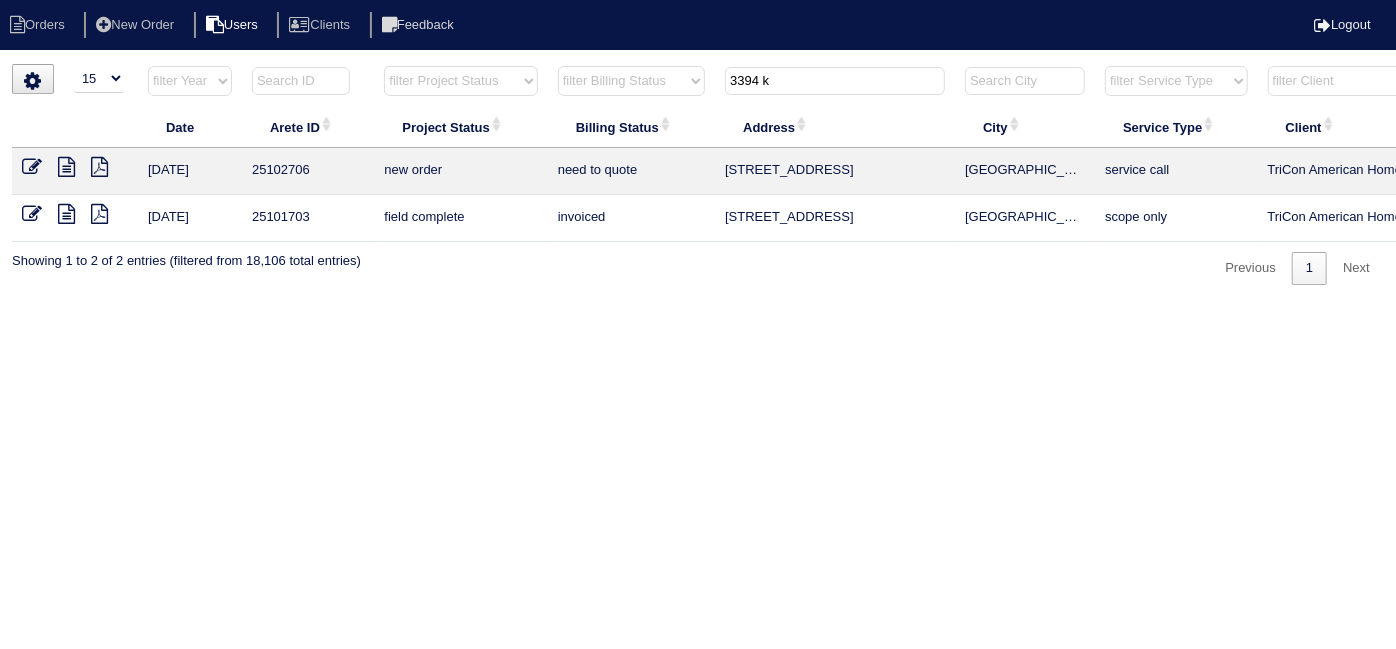 click on "Orders
New Order
Users
Clients
Feedback
Logout
Orders
New Order
Users
Clients
Message is blank.  Please add text or cancel.
Send Feedback
Cancel" at bounding box center (698, 174) 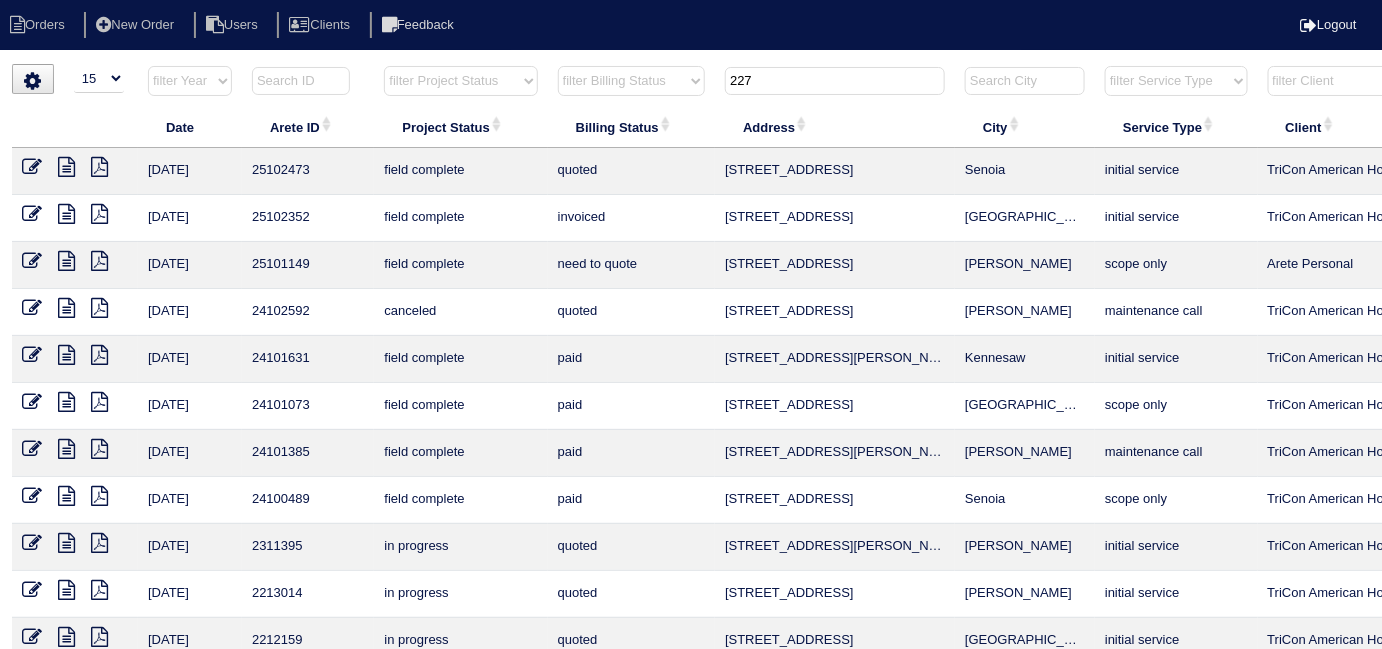 type on "227" 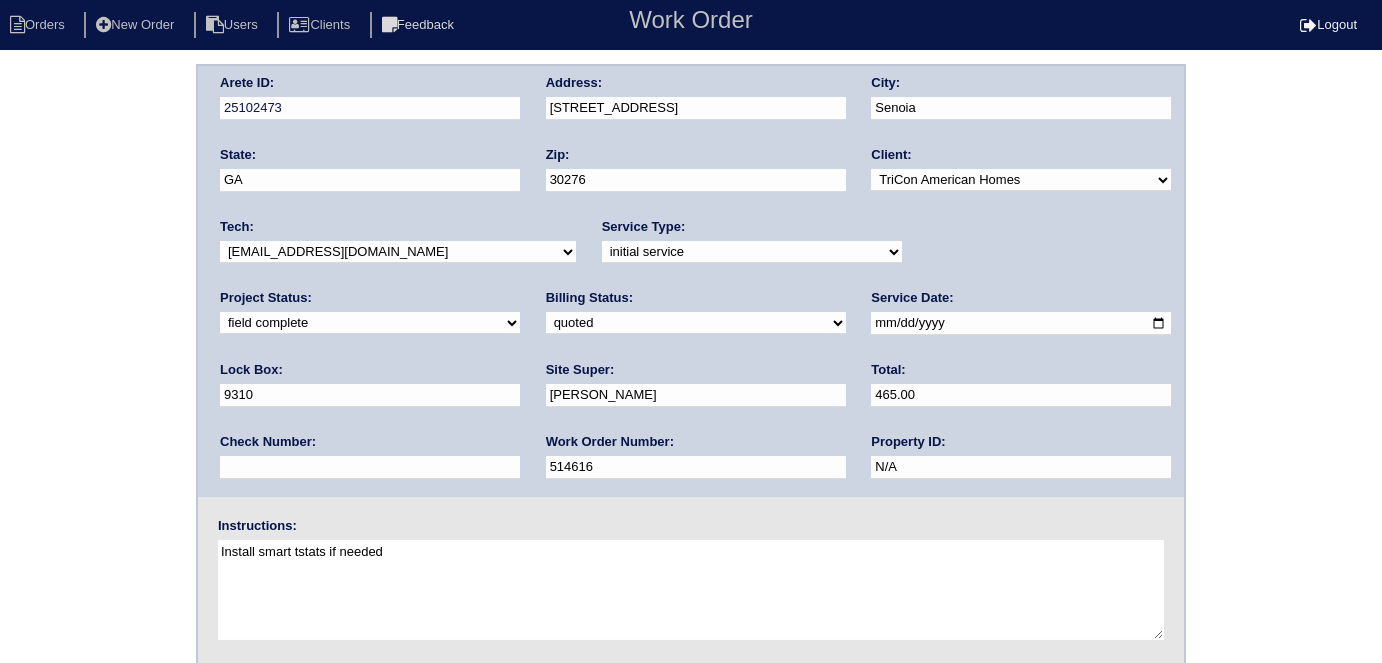 scroll, scrollTop: 0, scrollLeft: 0, axis: both 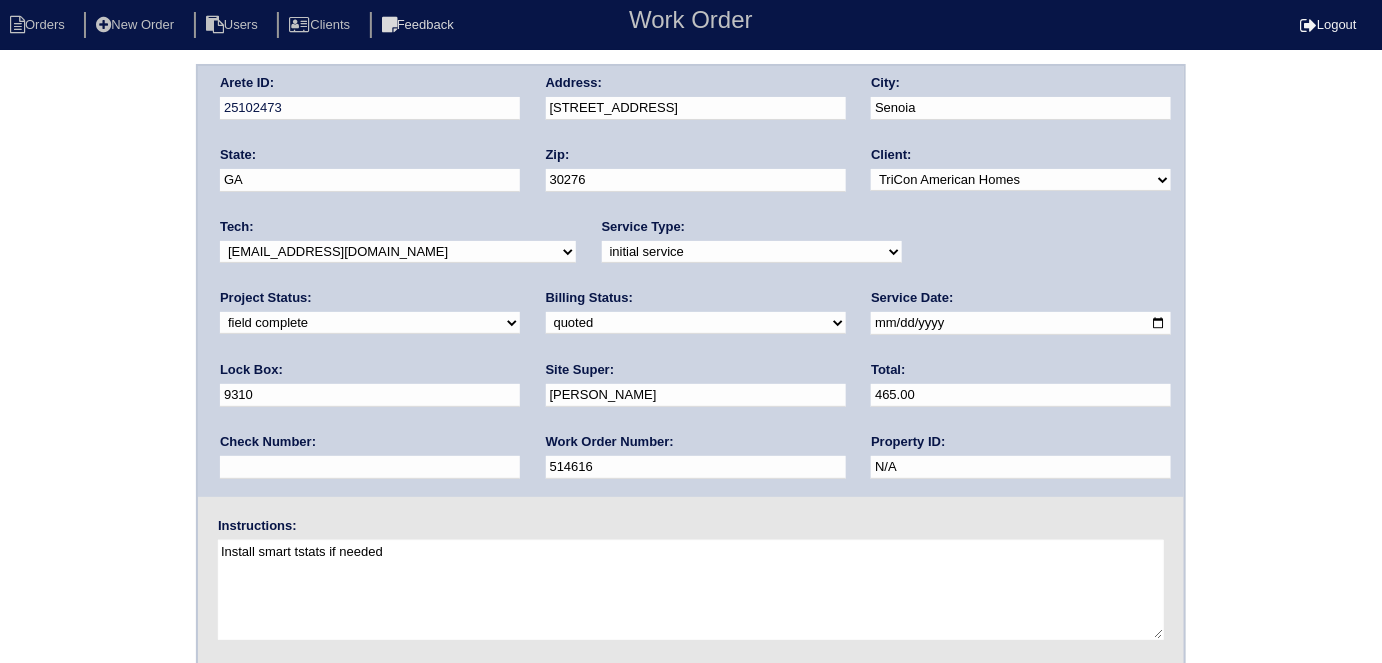 click on "need to quote
quoted
need to invoice
invoiced
paid
warranty
purchase order needed
unknown
in quickbooks" at bounding box center [696, 323] 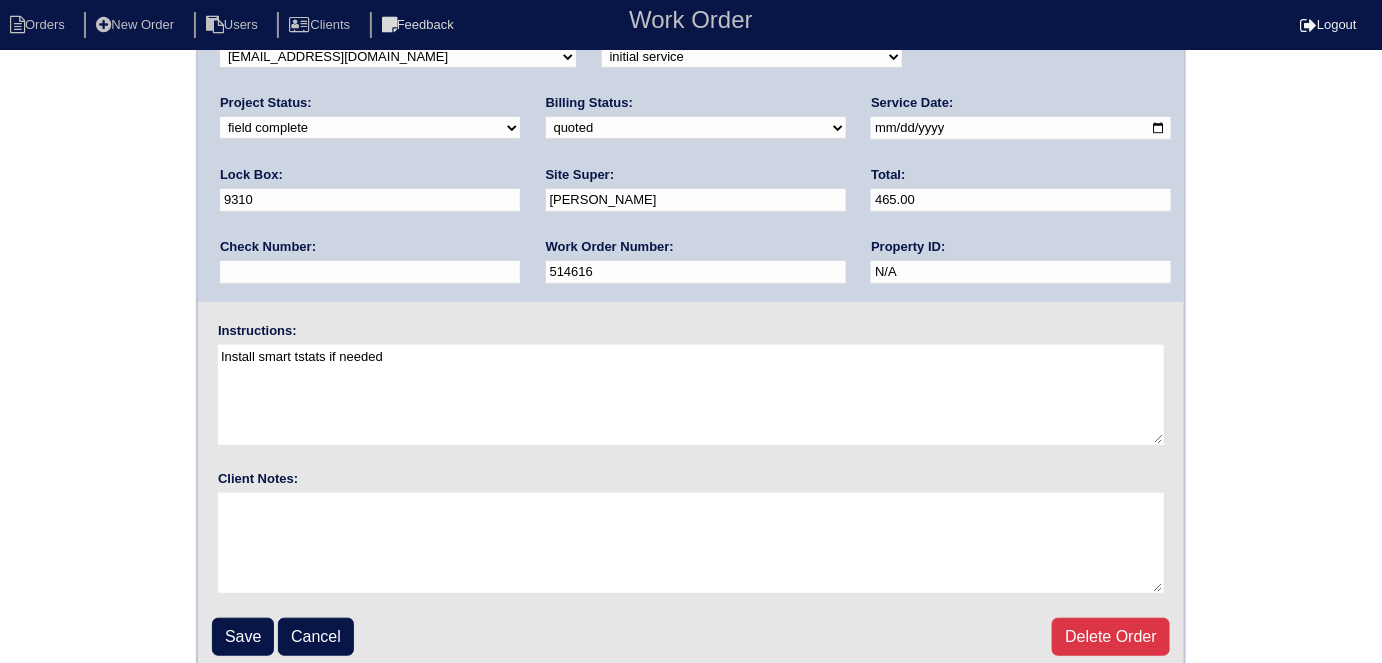 scroll, scrollTop: 205, scrollLeft: 0, axis: vertical 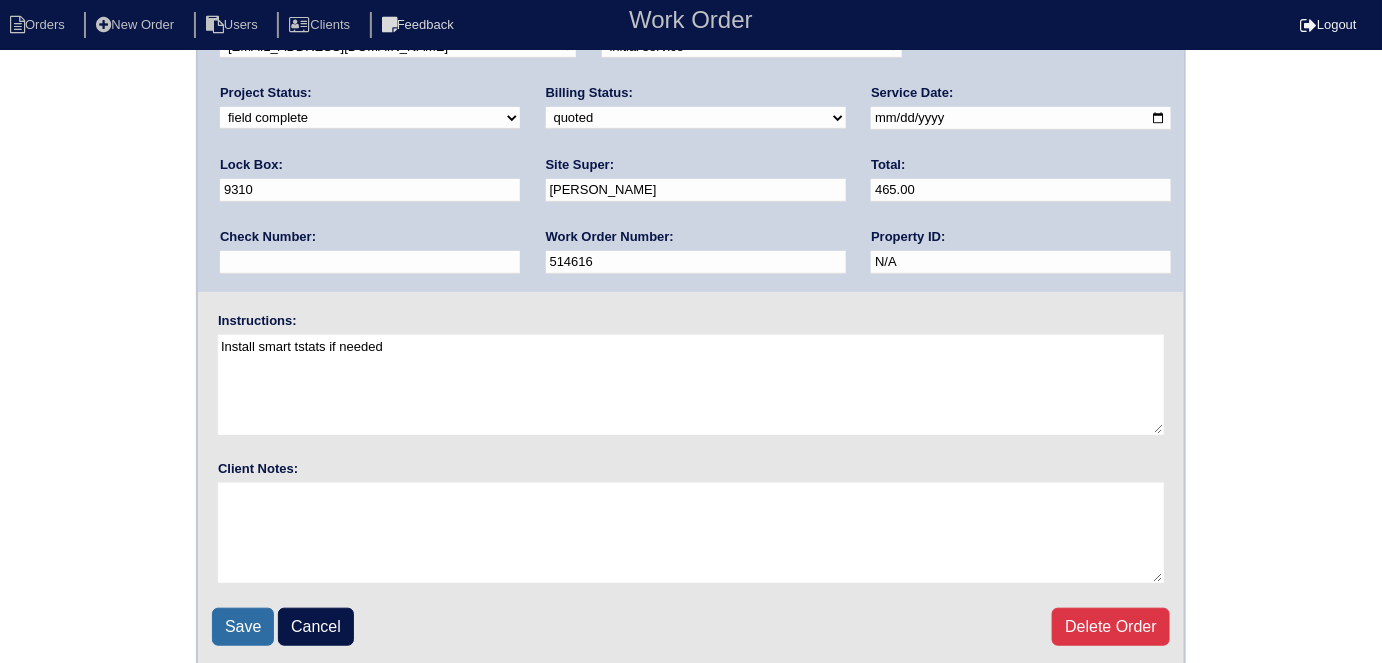 click on "Save" at bounding box center (243, 627) 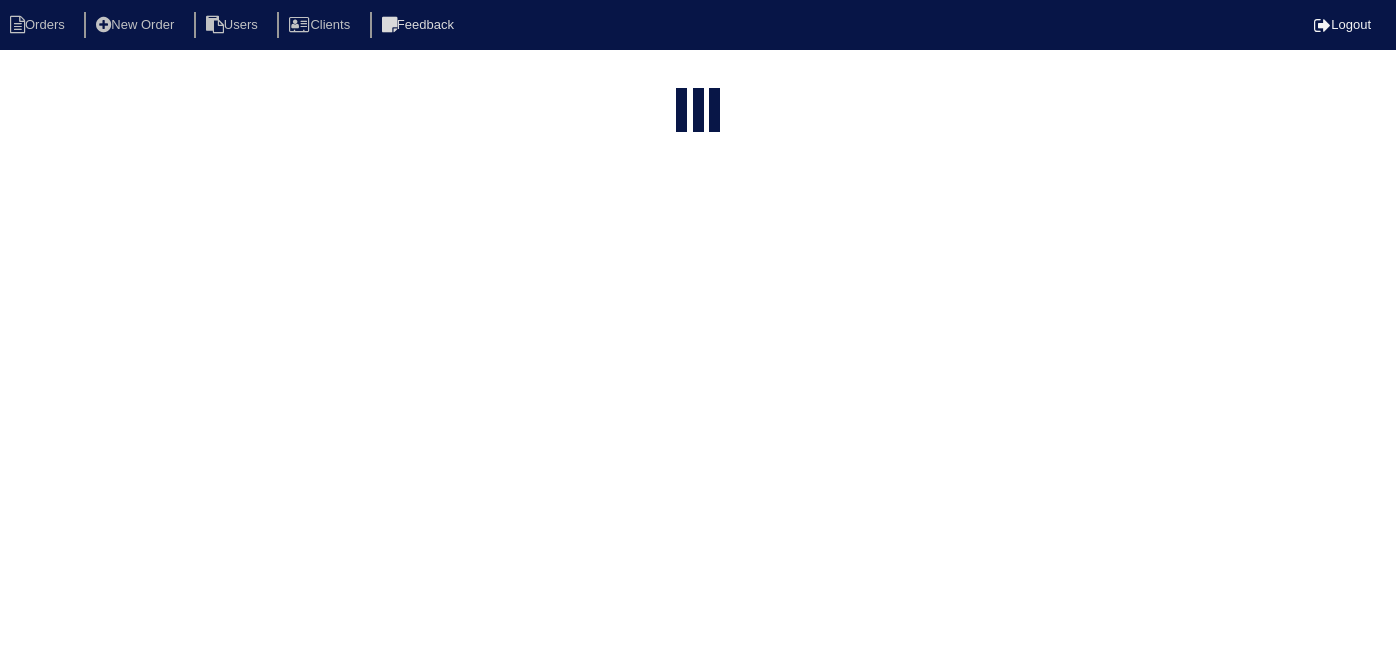 select on "15" 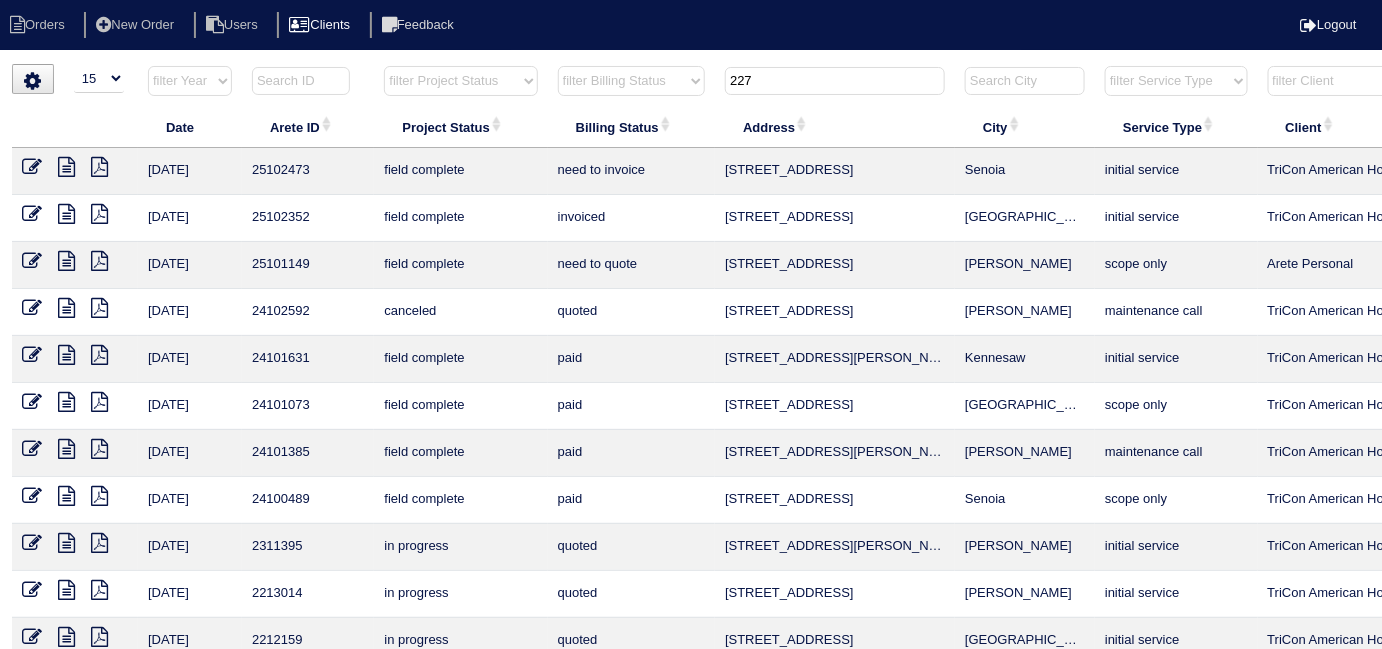 drag, startPoint x: 821, startPoint y: 71, endPoint x: 362, endPoint y: 11, distance: 462.90497 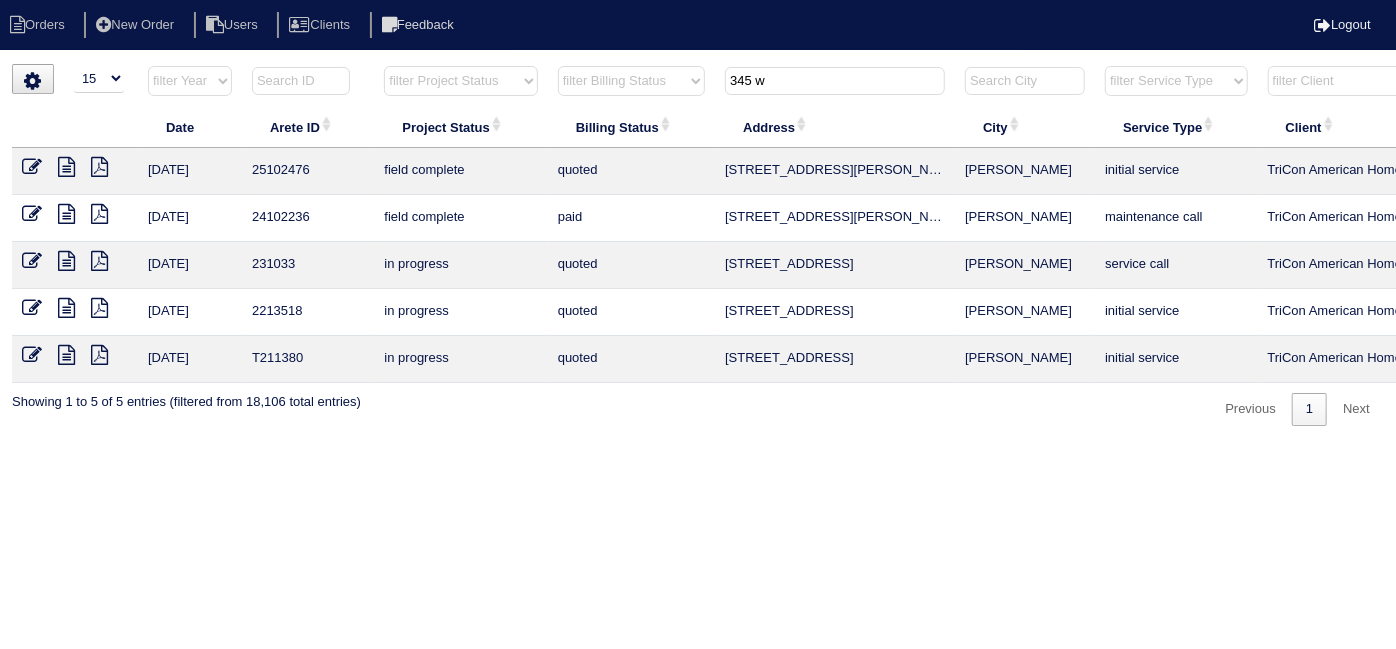 type on "345 w" 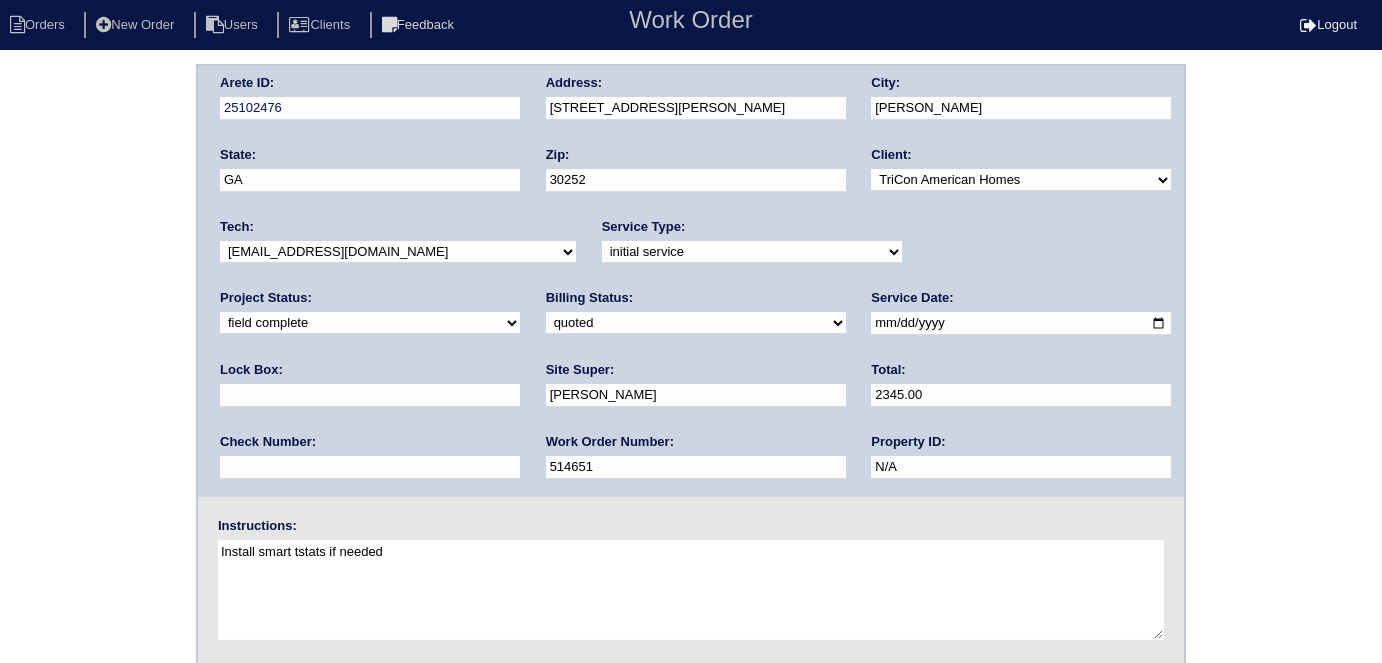 scroll, scrollTop: 0, scrollLeft: 0, axis: both 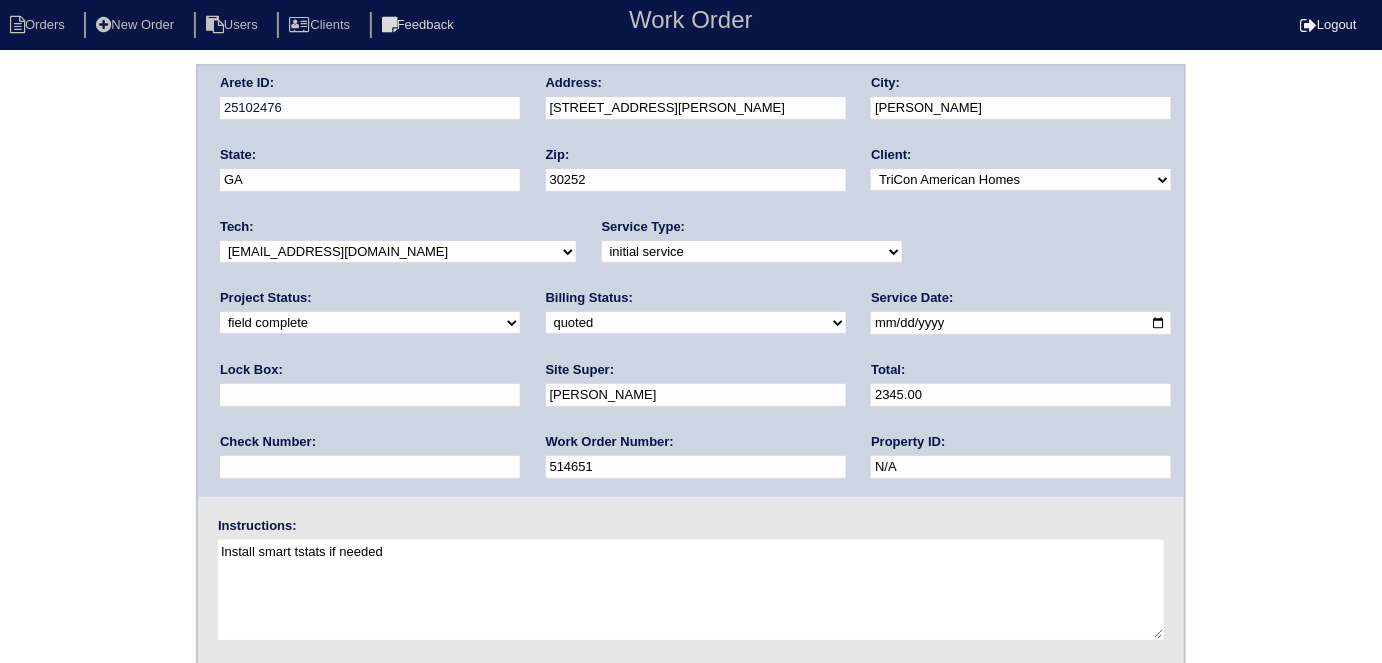 click on "need to quote
quoted
need to invoice
invoiced
paid
warranty
purchase order needed
unknown
in quickbooks" at bounding box center [696, 323] 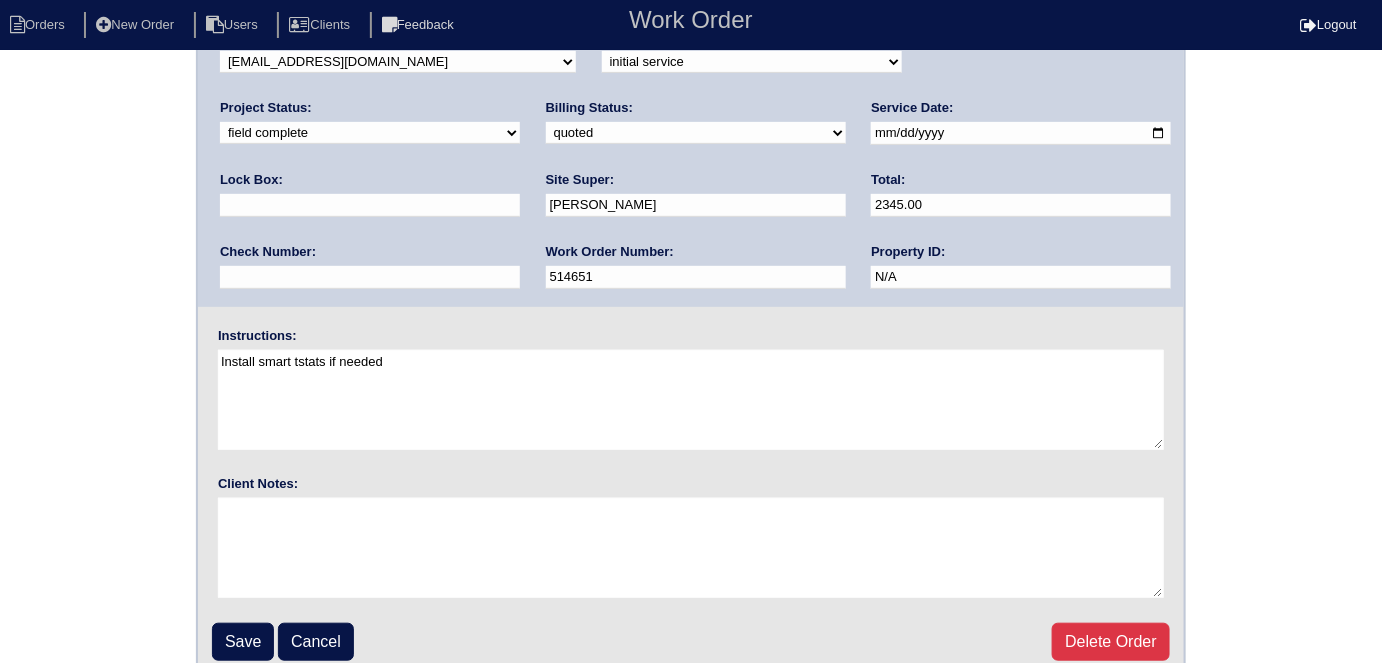 scroll, scrollTop: 205, scrollLeft: 0, axis: vertical 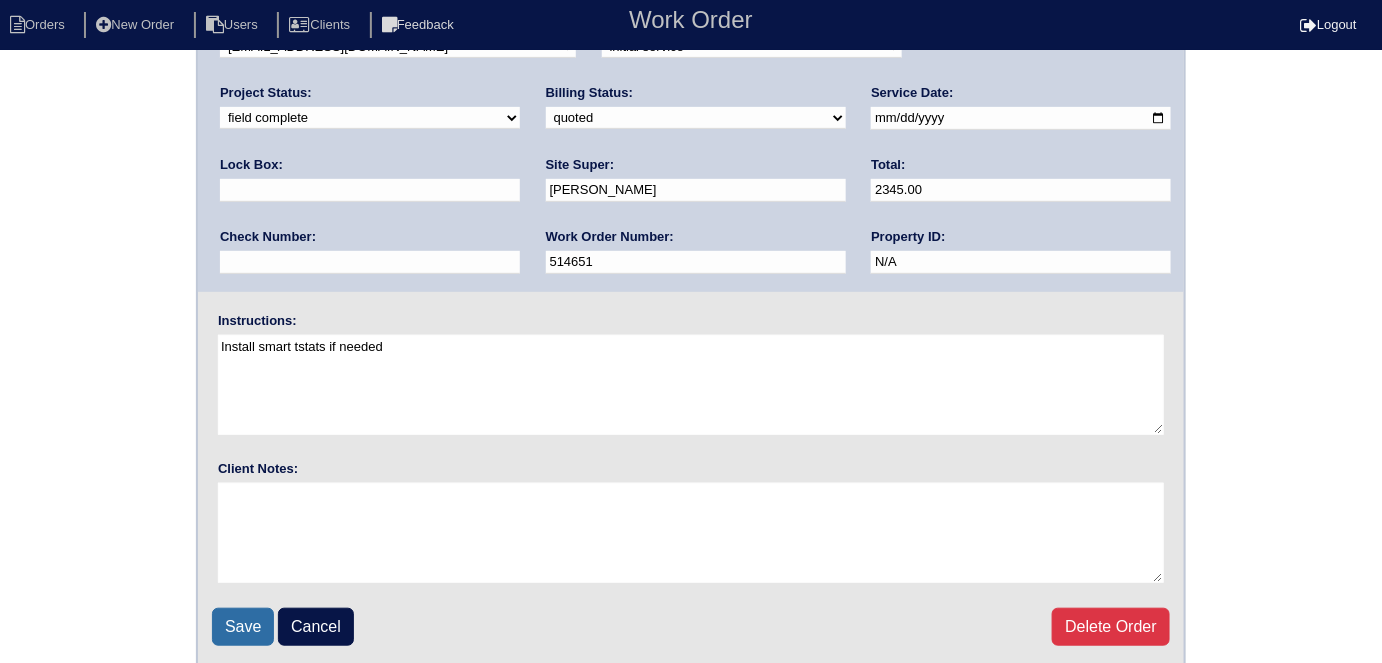click on "Save" at bounding box center (243, 627) 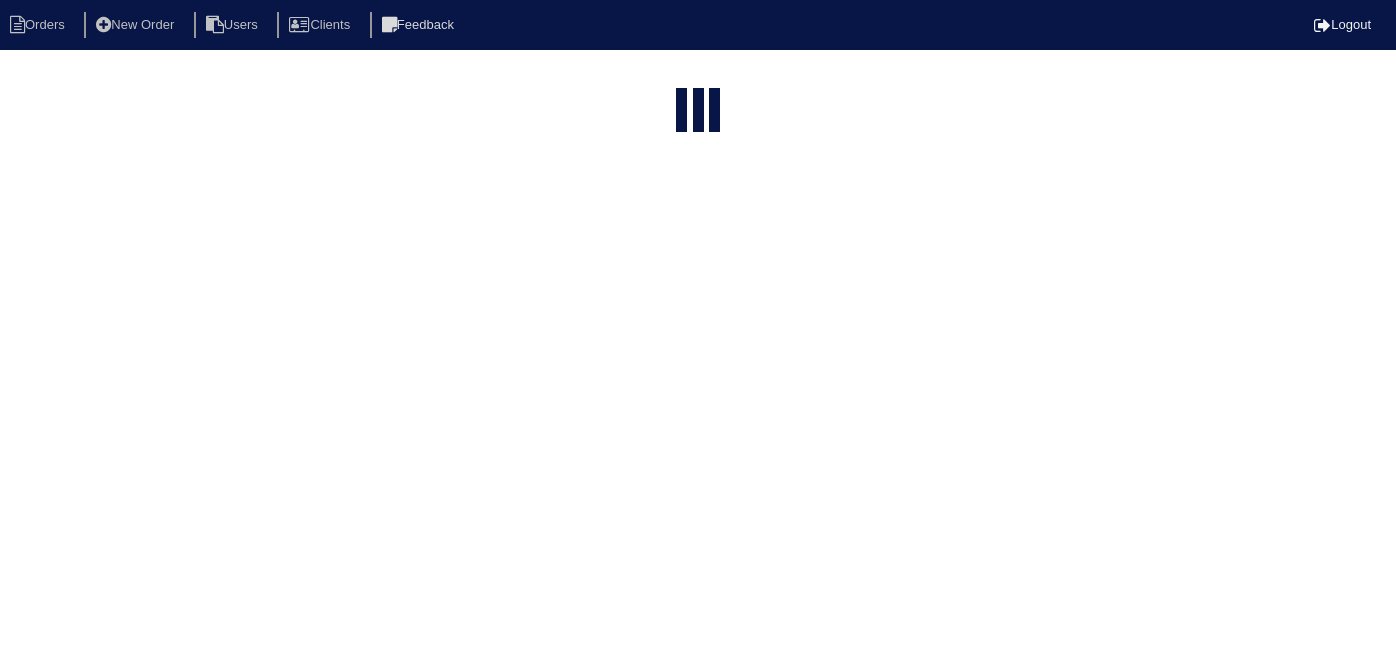 select on "15" 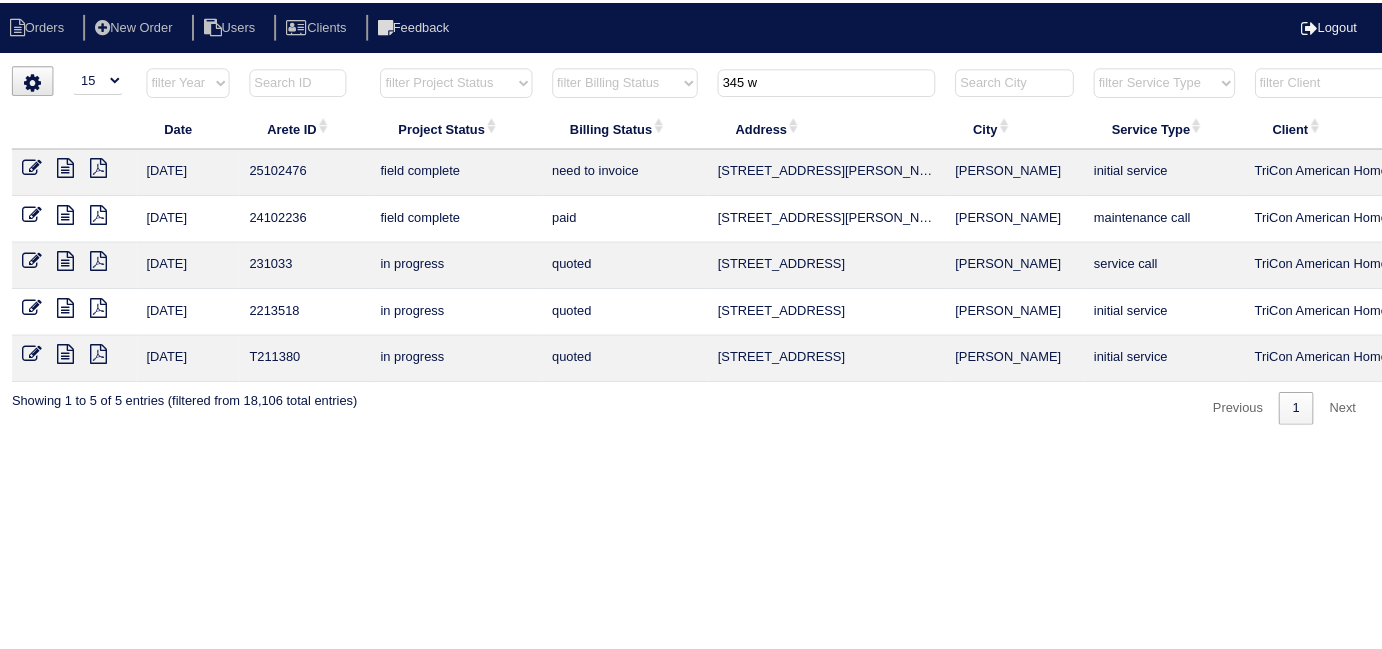 scroll, scrollTop: 0, scrollLeft: 348, axis: horizontal 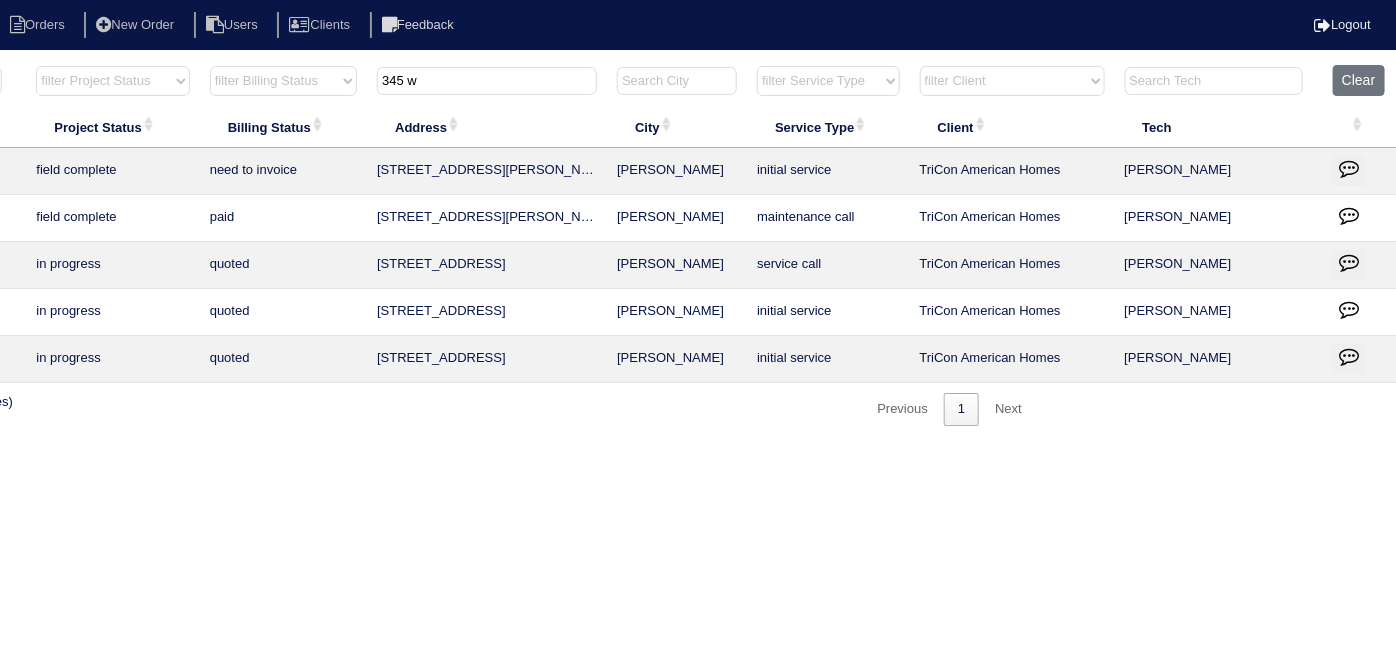 drag, startPoint x: 1343, startPoint y: 166, endPoint x: 1308, endPoint y: 165, distance: 35.014282 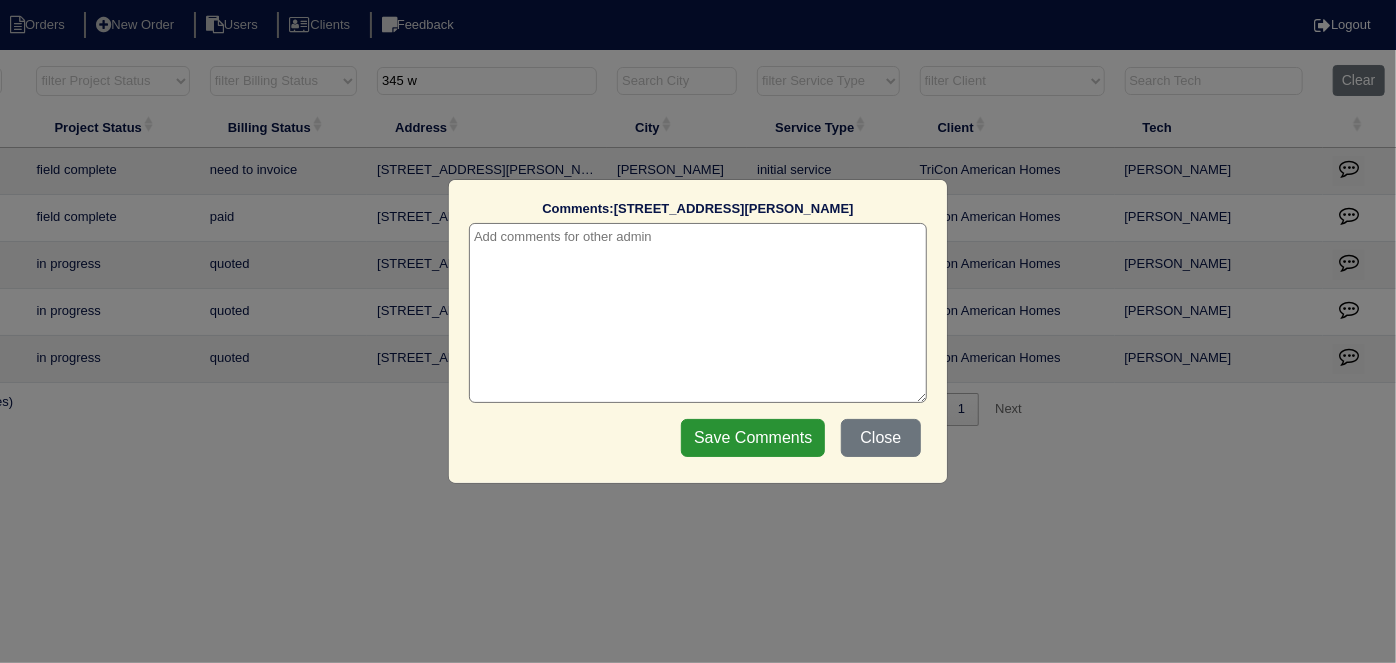 click at bounding box center [698, 313] 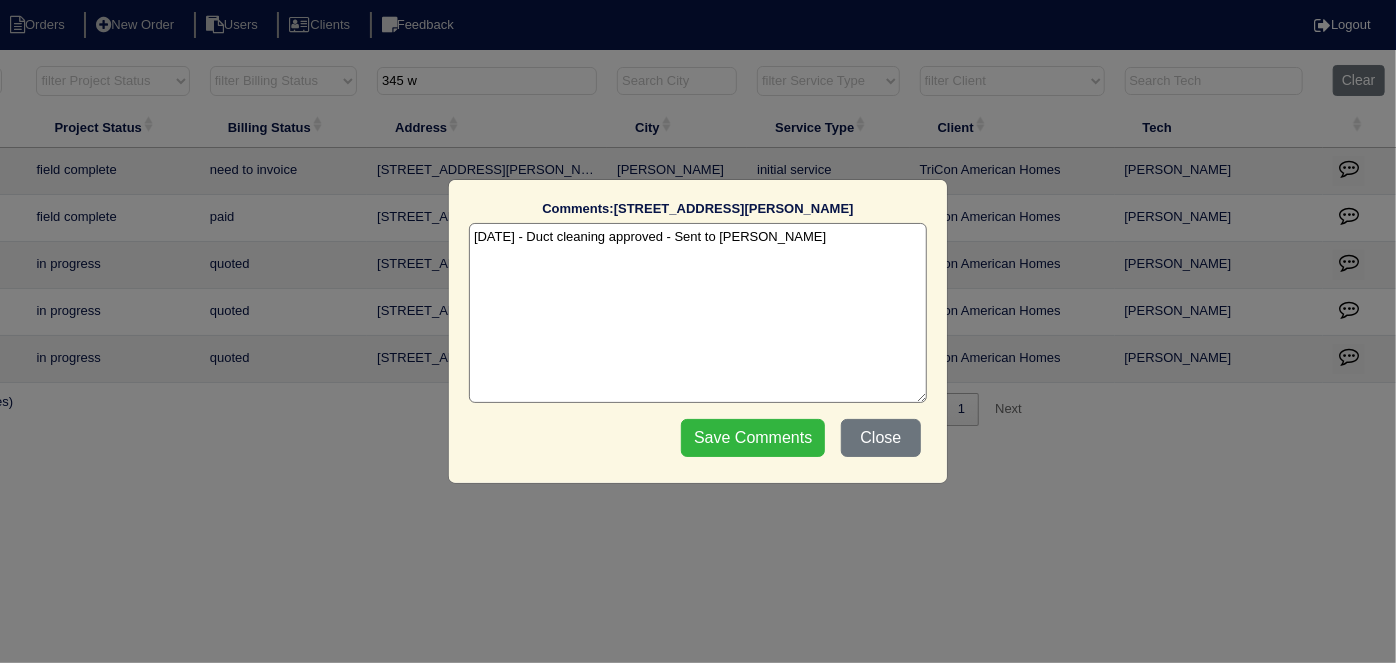 type on "7/23/25 - Duct cleaning approved - Sent to Dan - KE" 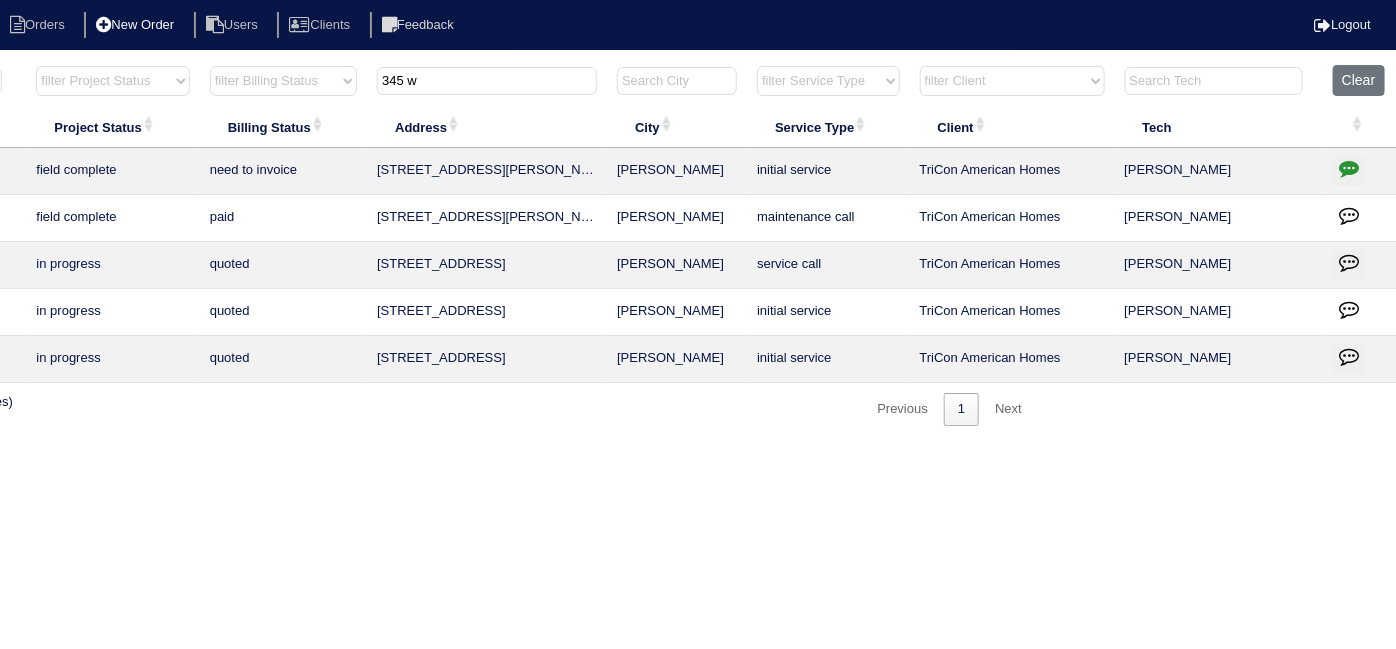 drag, startPoint x: 480, startPoint y: 86, endPoint x: 164, endPoint y: 27, distance: 321.46072 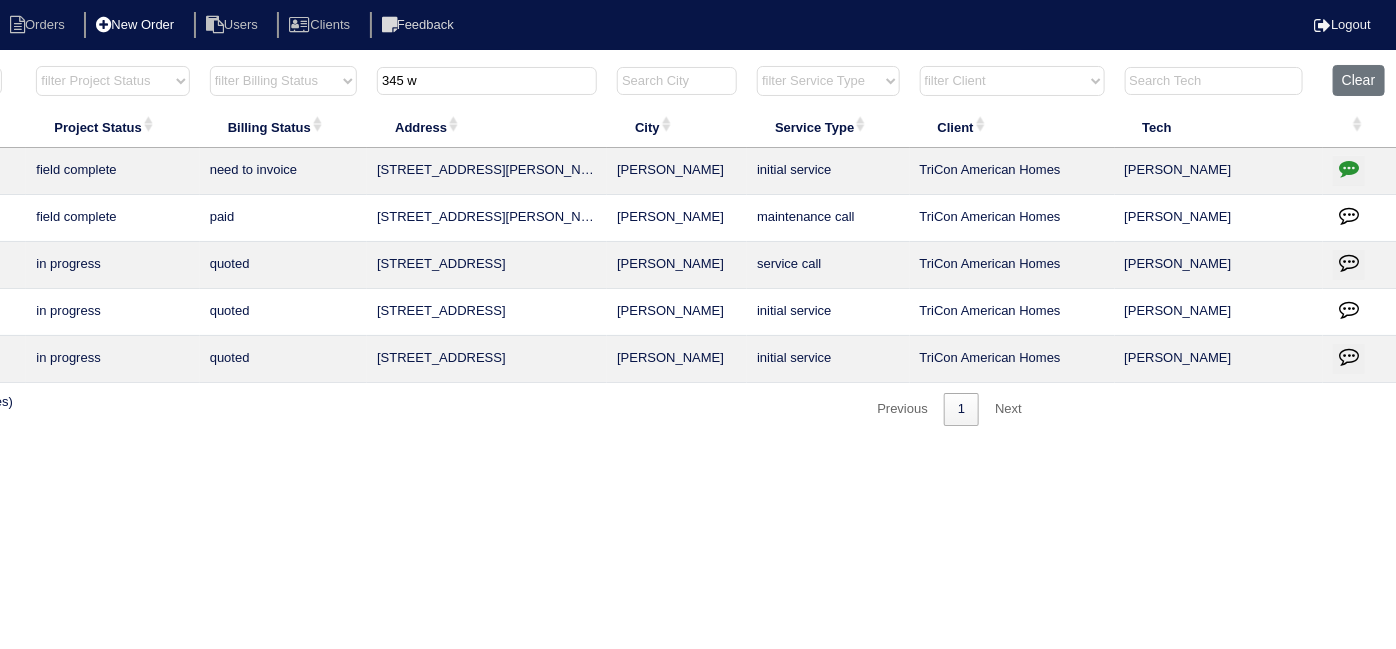 click on "Orders
New Order
Users
Clients
Feedback
Logout
Orders
New Order
Users
Clients
Message is blank.  Please add text or cancel.
Send Feedback
Cancel" at bounding box center (350, 223) 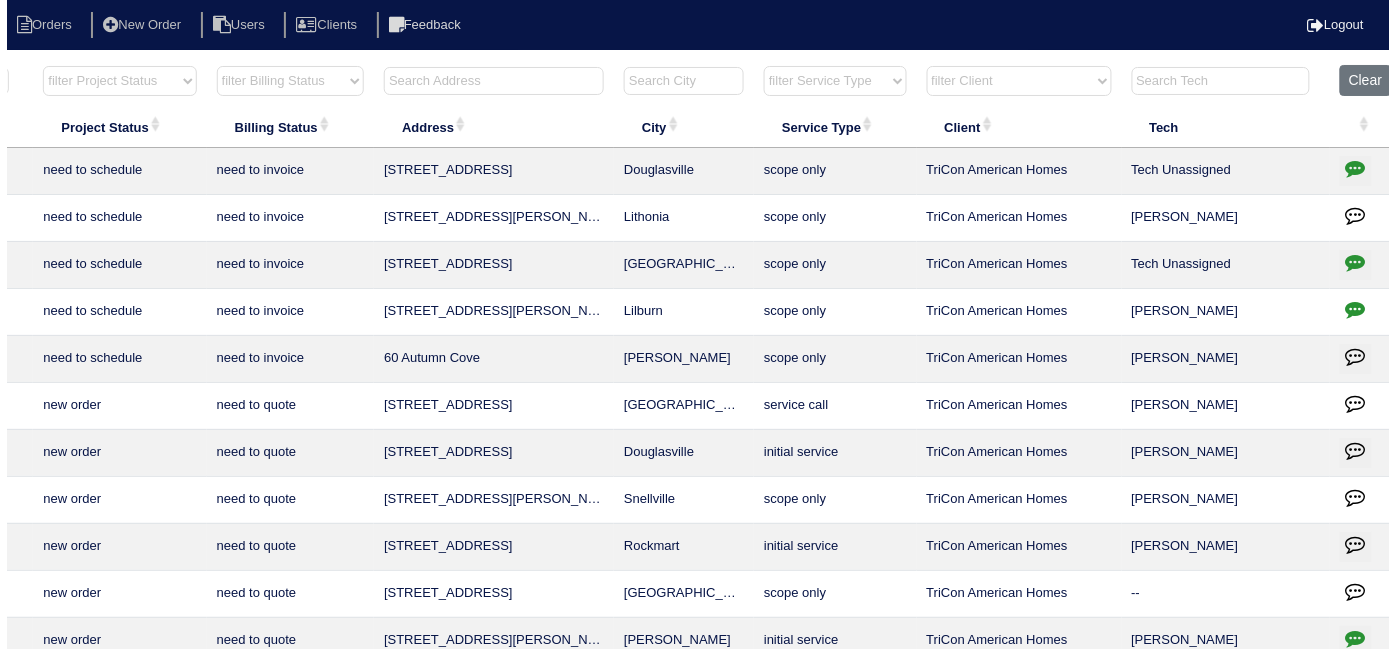 scroll, scrollTop: 0, scrollLeft: 84, axis: horizontal 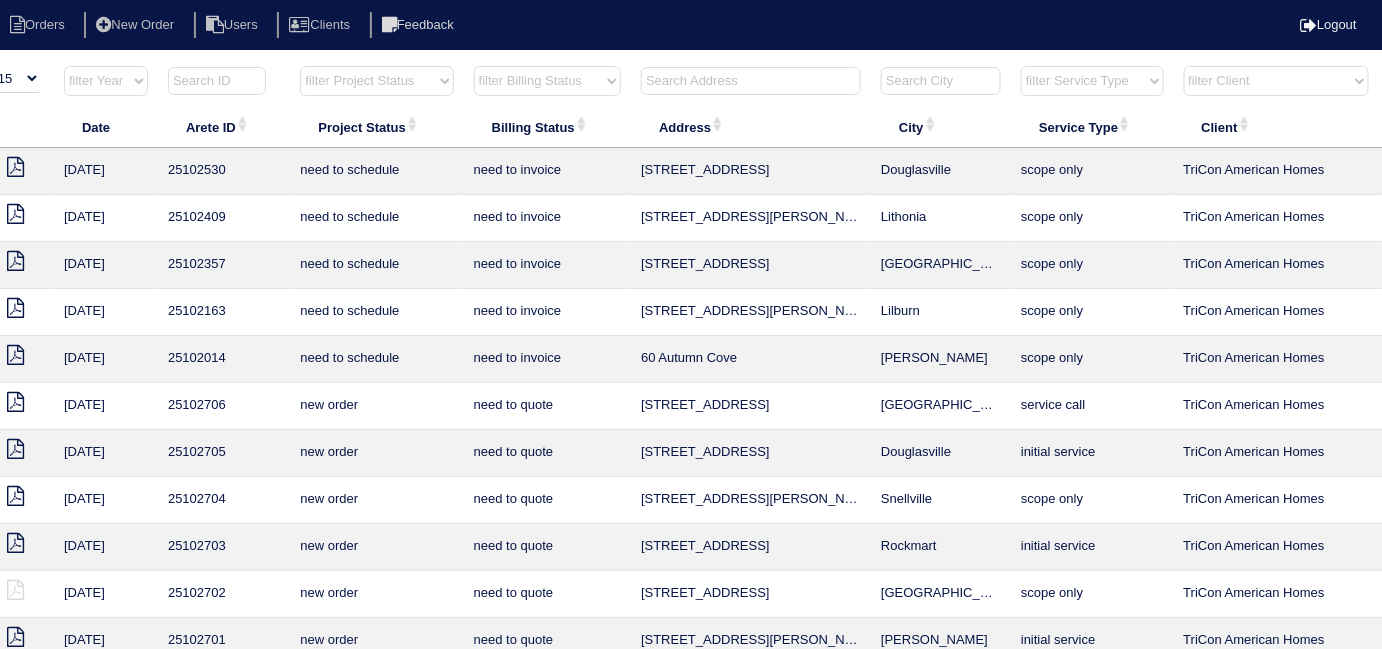 click at bounding box center (751, 81) 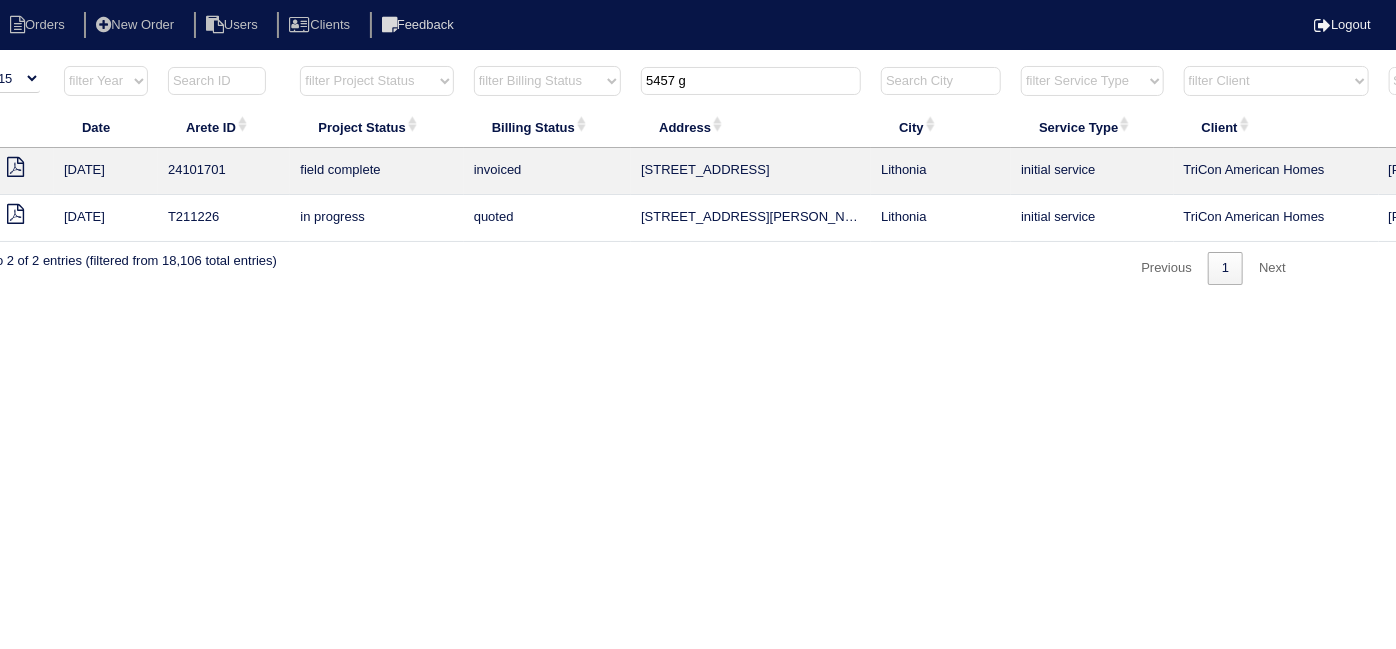 scroll, scrollTop: 0, scrollLeft: 0, axis: both 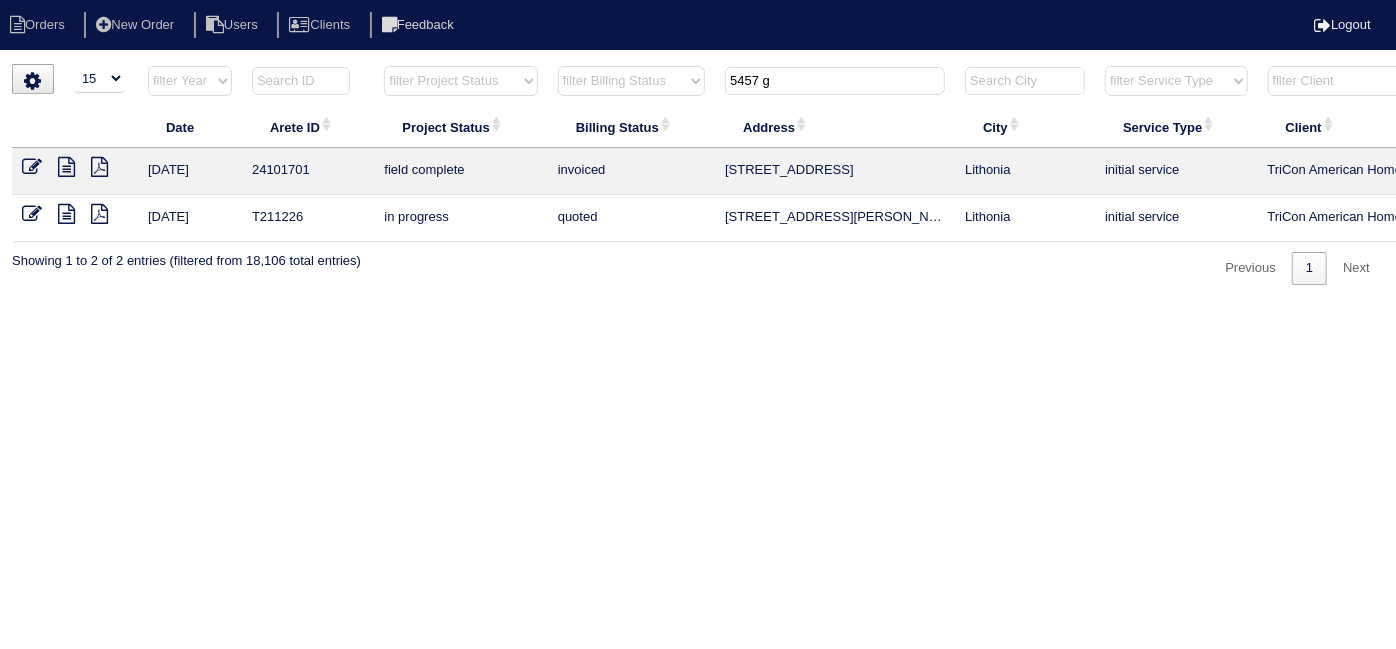 type on "5457 g" 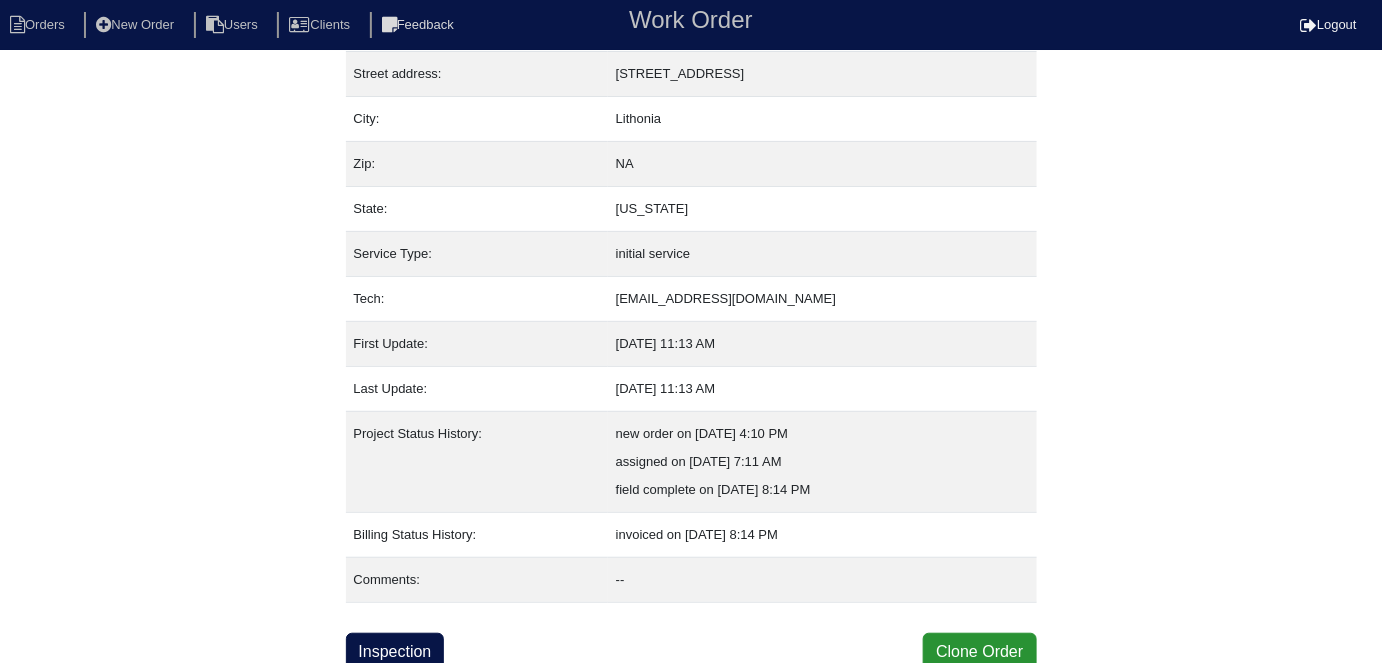 scroll, scrollTop: 105, scrollLeft: 0, axis: vertical 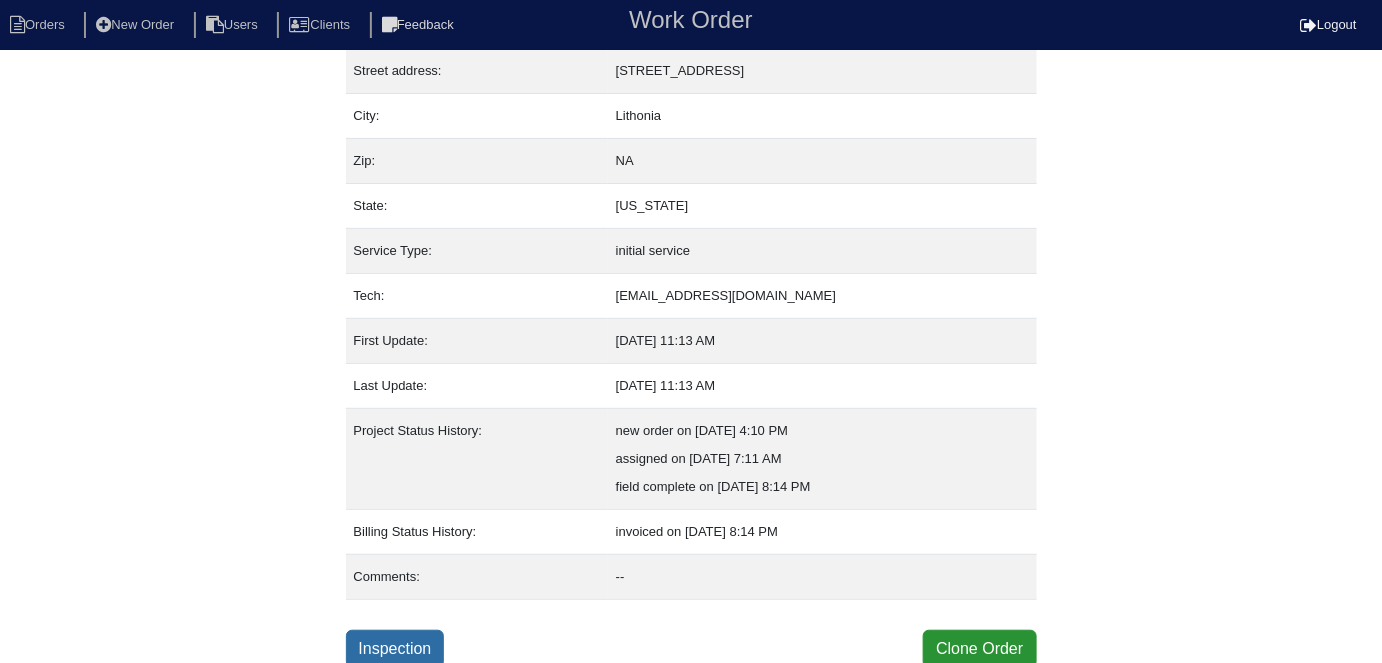 click on "Inspection" at bounding box center (395, 649) 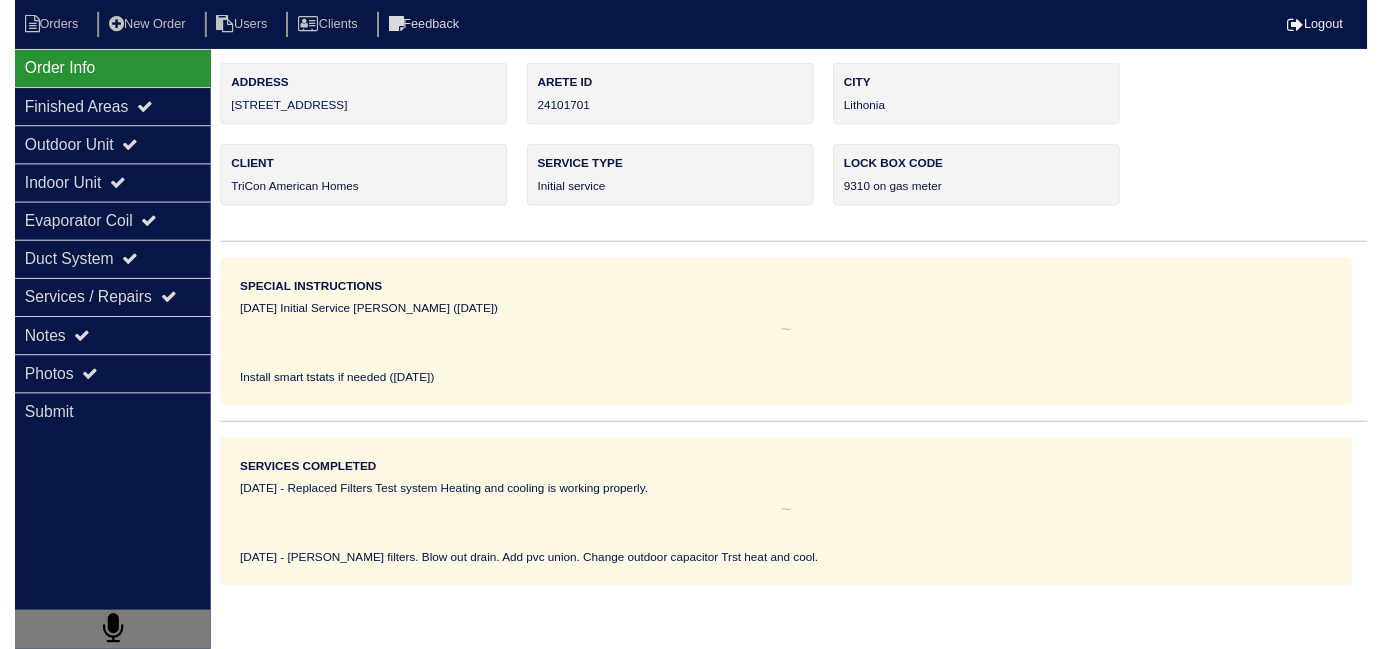 scroll, scrollTop: 0, scrollLeft: 0, axis: both 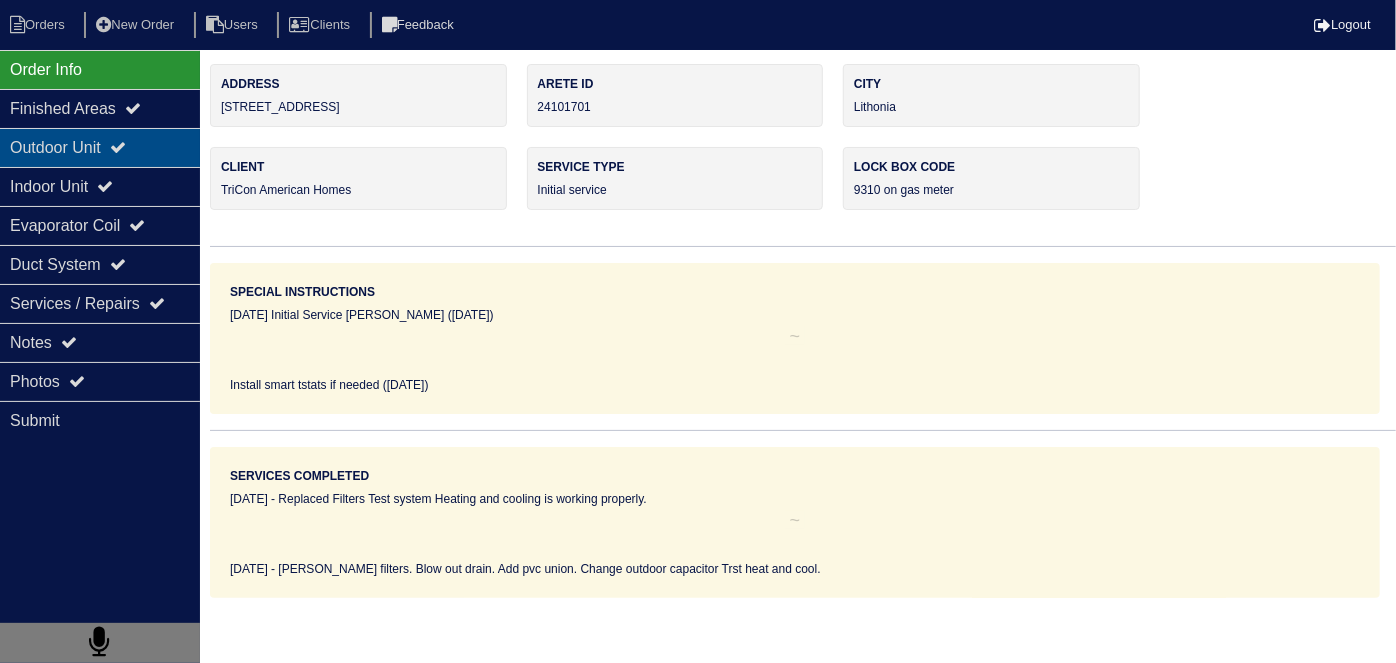 click on "Outdoor Unit" at bounding box center (100, 147) 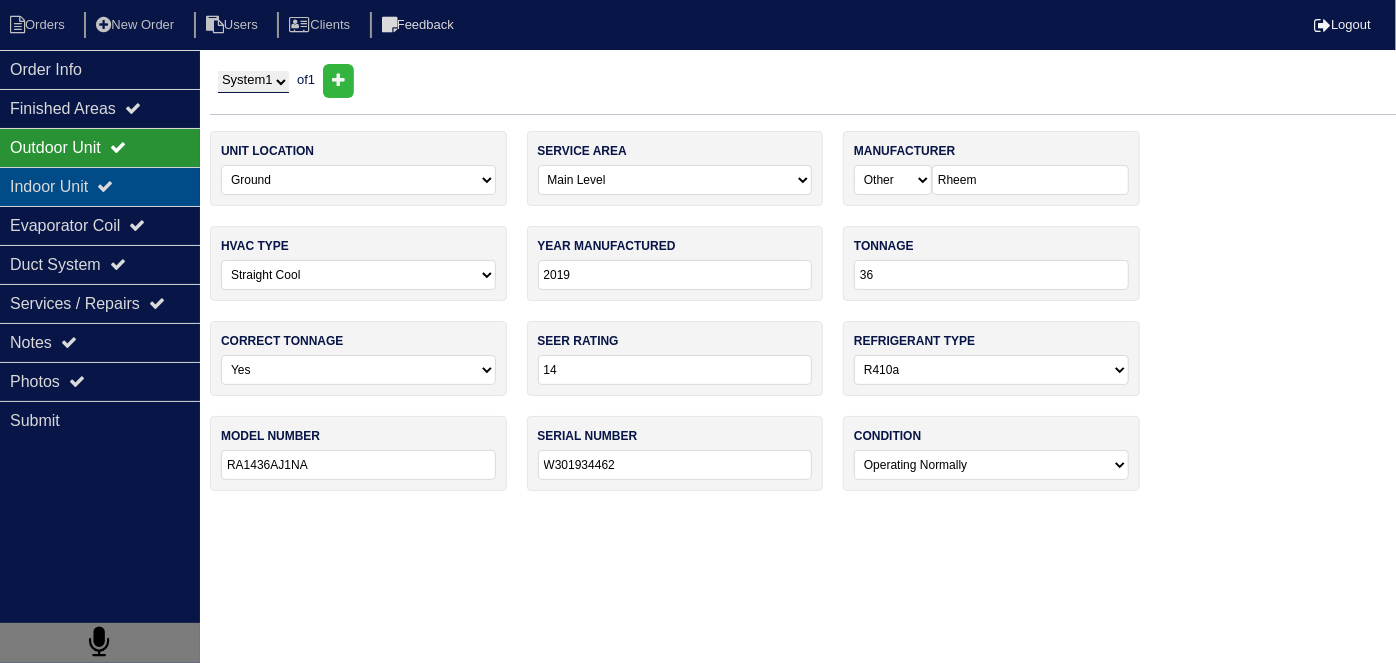 click at bounding box center [105, 186] 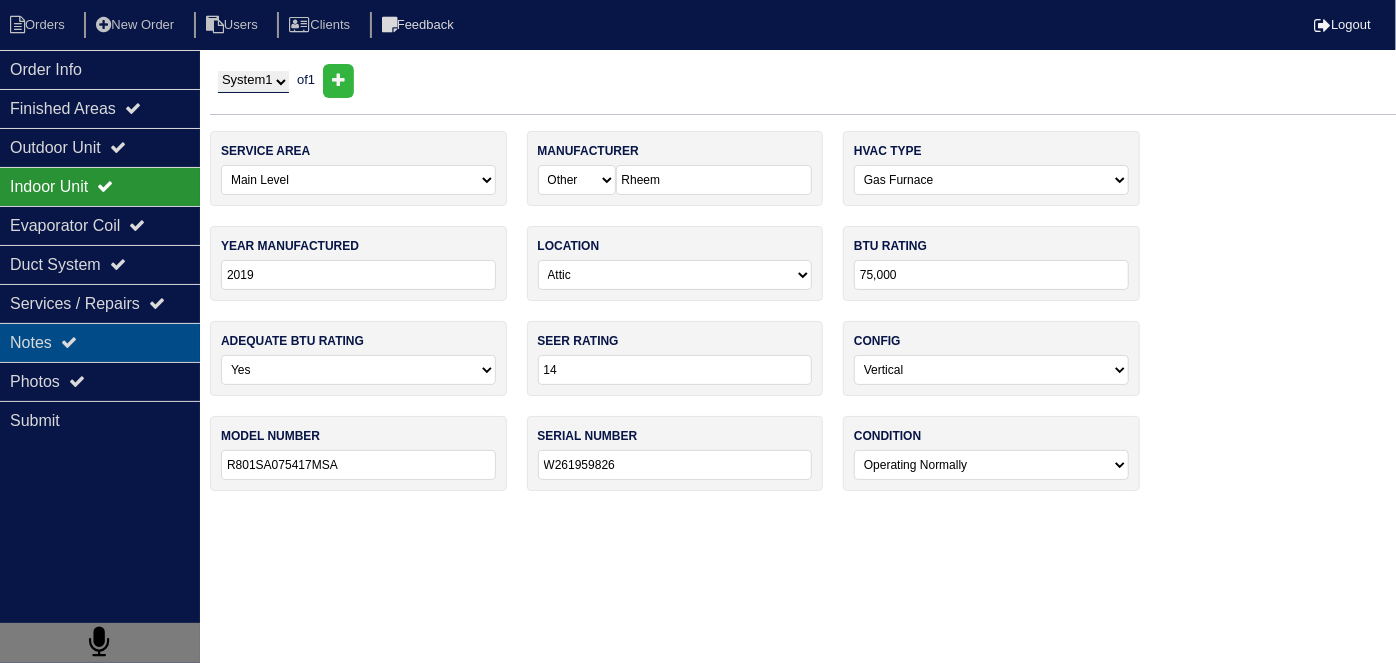 click on "Notes" at bounding box center (100, 342) 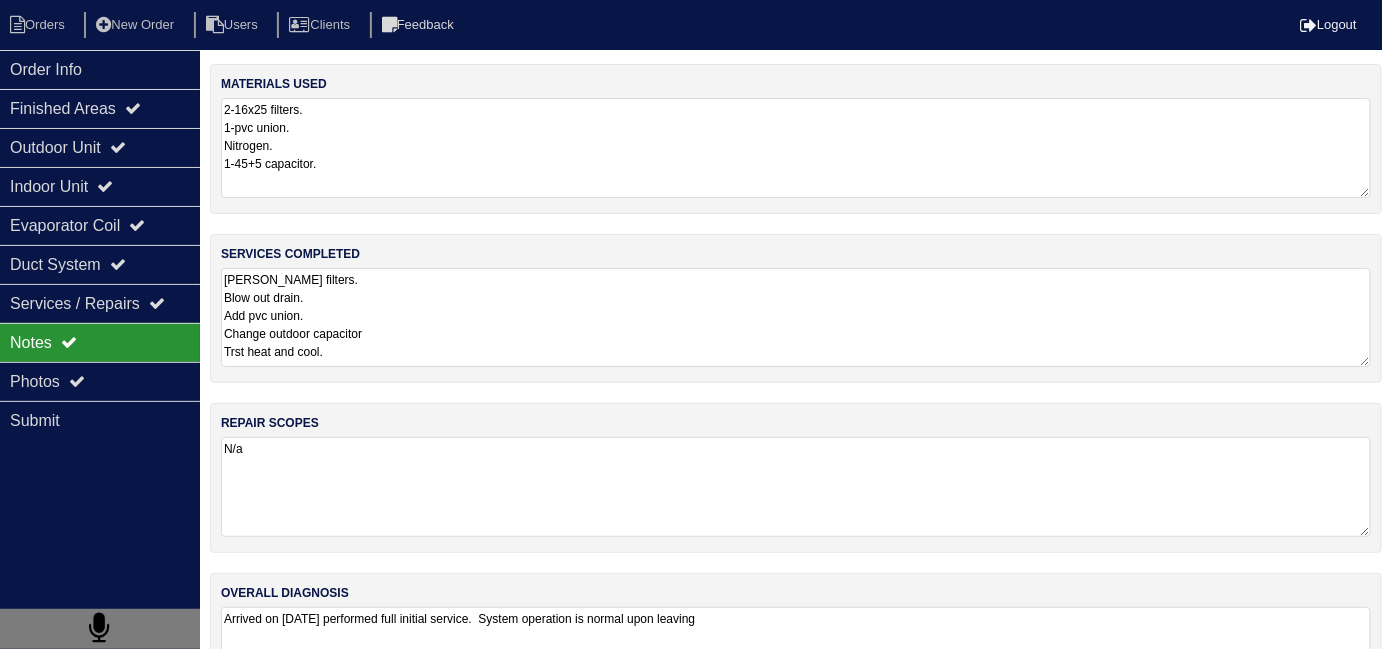 click on "Chang filters.
Blow out drain.
Add pvc union.
Change outdoor capacitor
Trst heat and cool." at bounding box center (796, 317) 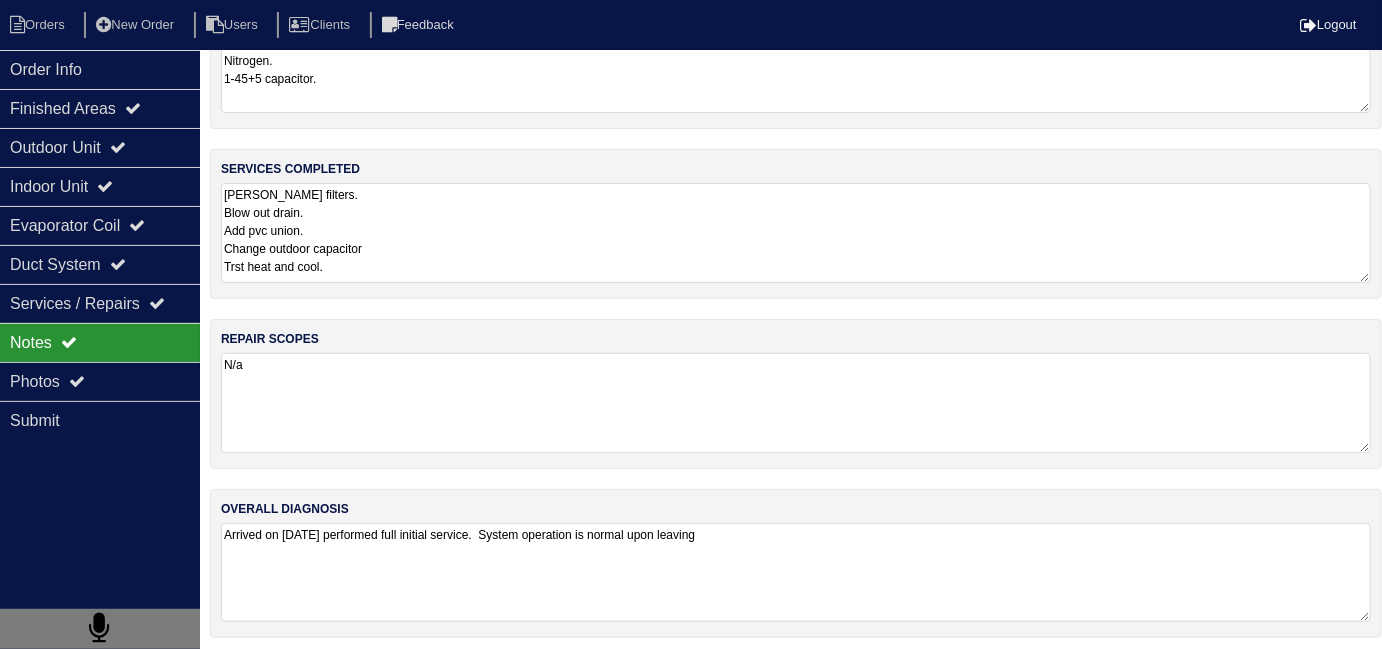 scroll, scrollTop: 88, scrollLeft: 0, axis: vertical 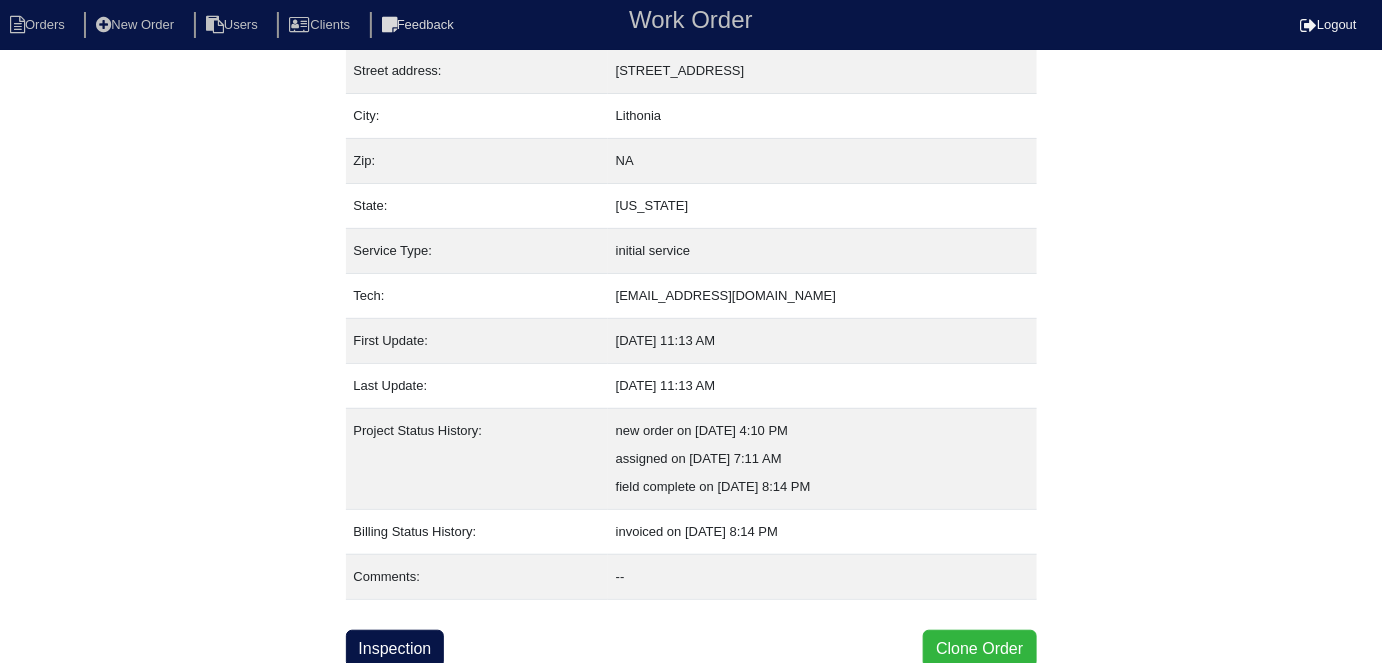 click on "Clone Order" at bounding box center [979, 649] 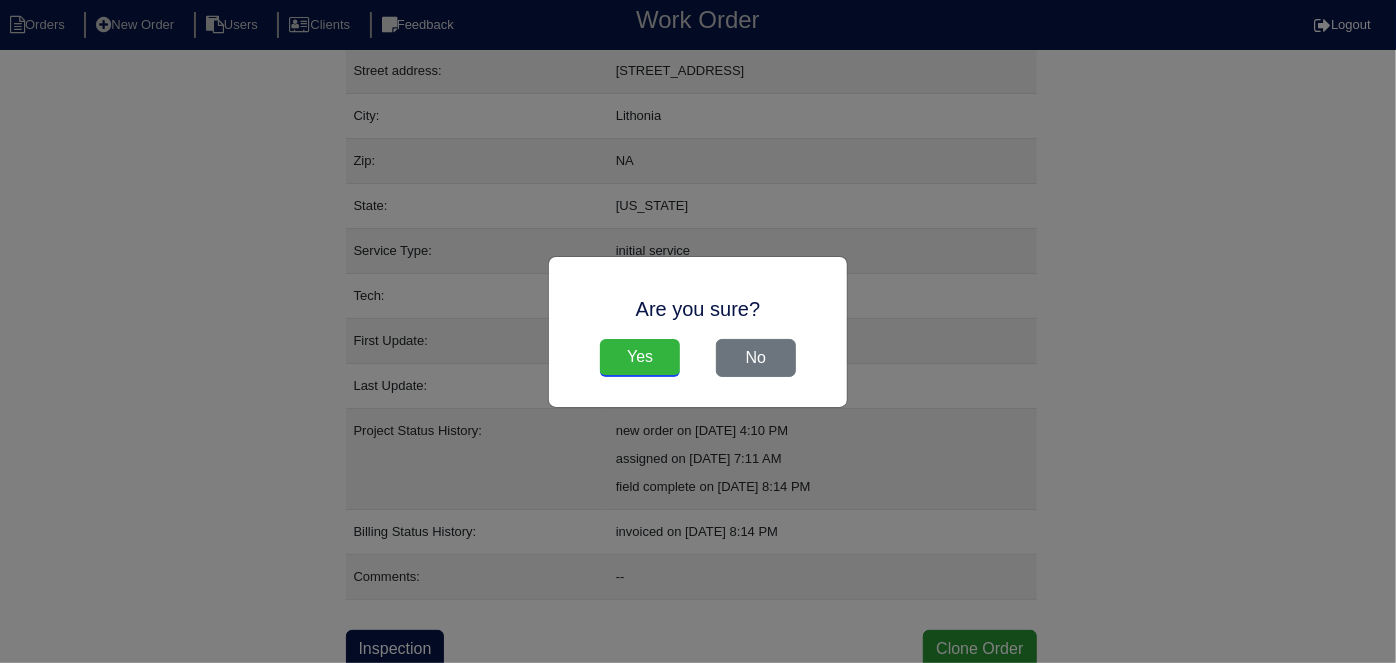 click on "Yes" at bounding box center [640, 358] 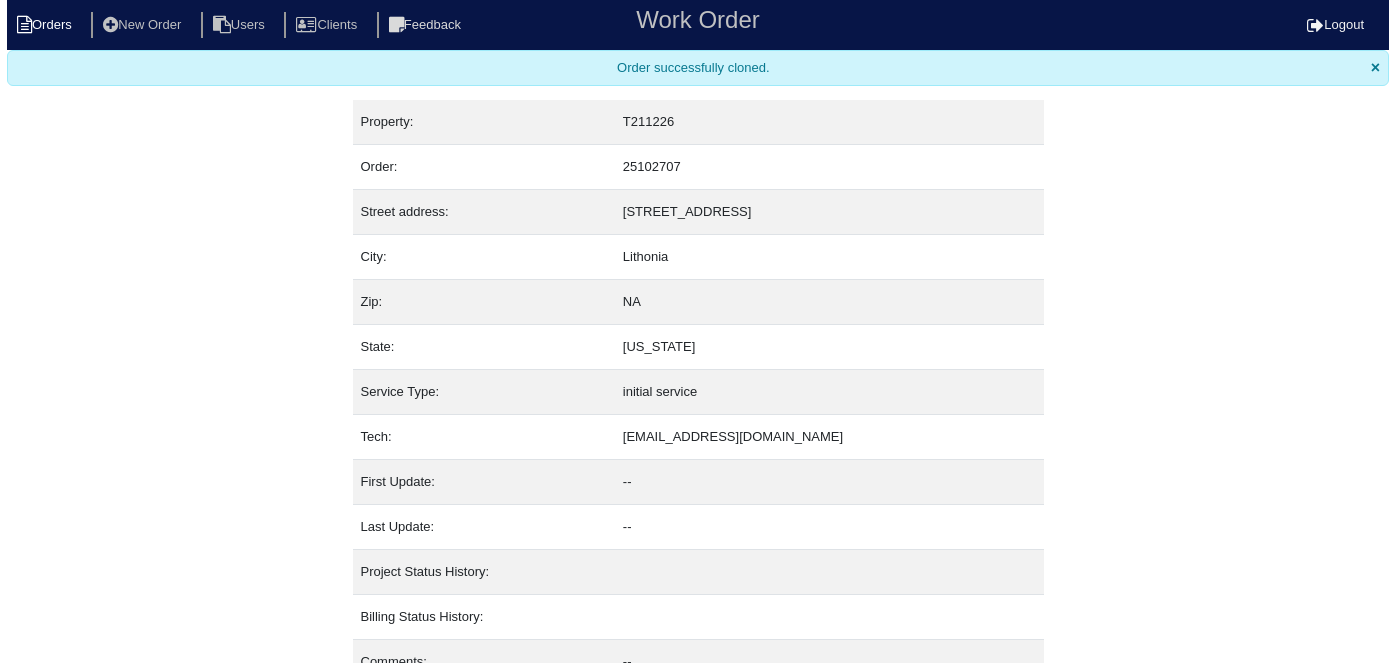 scroll, scrollTop: 0, scrollLeft: 0, axis: both 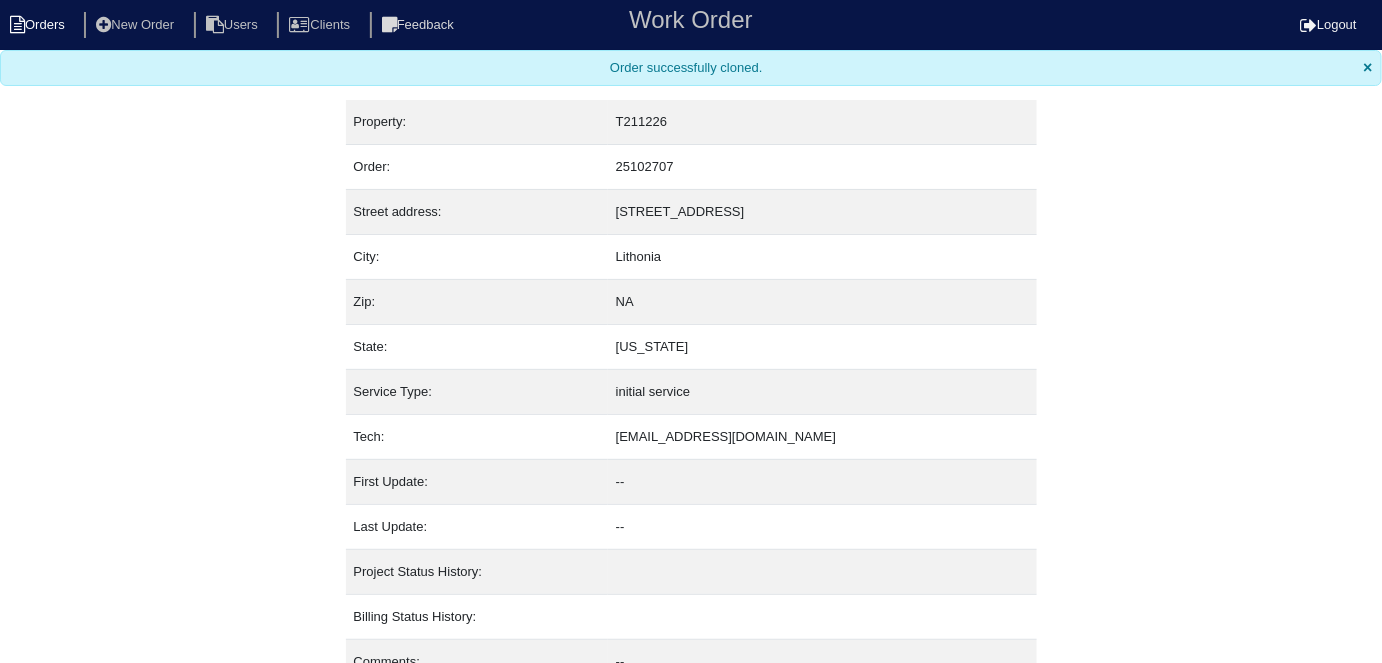 click on "Orders" at bounding box center (40, 25) 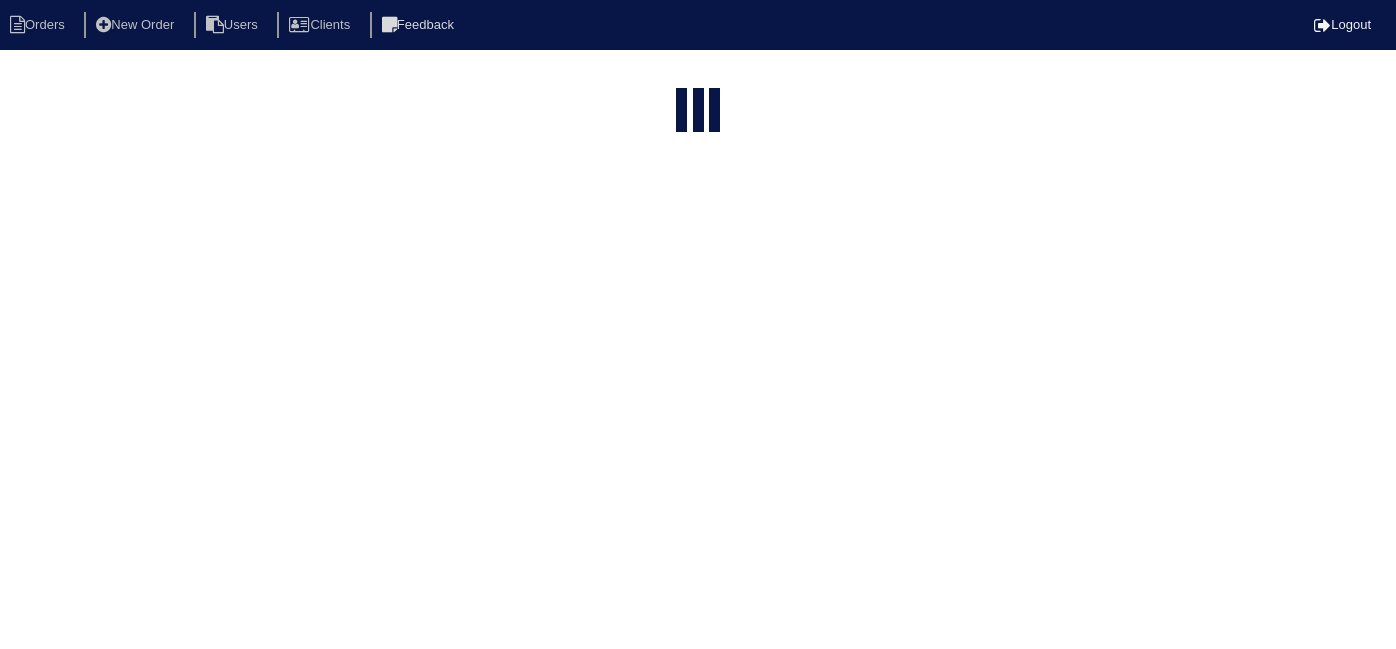 select on "15" 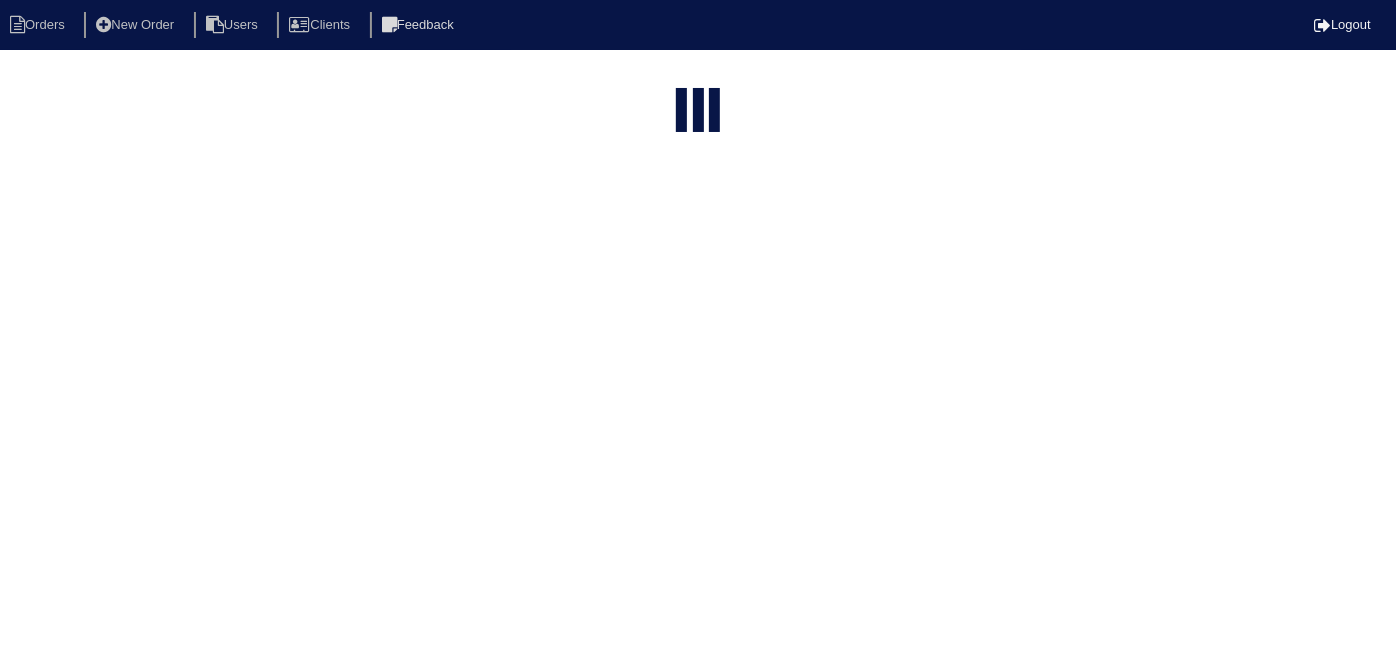 type on "5457 g" 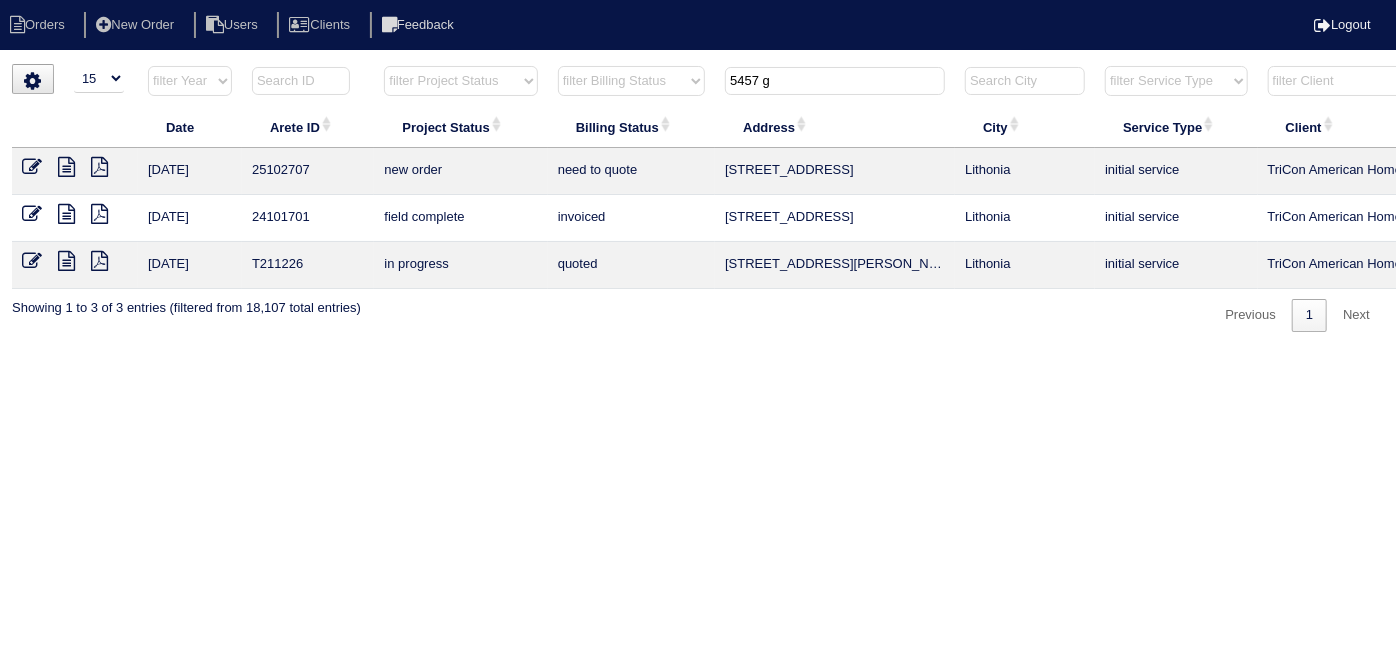 click at bounding box center [32, 167] 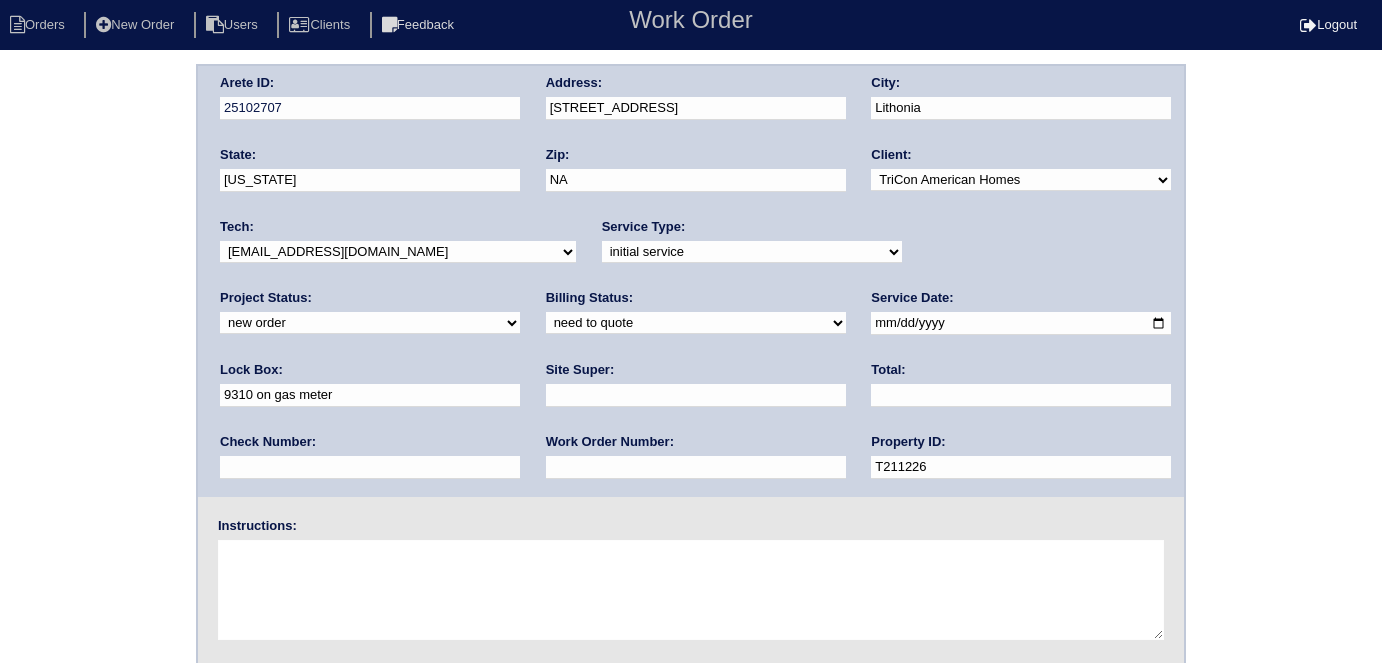 scroll, scrollTop: 0, scrollLeft: 0, axis: both 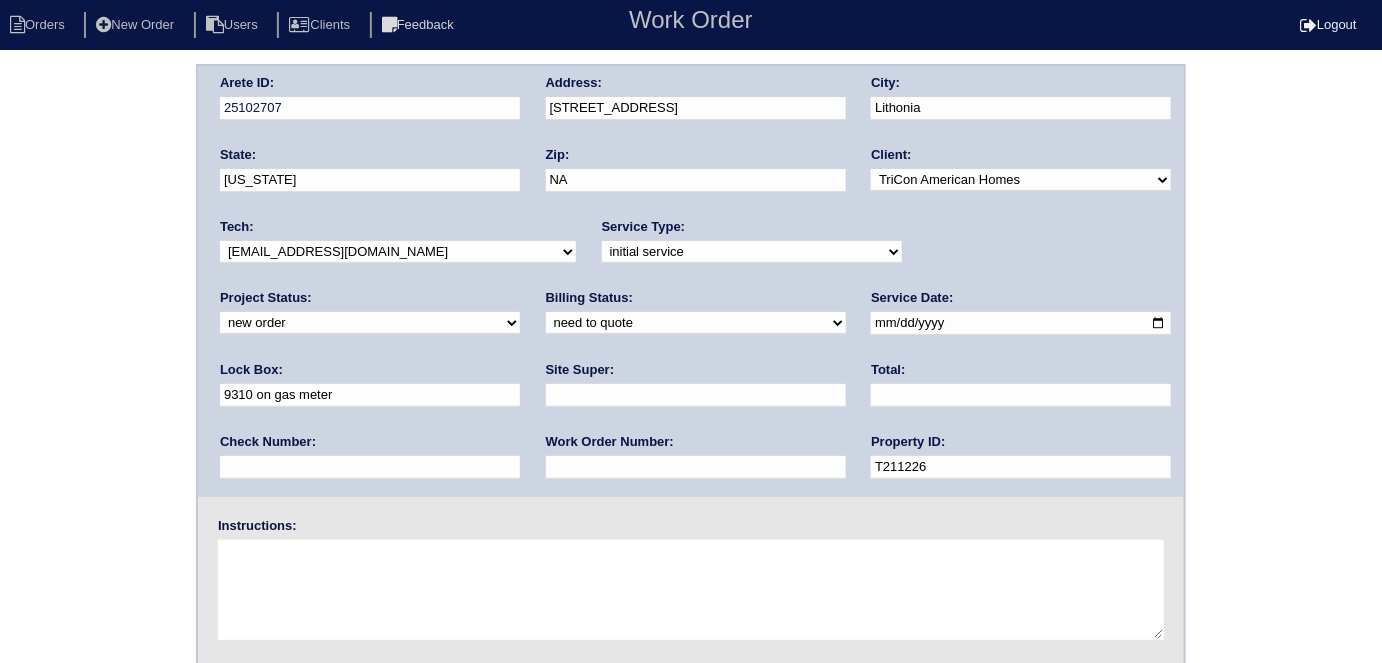 drag, startPoint x: 708, startPoint y: 251, endPoint x: 701, endPoint y: 260, distance: 11.401754 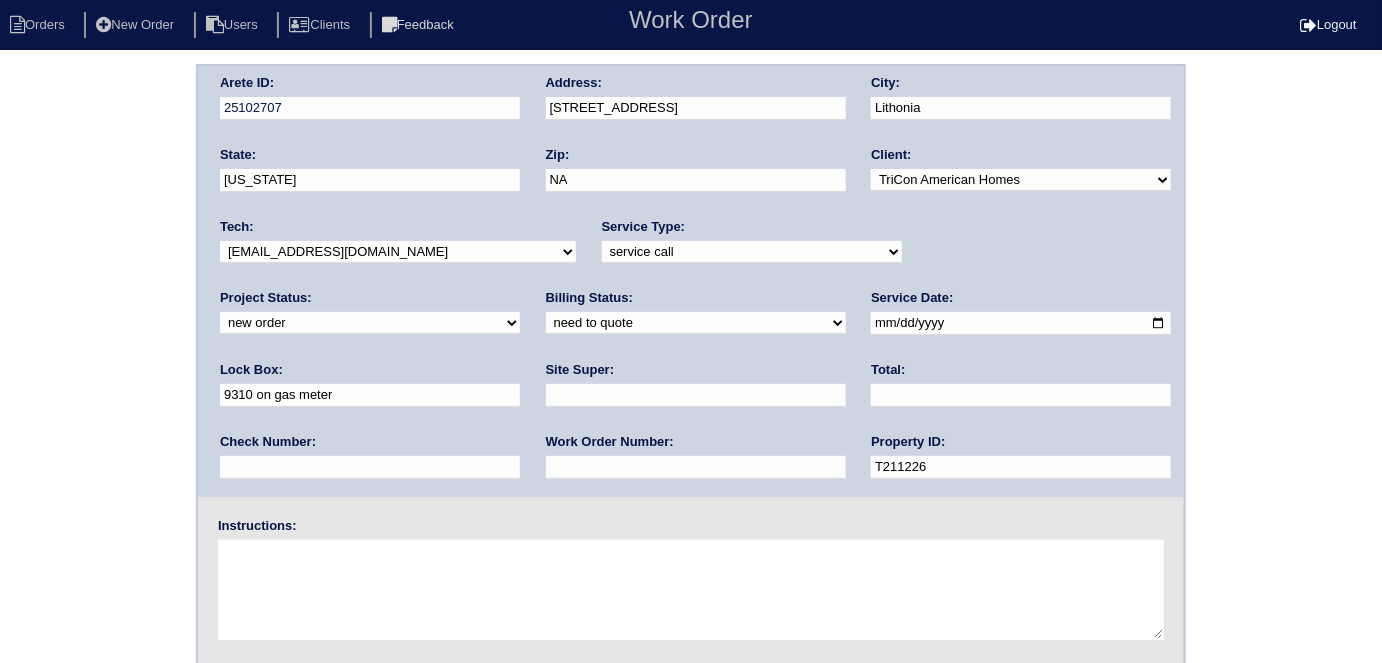 click at bounding box center [696, 395] 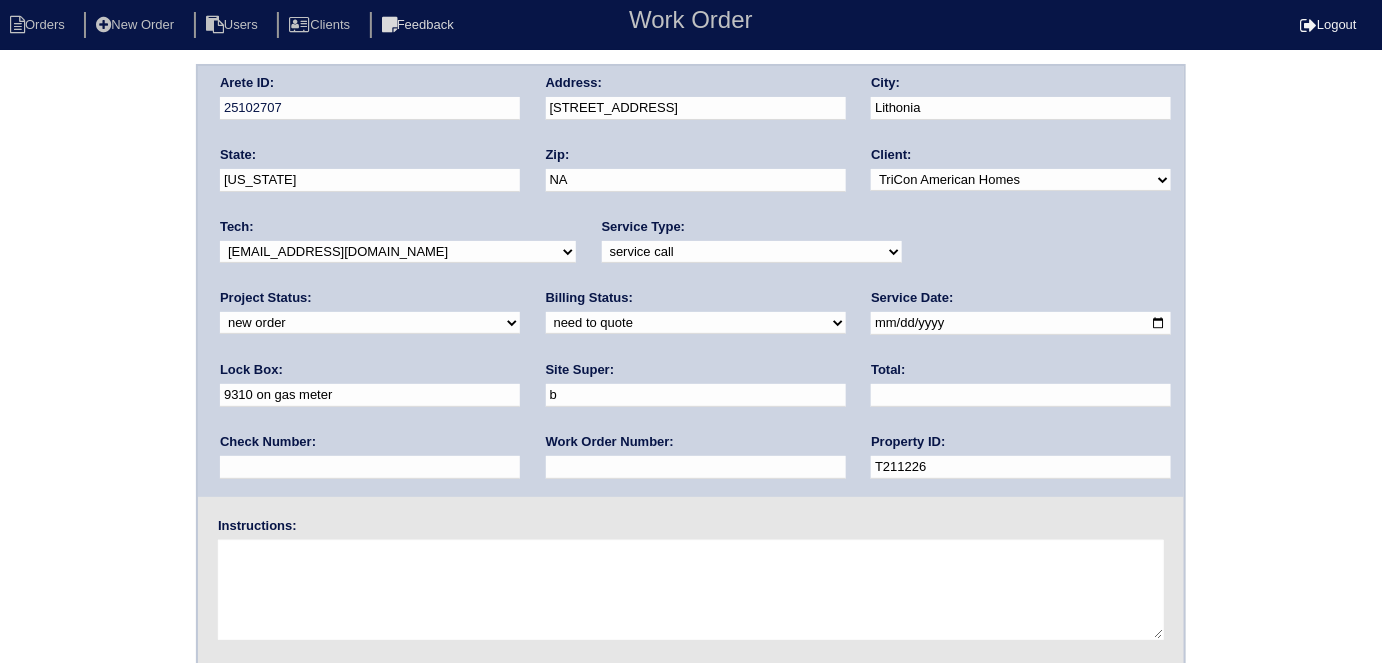 type on "Brian Perkins" 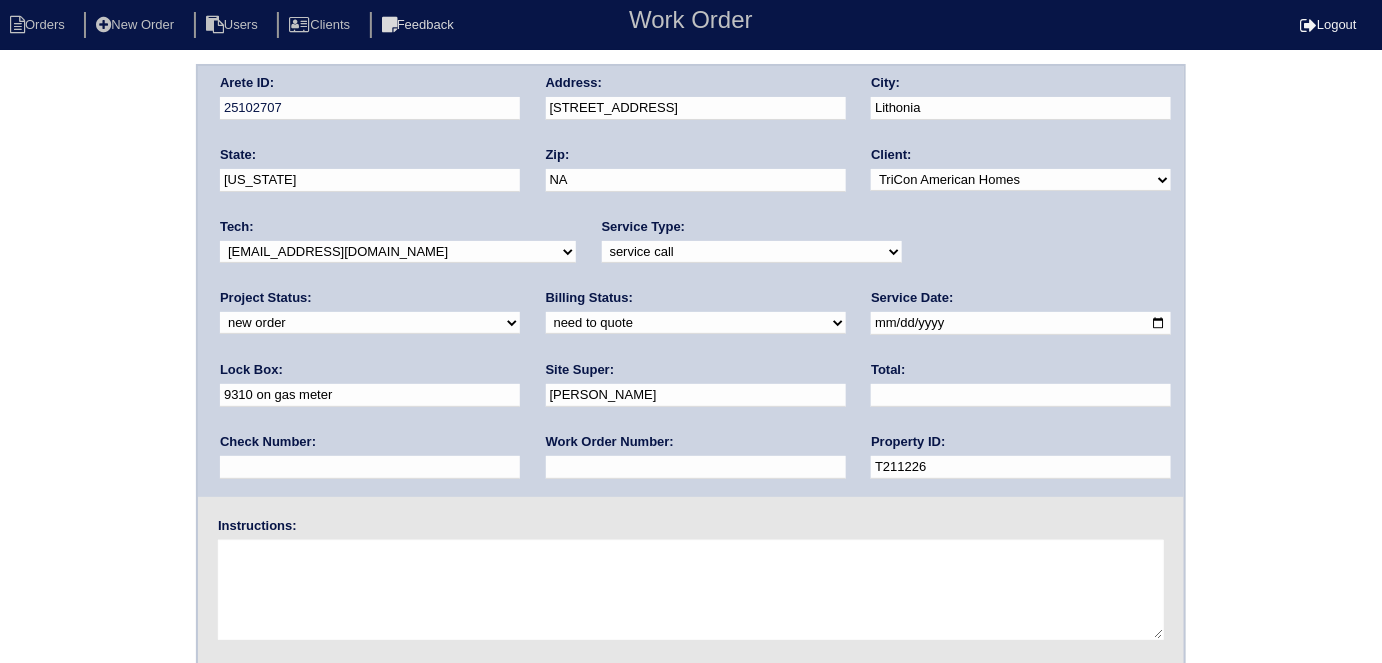 click on "Arete ID:
25102707
Address:
5457 Gadwall Circle
City:
Lithonia
State:
Georgia
Zip:
NA
Client:
-select-
TriCon American Homes
American Homes 4 Rent
First Key Homes
Zillow
The Renovation Company
On The Level Development Group
Shepard Exposition Group
Sylvan Homes
Pathway Construction
Arete Personal
Arete SMG
Tiber Capital
Tiber Realty
Divvy
Rave
Stine Construction
Alan Luther
HomeRiver Group
Test Client
Rasmus Real Estate
Padly
Buffalo Homes
Phillip Brothers
Maymont Homes" at bounding box center (691, 468) 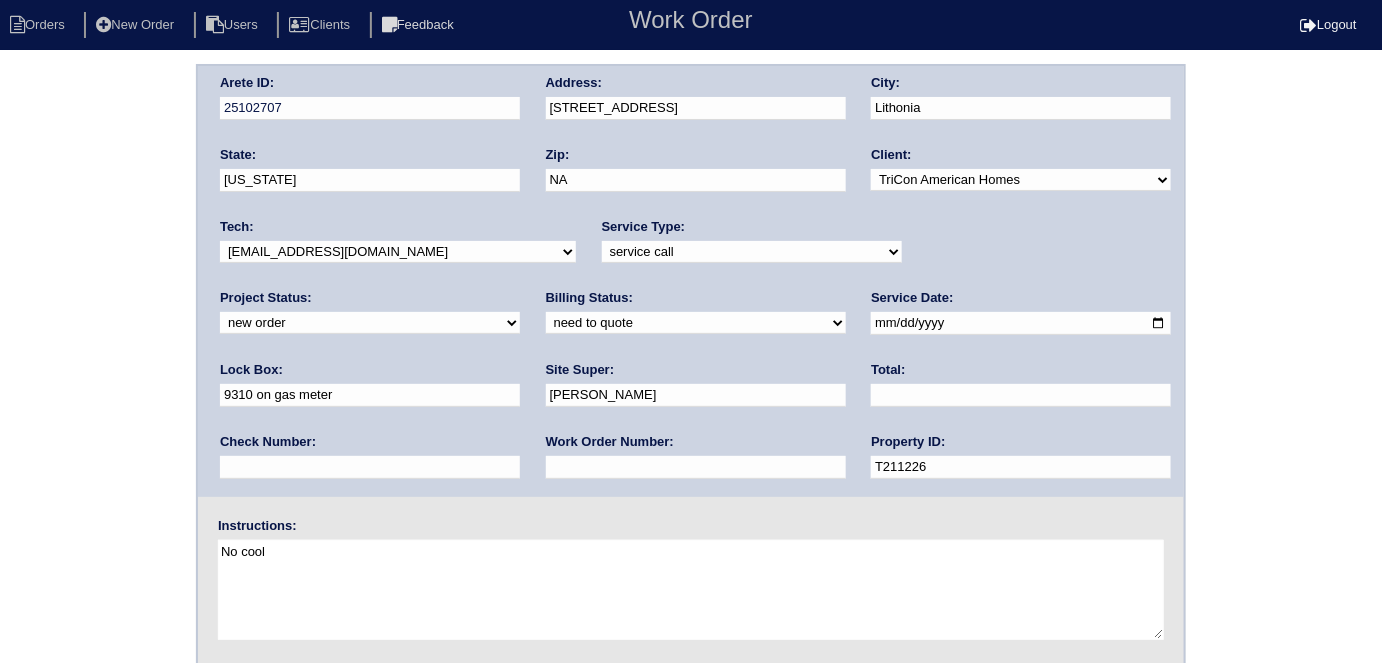 type on "No cool" 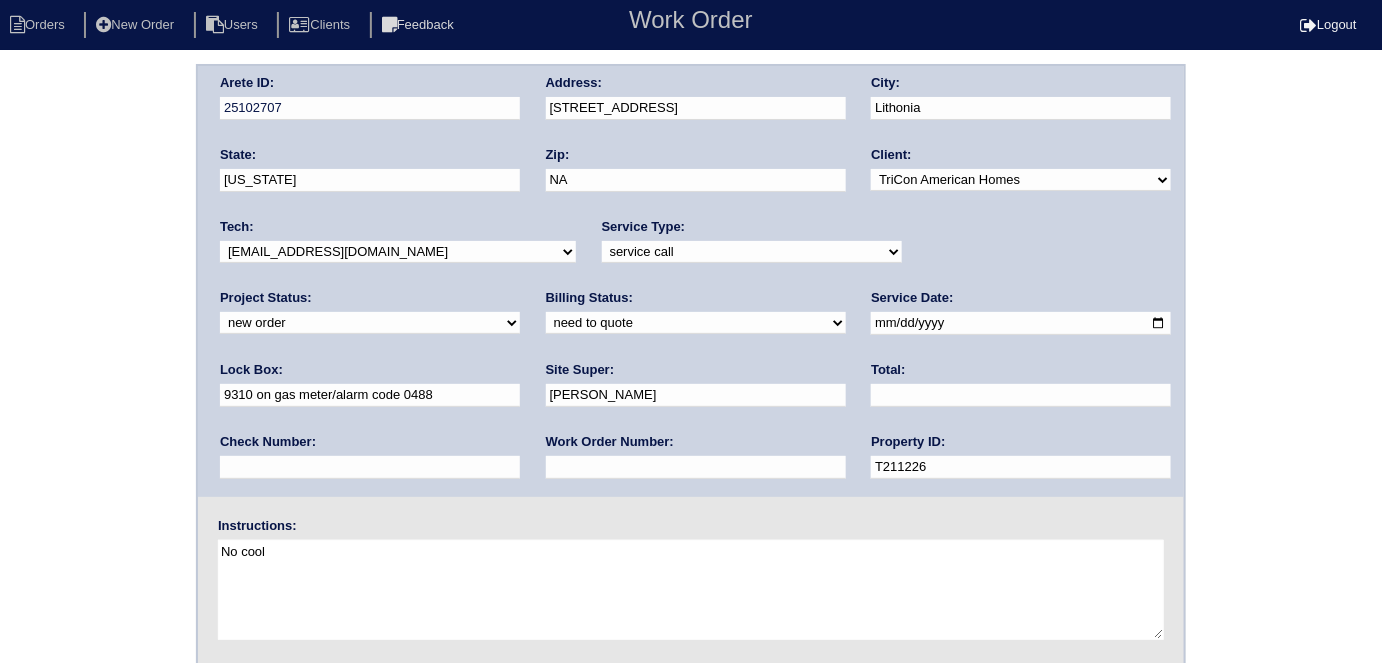 type on "9310 on gas meter/alarm code 0488" 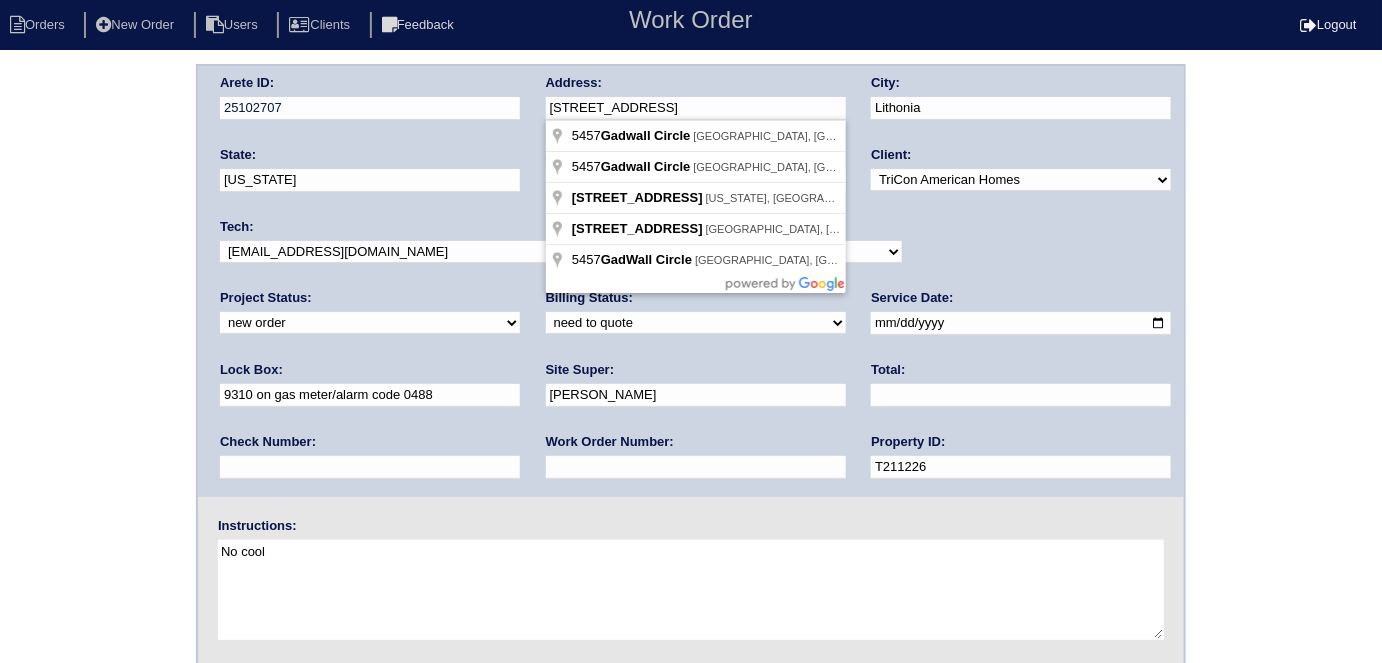drag, startPoint x: 734, startPoint y: 96, endPoint x: 533, endPoint y: 93, distance: 201.02238 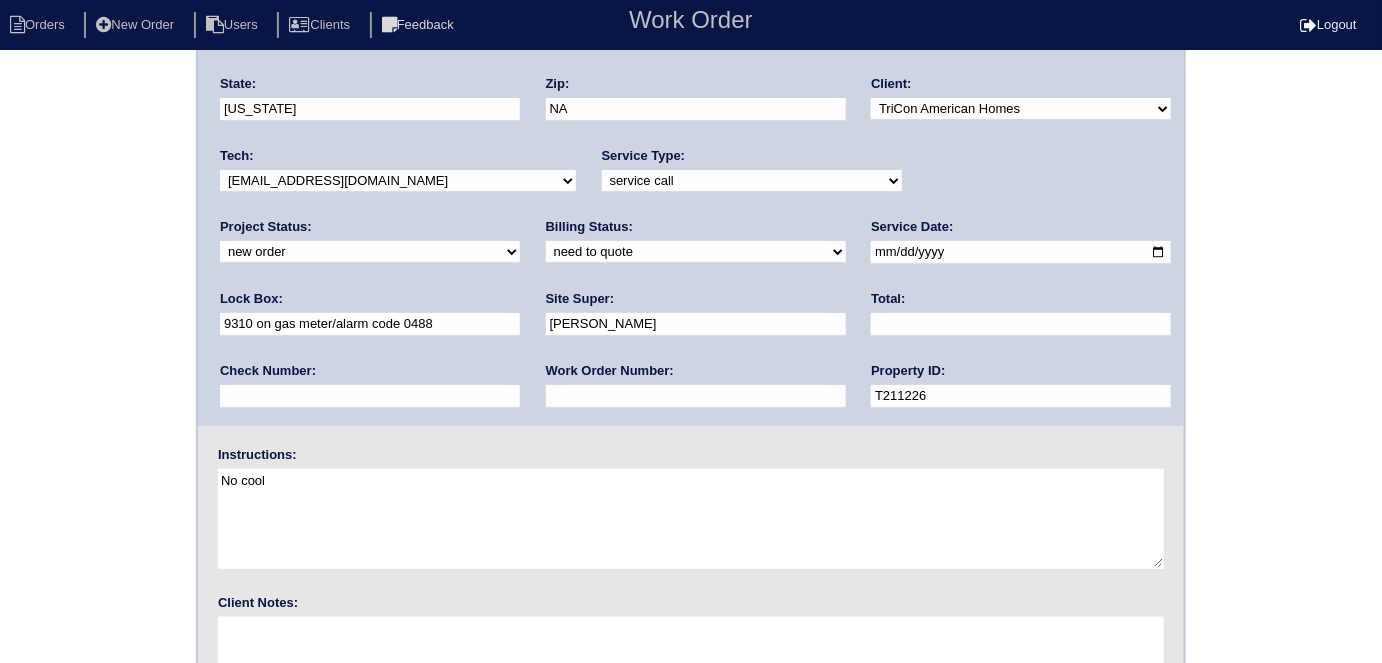 scroll, scrollTop: 205, scrollLeft: 0, axis: vertical 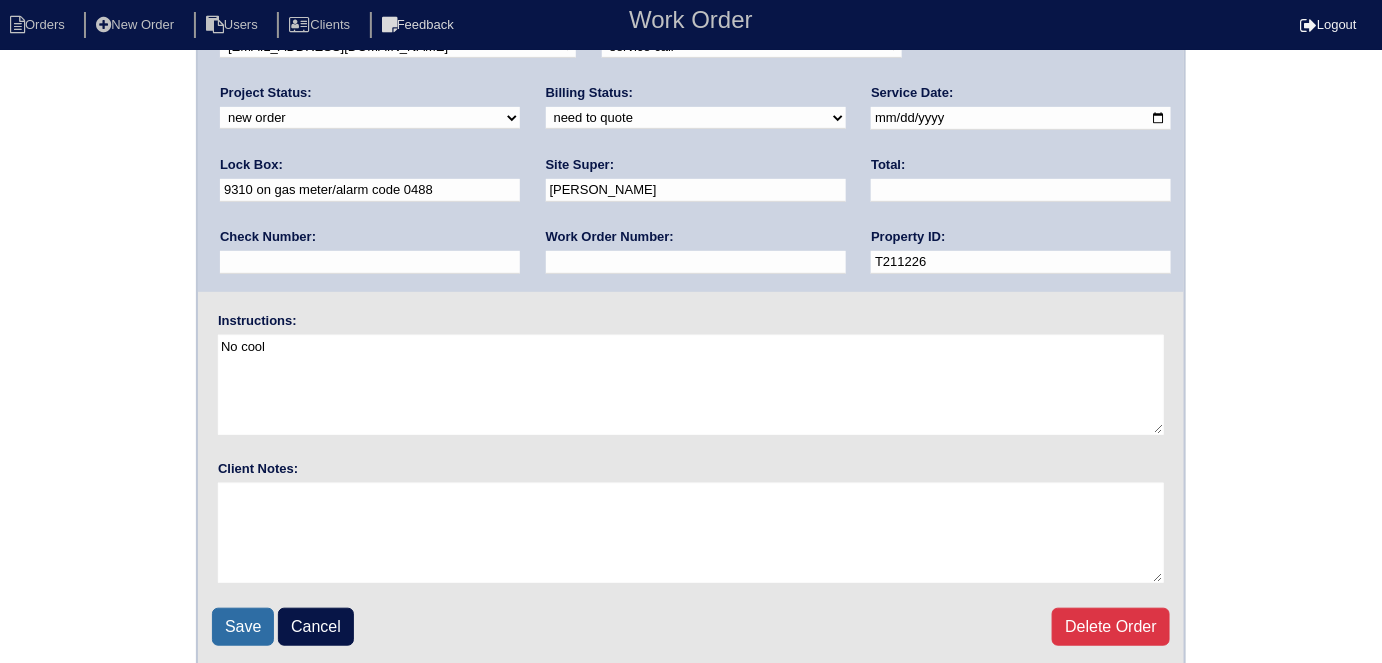 click on "Save" at bounding box center [243, 627] 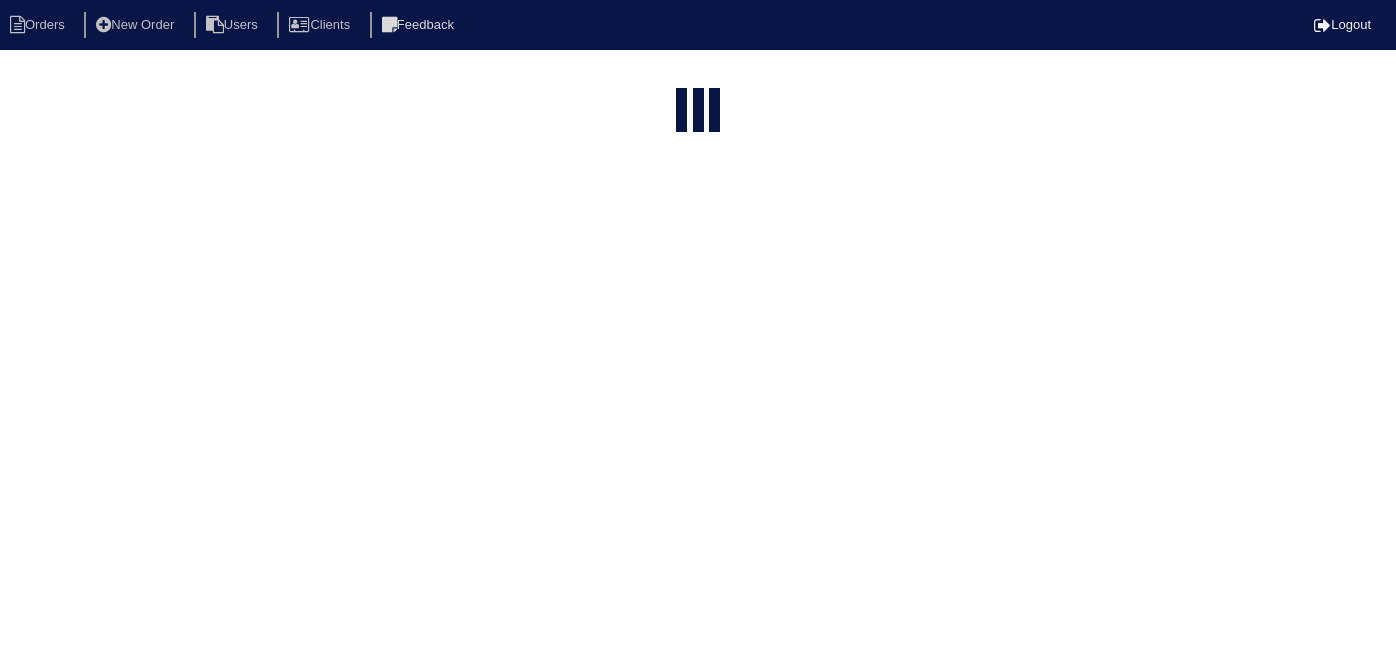 select on "15" 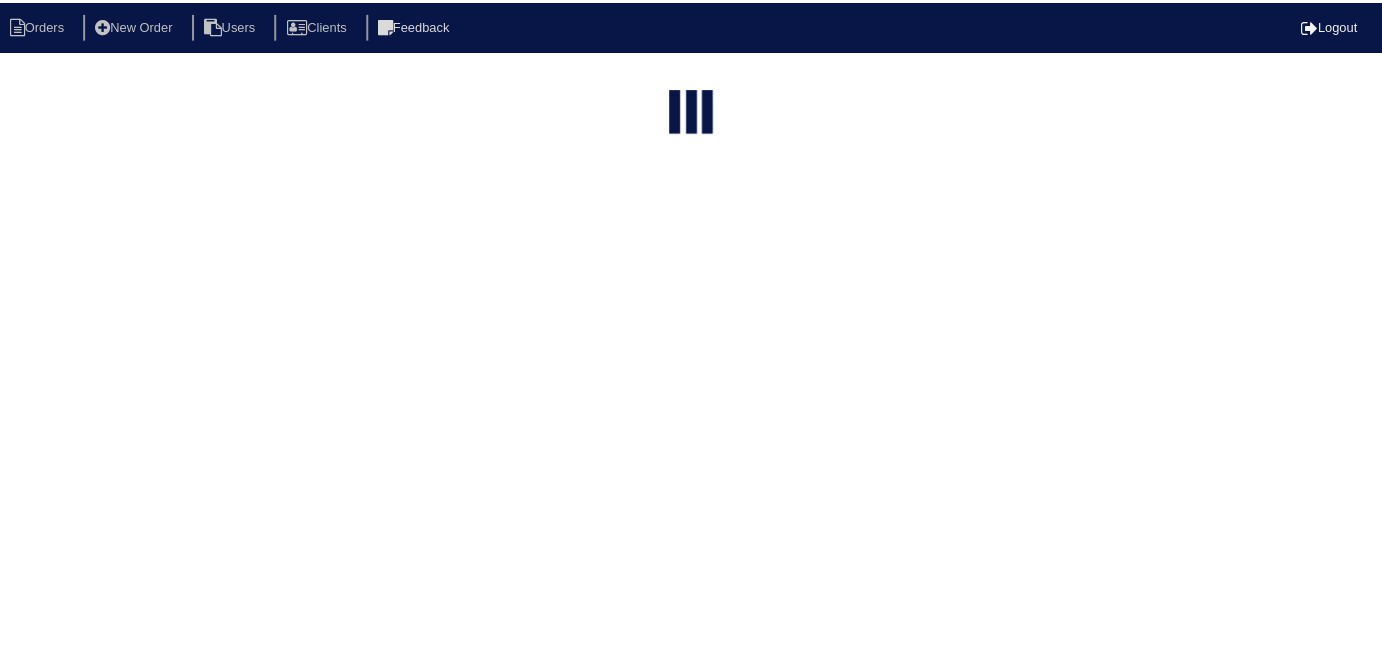 scroll, scrollTop: 0, scrollLeft: 0, axis: both 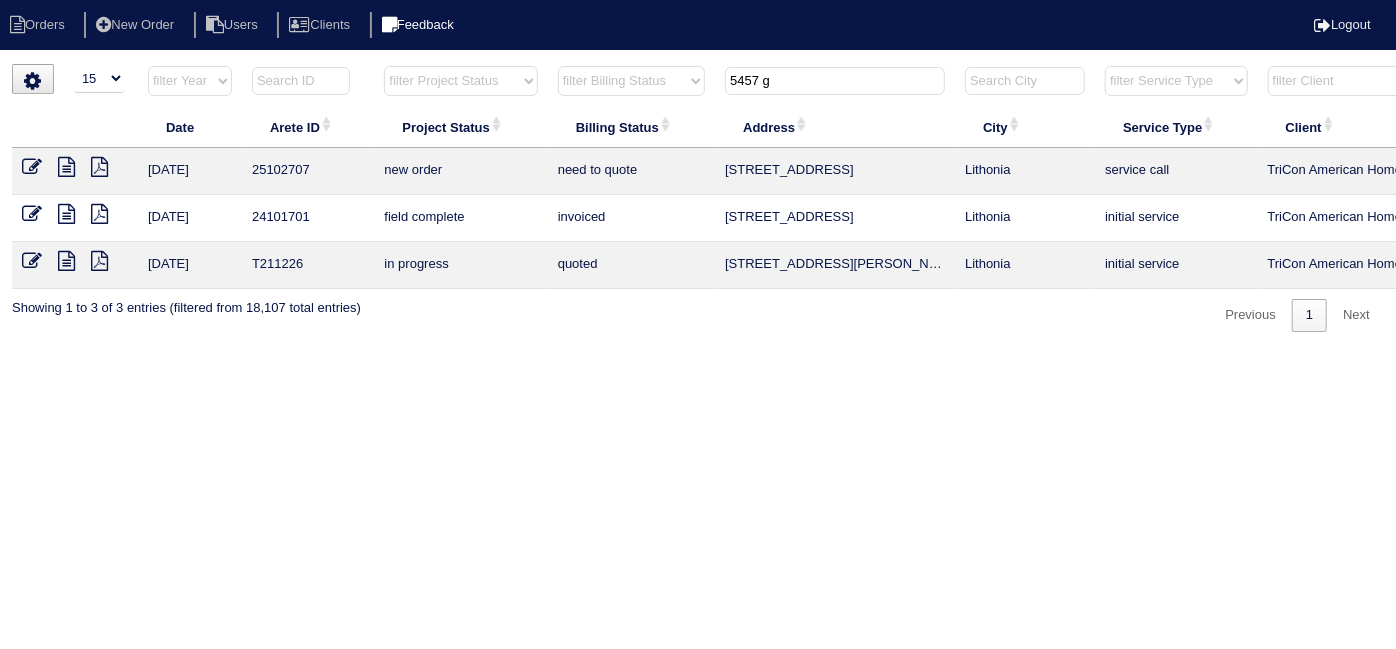 drag, startPoint x: 781, startPoint y: 83, endPoint x: 473, endPoint y: 27, distance: 313.04953 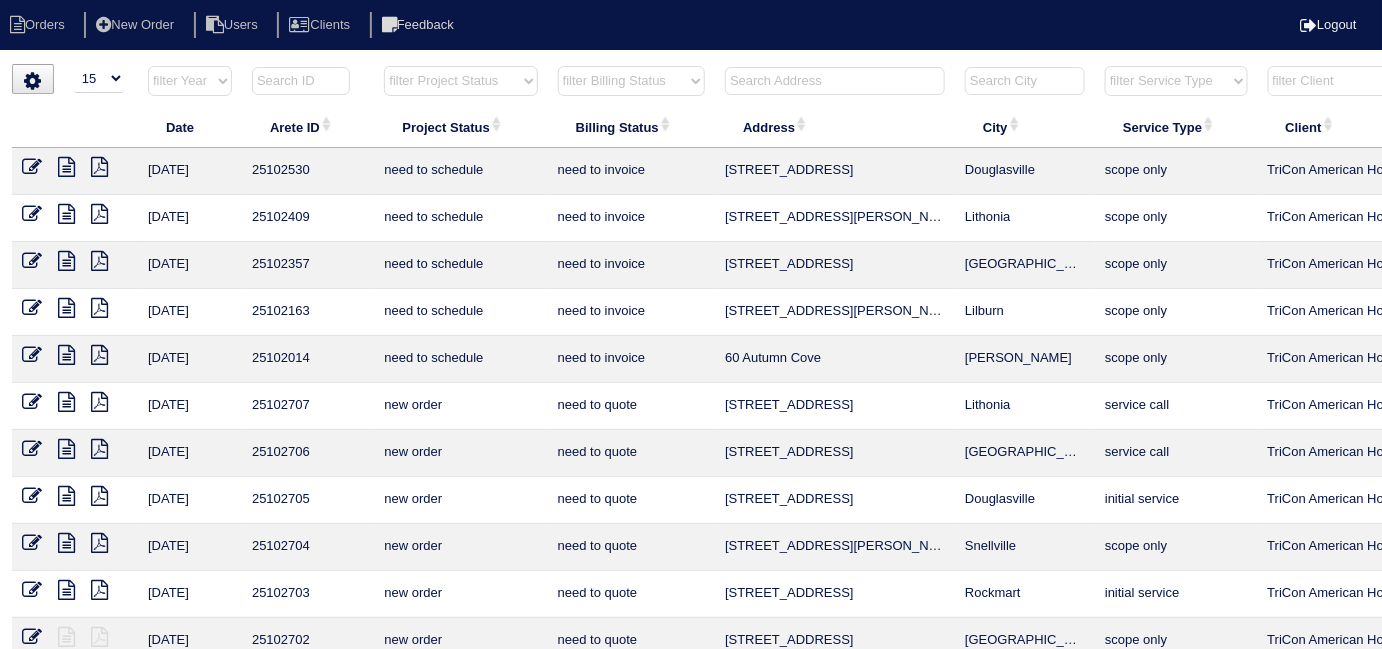 click at bounding box center [835, 81] 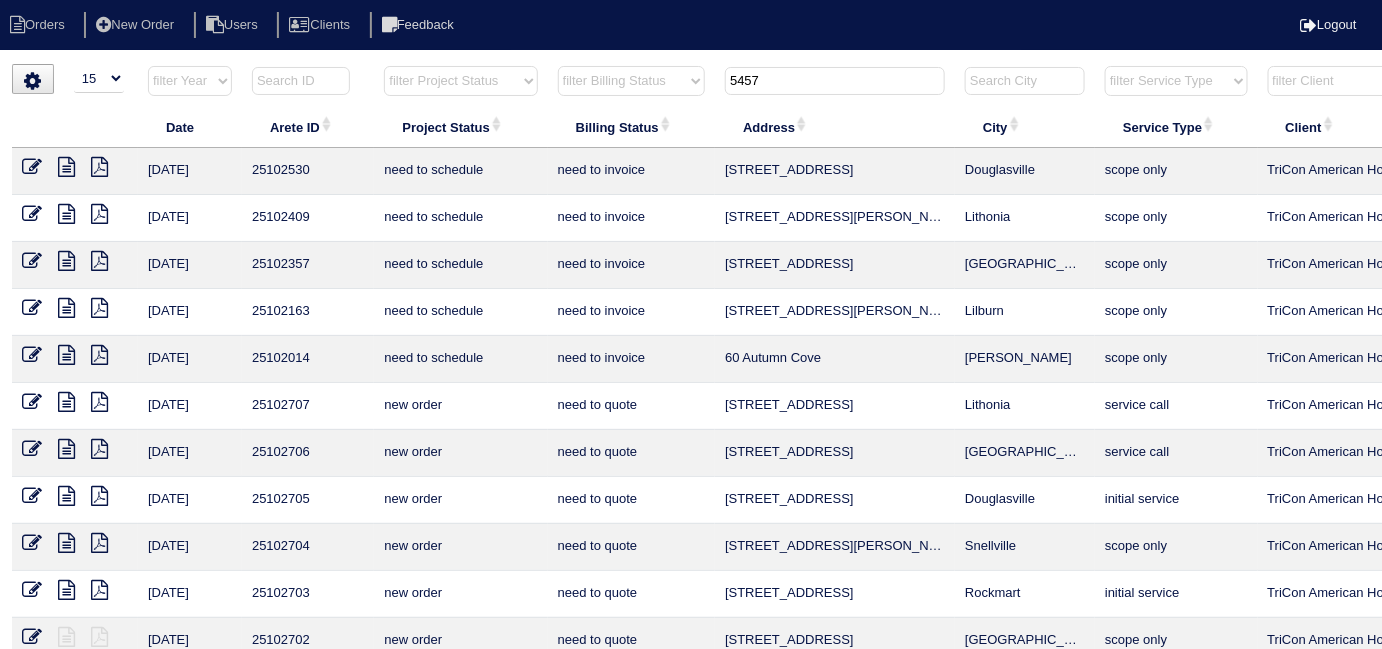 type on "5457" 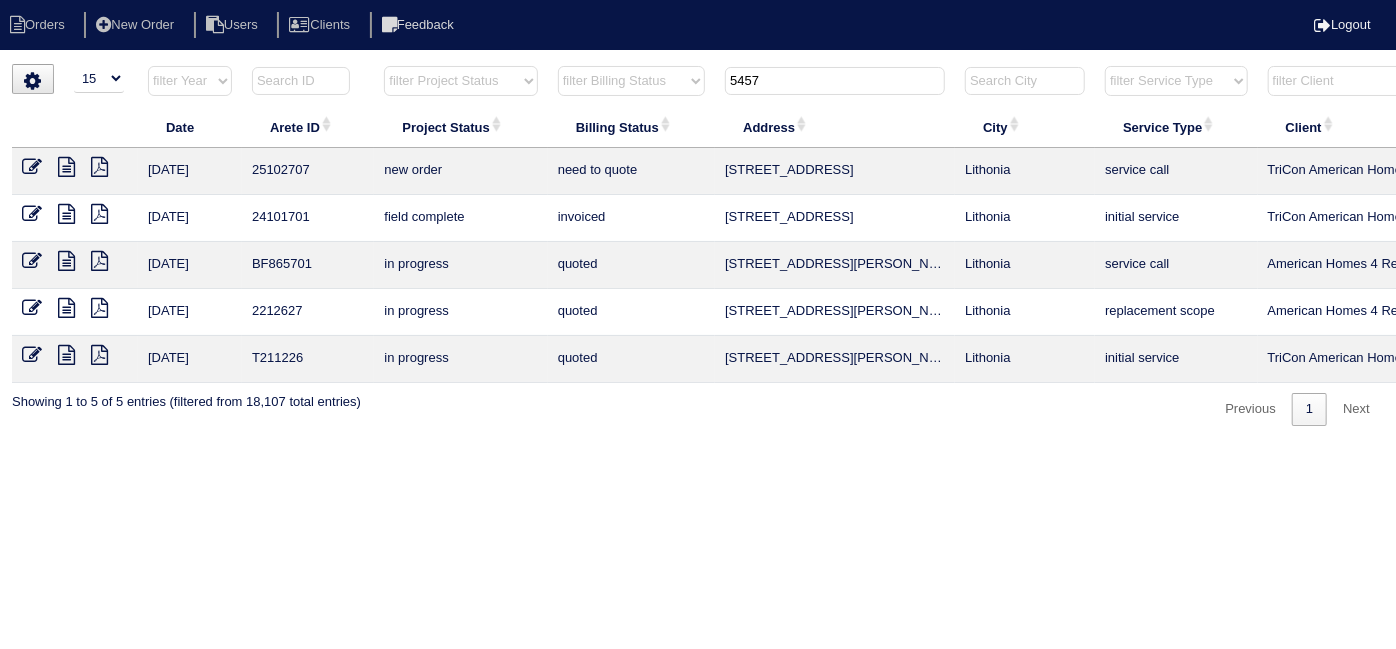 drag, startPoint x: 814, startPoint y: 74, endPoint x: 305, endPoint y: 40, distance: 510.1343 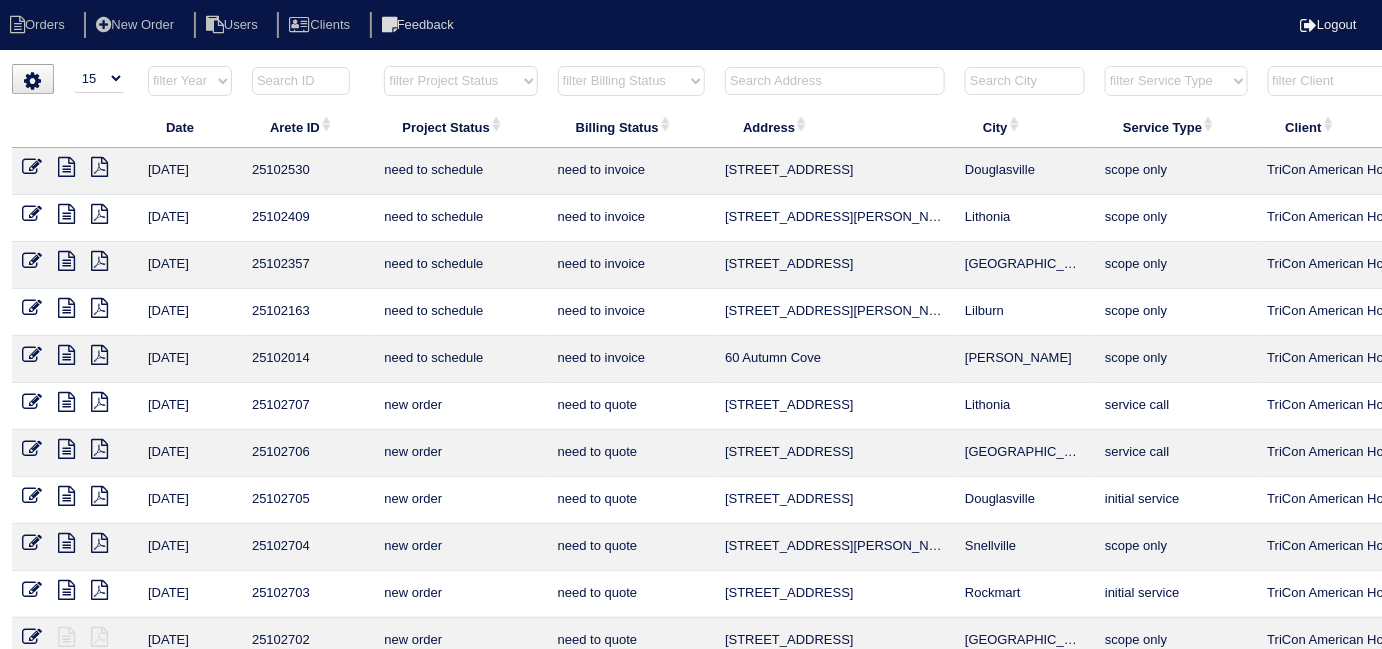 click at bounding box center (835, 81) 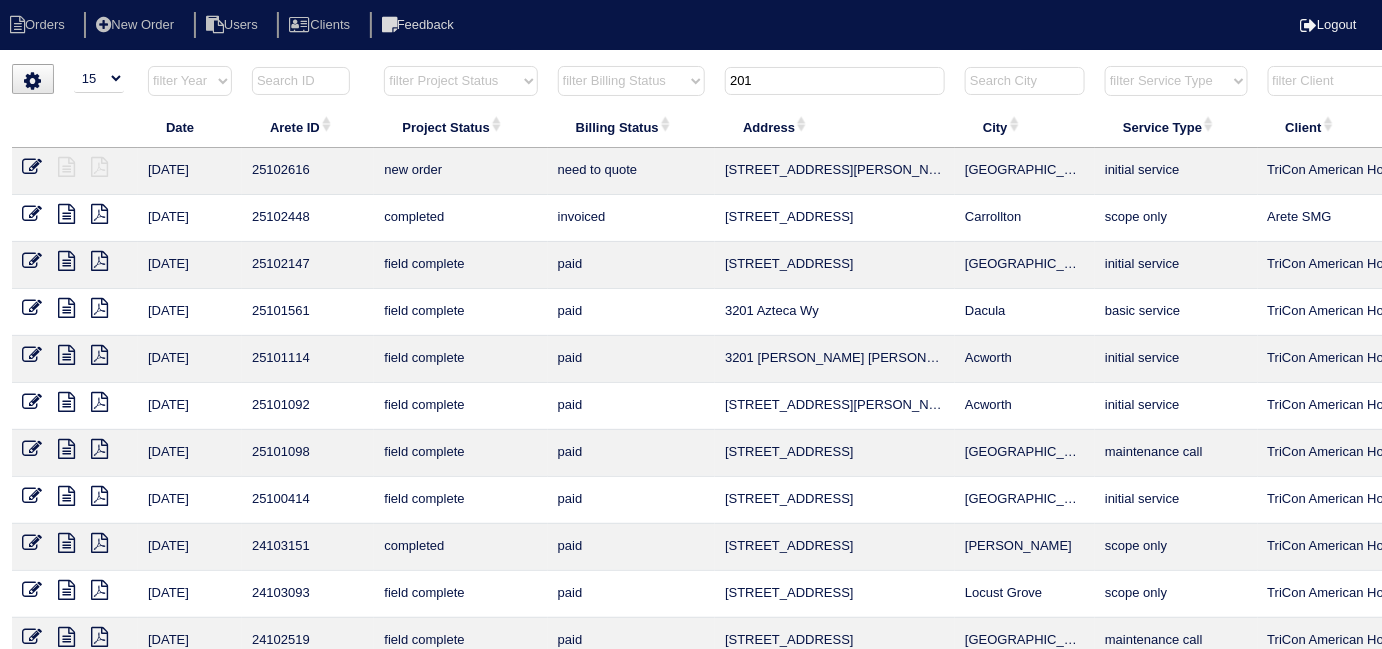 type on "201" 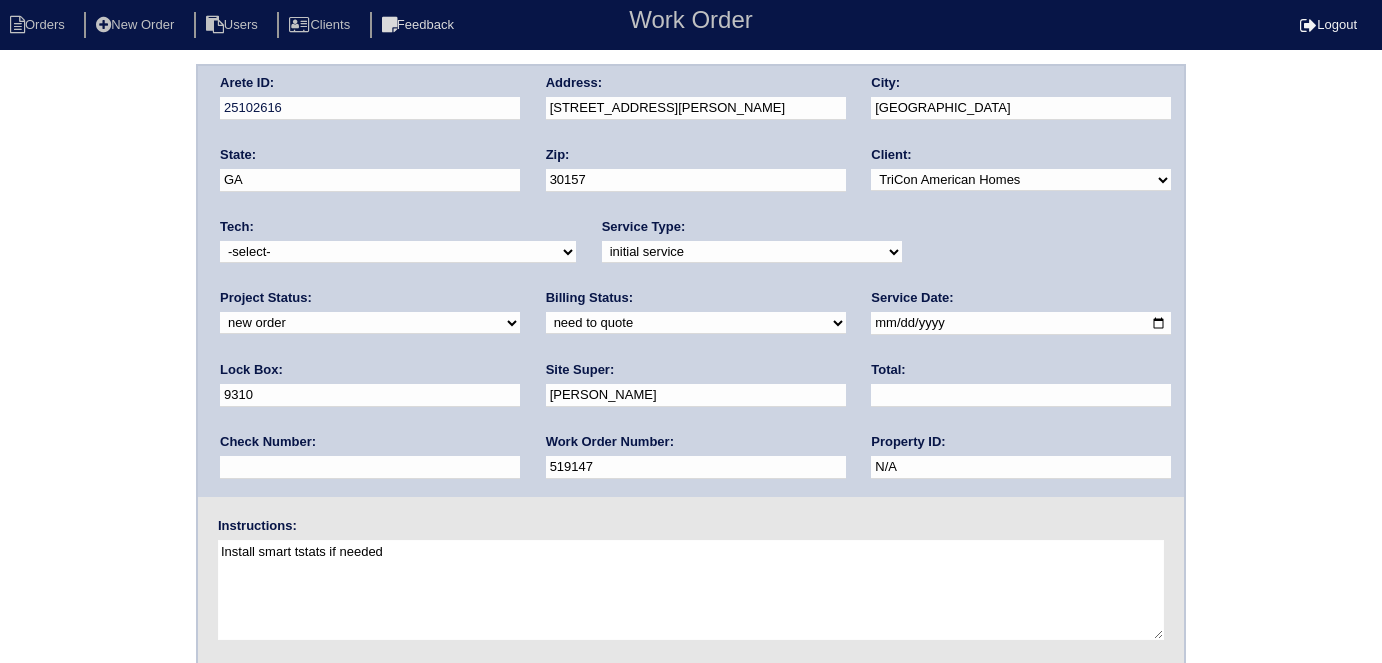 scroll, scrollTop: 0, scrollLeft: 0, axis: both 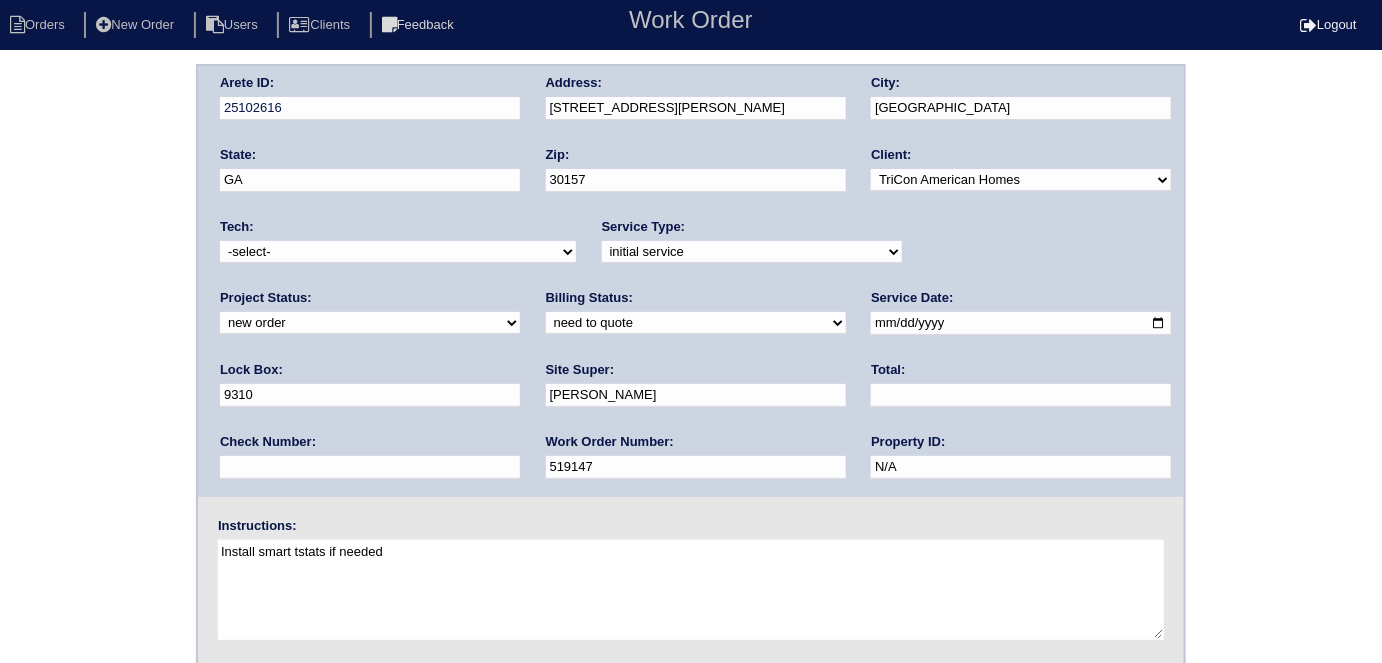 click on "new order
assigned
in progress
field complete
need to schedule
admin review
archived
completed
need to approve
in quickbooks
unknown
repairs needed
canceled
manager review" at bounding box center [370, 323] 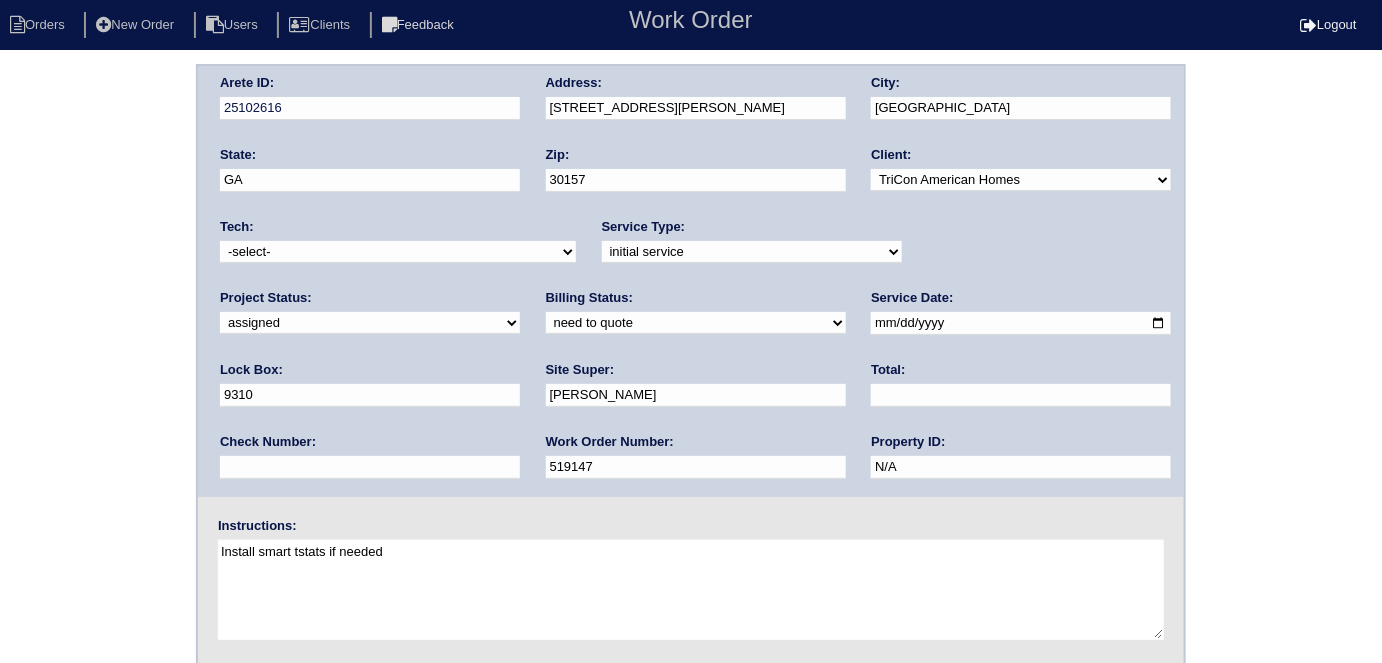 drag, startPoint x: 456, startPoint y: 248, endPoint x: 432, endPoint y: 256, distance: 25.298222 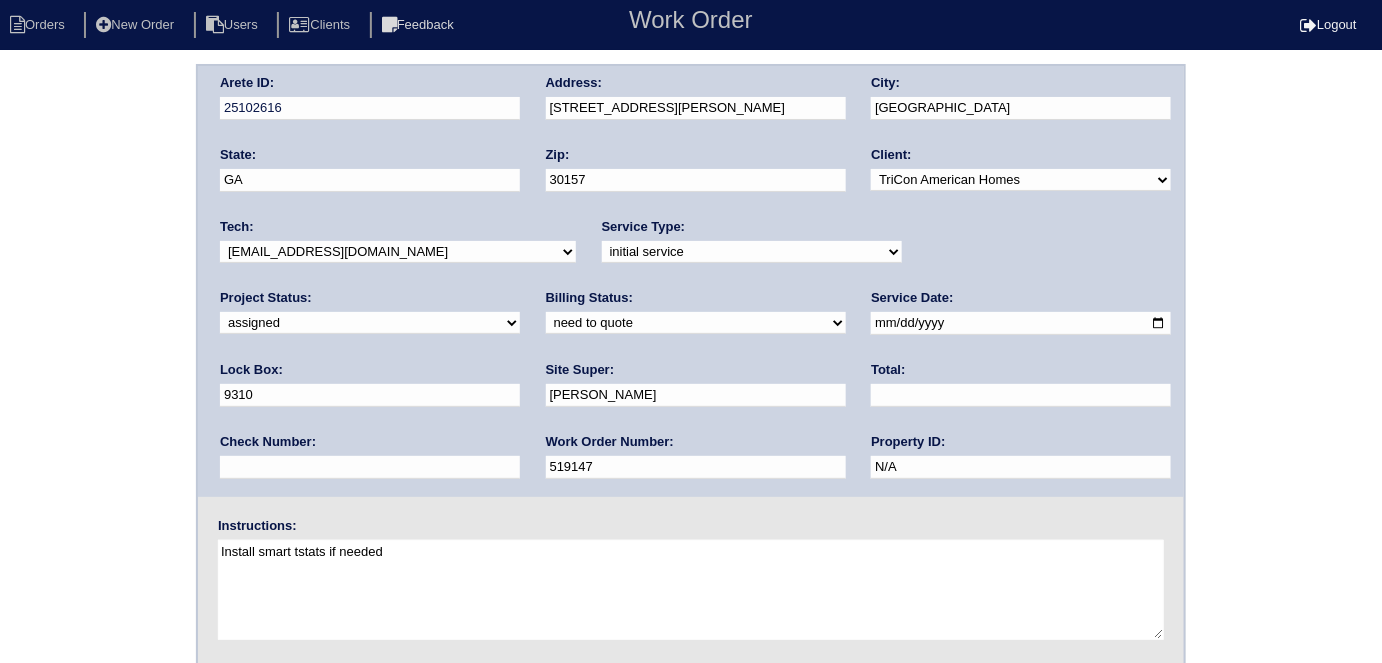 click on "-select- aretesmg+backup-tech@gmail.com
benjohnholt88@gmail.com
callisonhvac@yahoo.com
chasecrankshaw63@gmail.com
jesusomelendez18@gmail.com
jonathanswilliams20@gmail.com
justincasereese@gmail.com
matts5664@gmail.com
maynor.menjivar1991@gmail.com
silverszack2@icloud.com
tobukuro724@gmail.com" at bounding box center (398, 252) 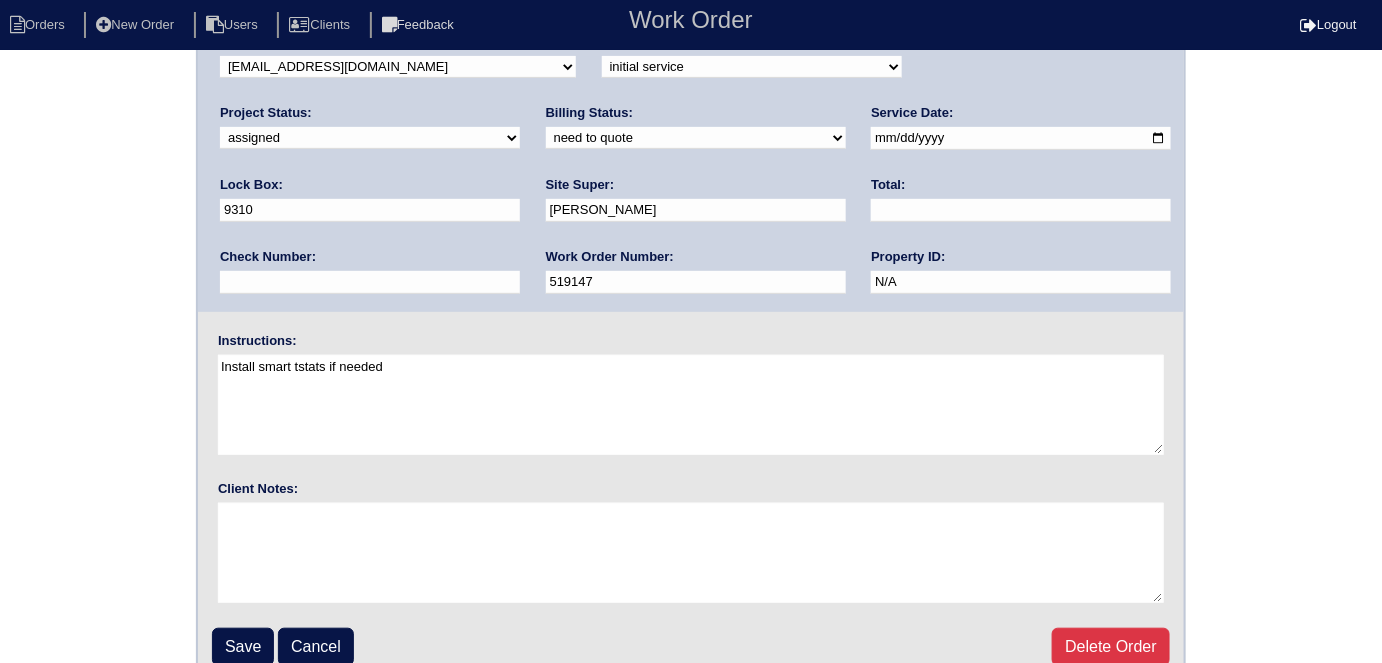 scroll, scrollTop: 205, scrollLeft: 0, axis: vertical 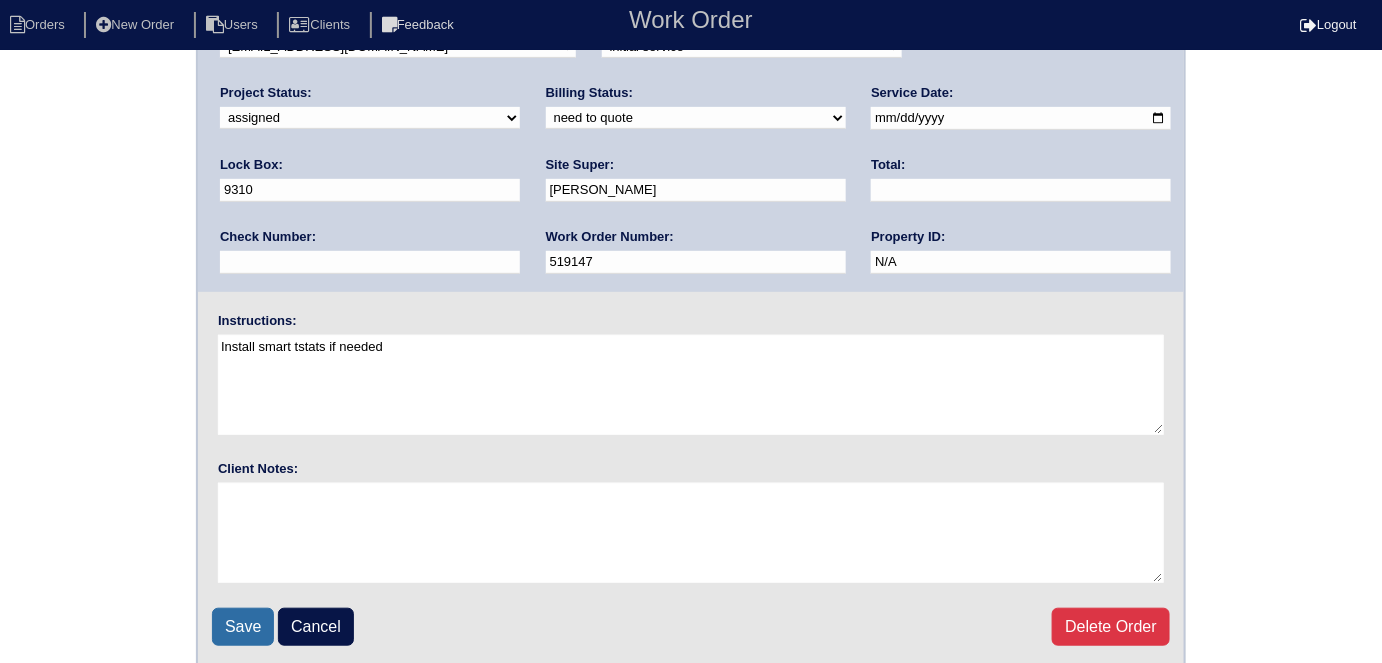 click on "Save" at bounding box center [243, 627] 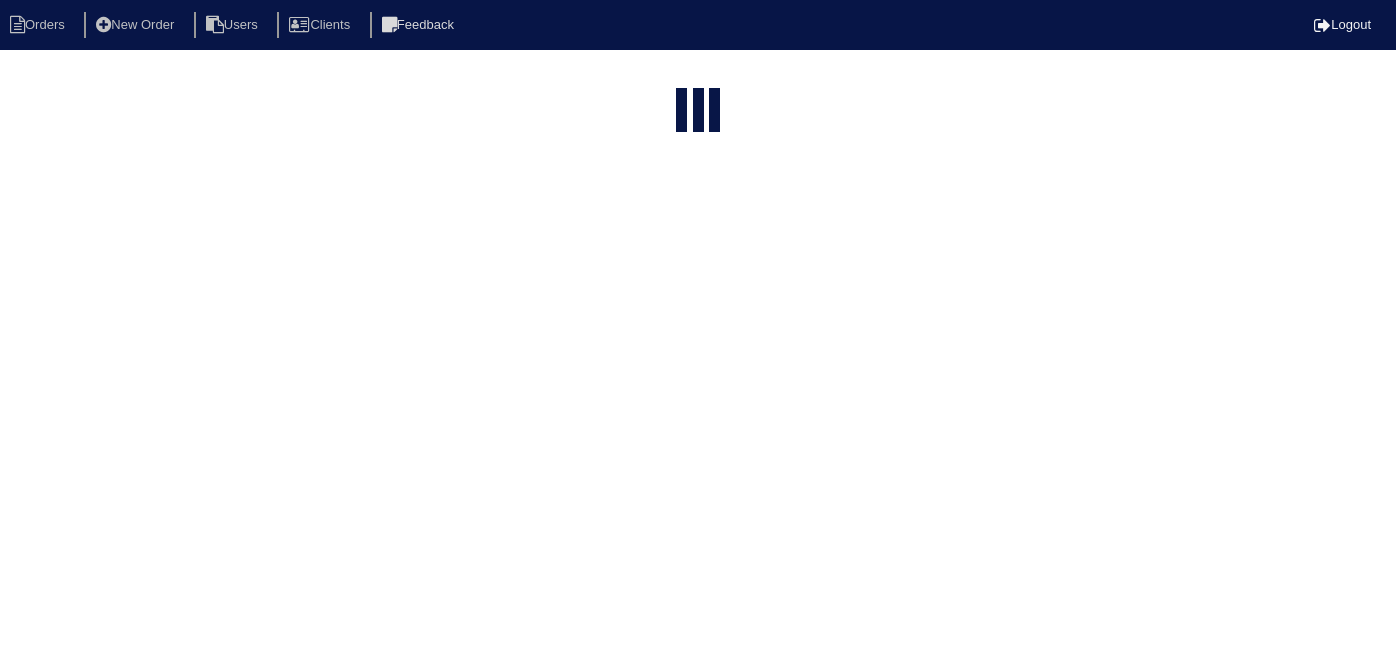 select on "15" 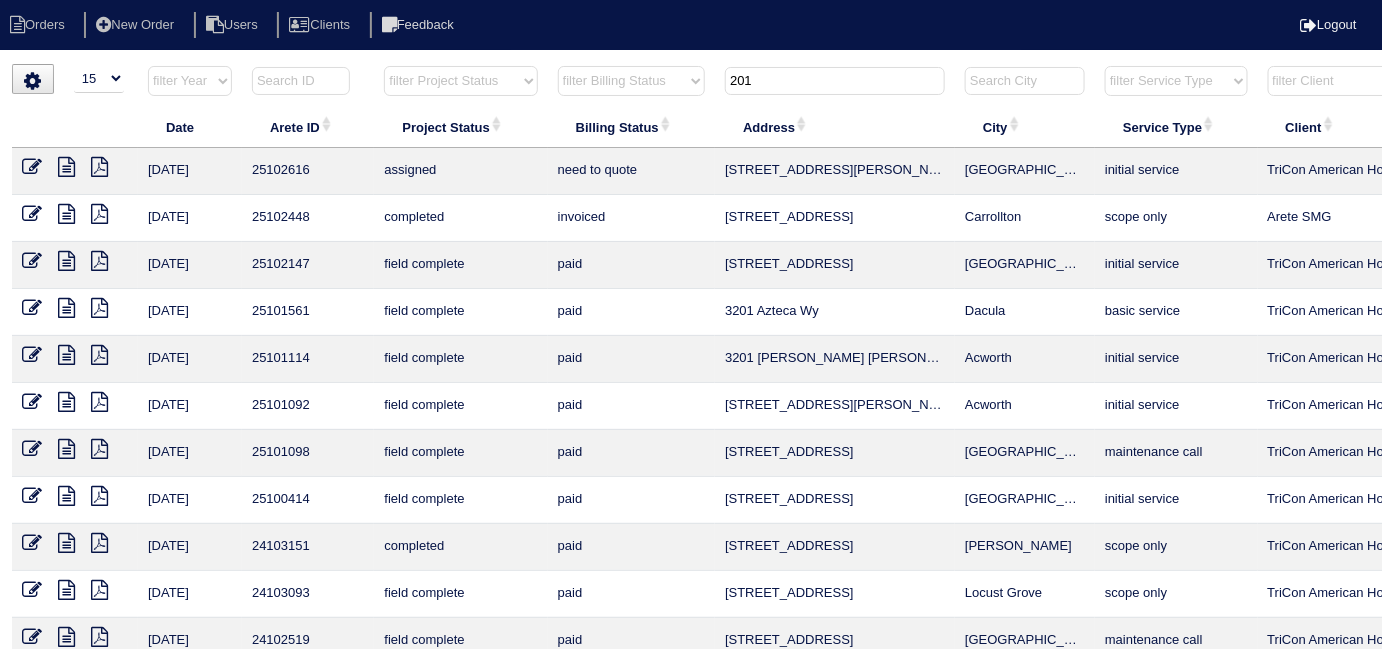 drag, startPoint x: 744, startPoint y: 75, endPoint x: 448, endPoint y: 67, distance: 296.1081 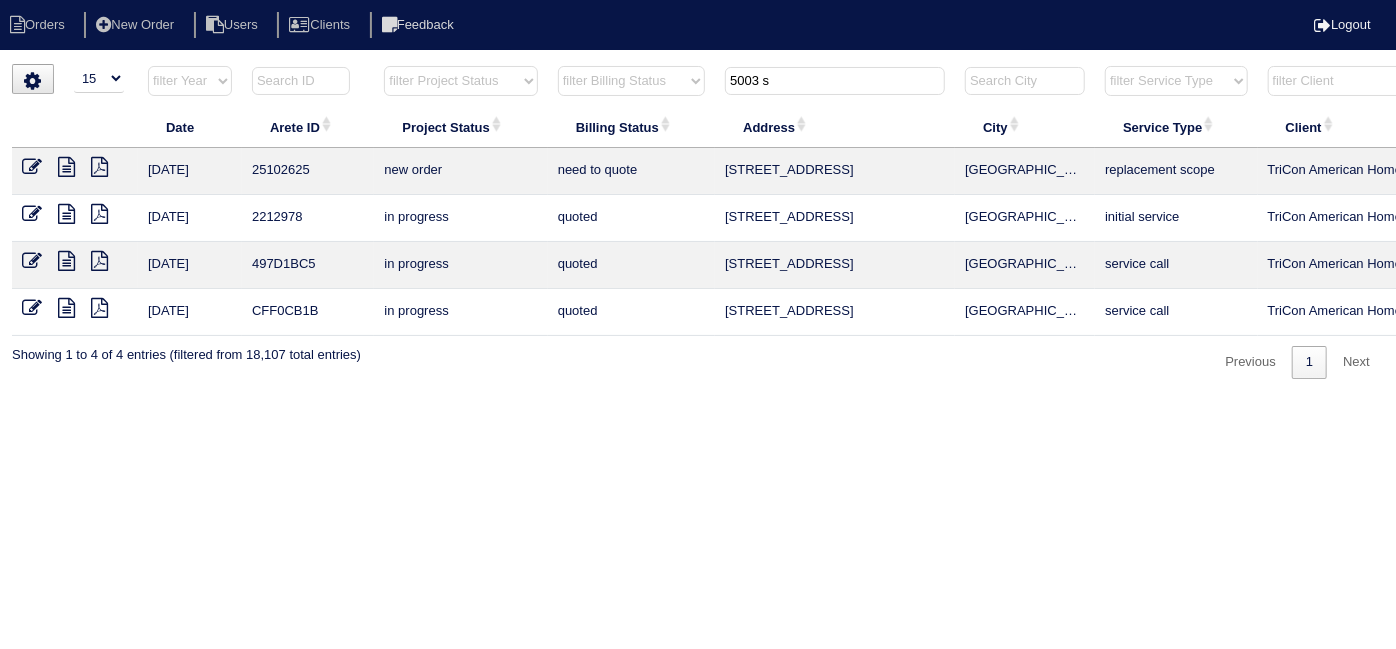 type on "5003 s" 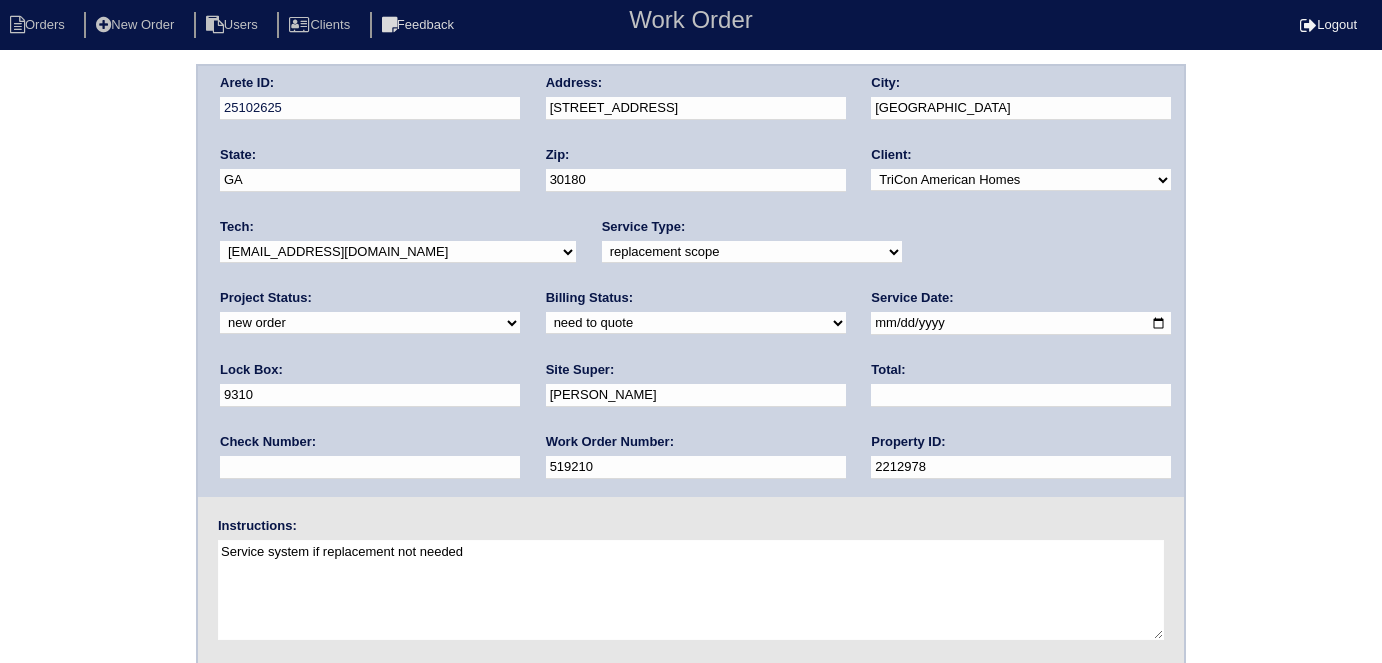 scroll, scrollTop: 0, scrollLeft: 0, axis: both 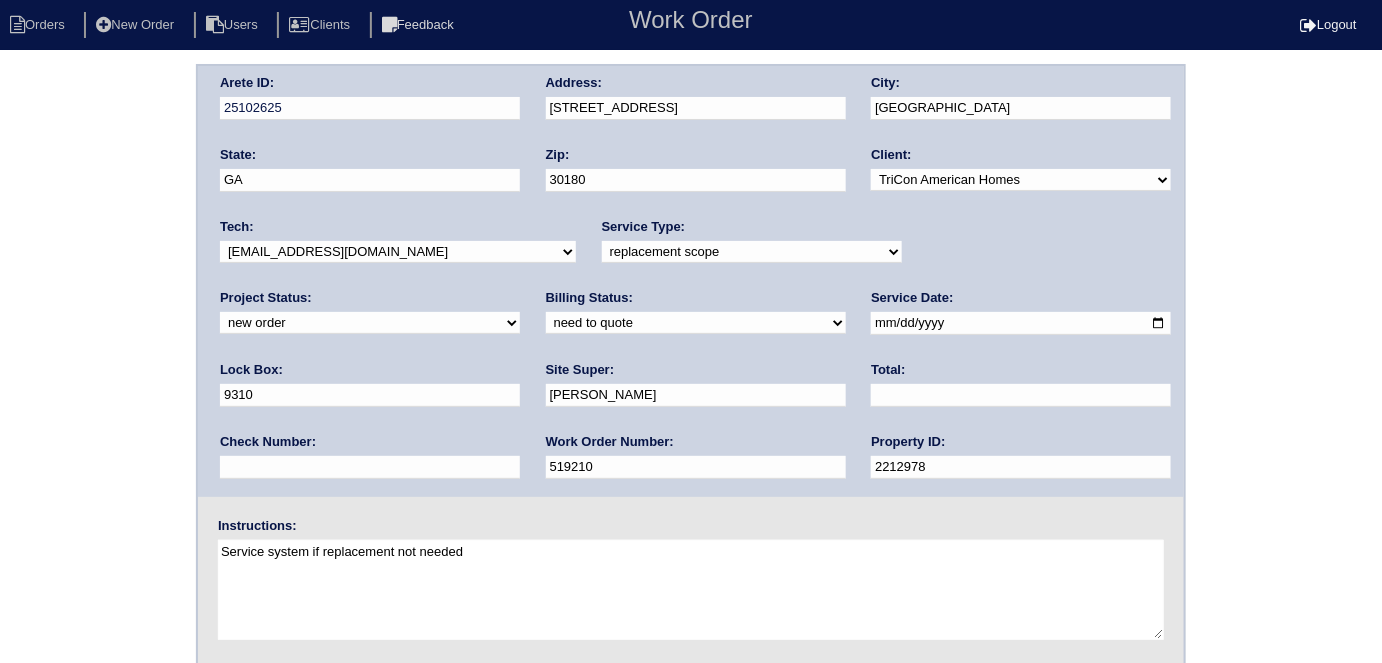 click on "new order
assigned
in progress
field complete
need to schedule
admin review
archived
completed
need to approve
in quickbooks
unknown
repairs needed
canceled
manager review" at bounding box center (370, 323) 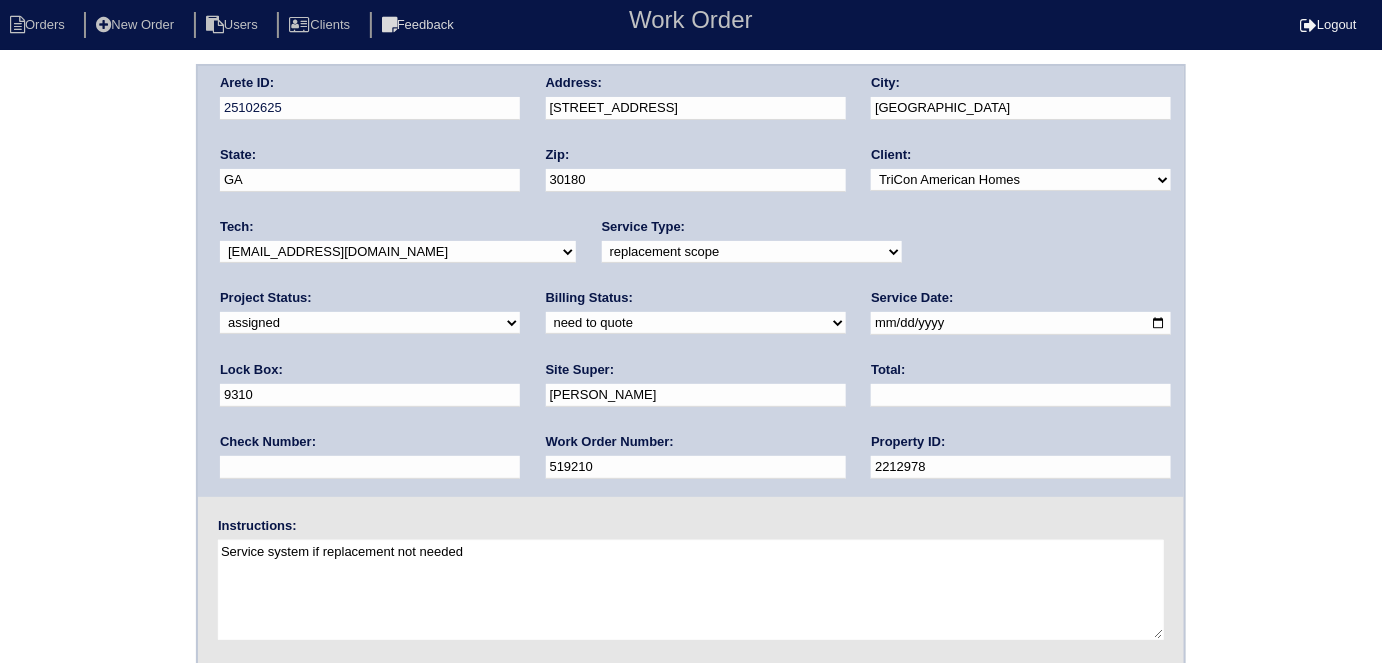 click on "new order
assigned
in progress
field complete
need to schedule
admin review
archived
completed
need to approve
in quickbooks
unknown
repairs needed
canceled
manager review" at bounding box center (370, 323) 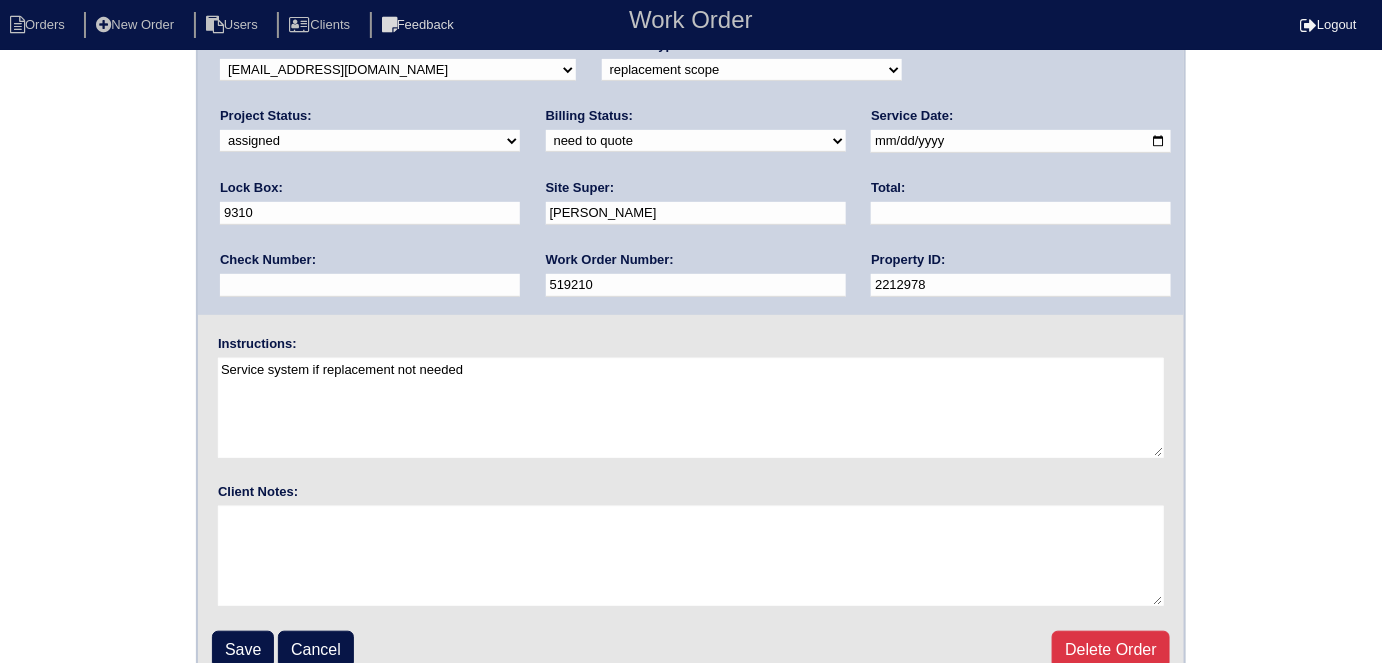 scroll, scrollTop: 205, scrollLeft: 0, axis: vertical 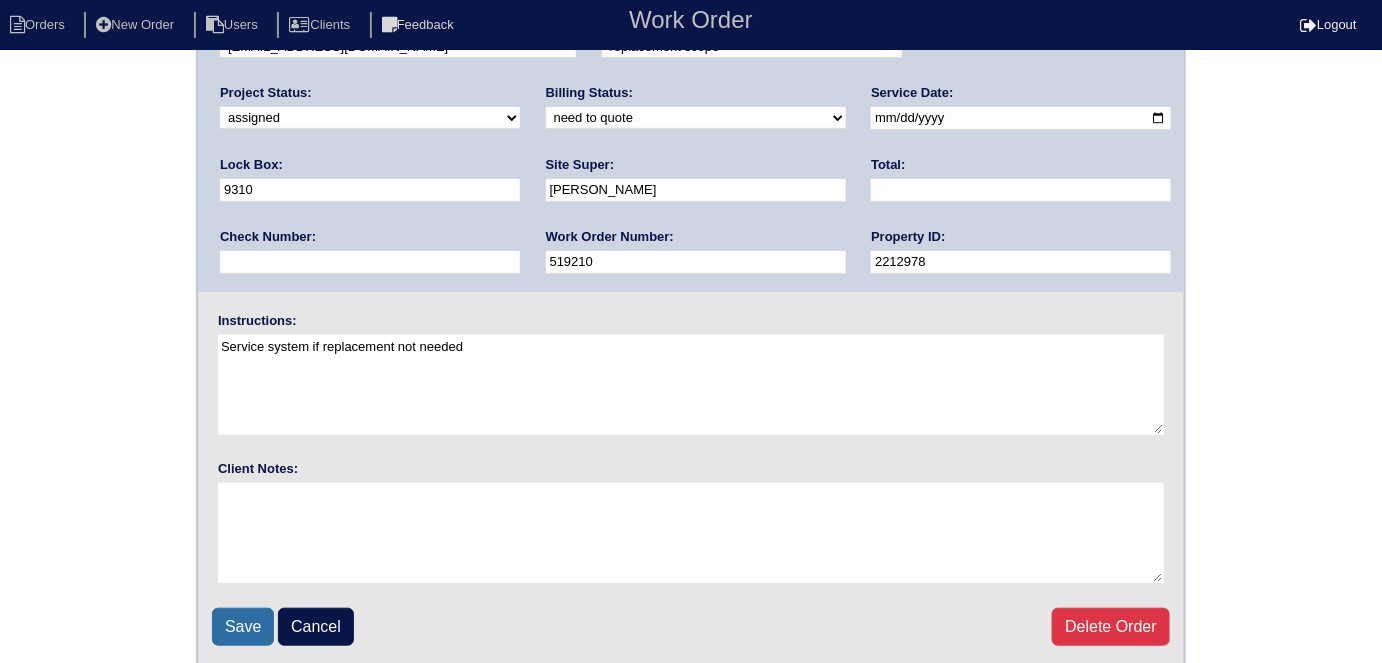 click on "Save" at bounding box center (243, 627) 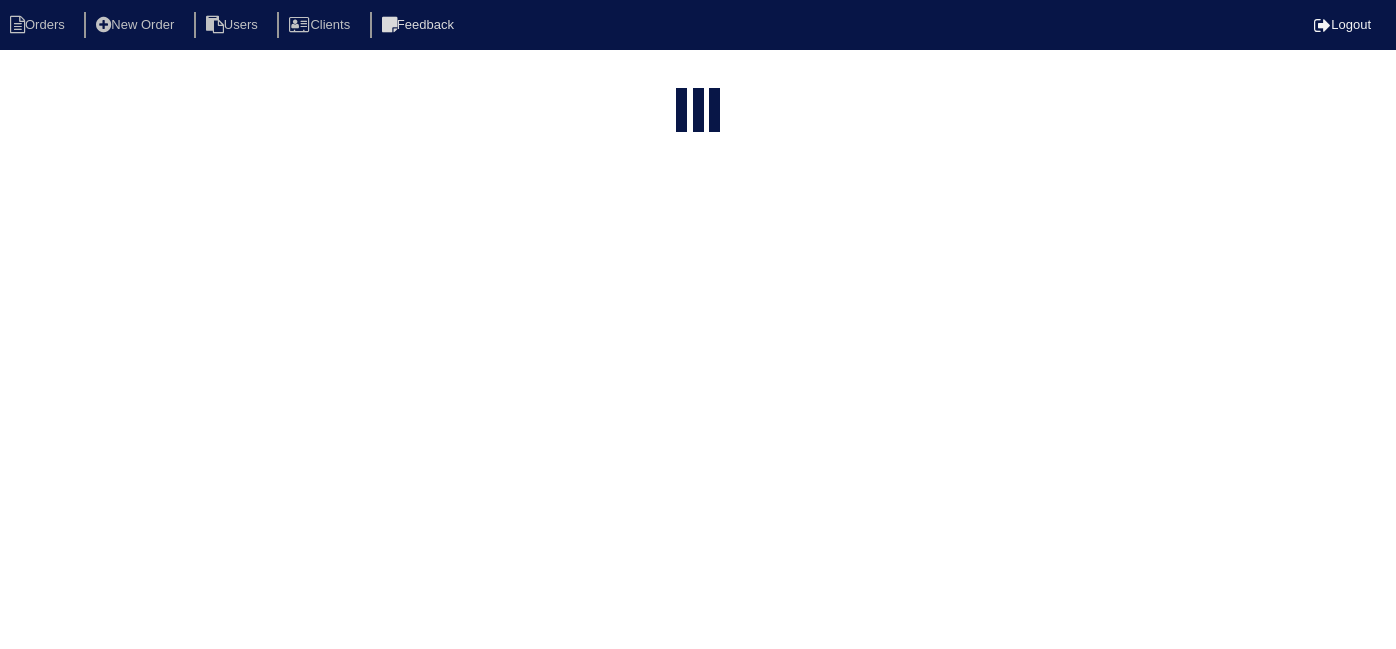 select on "15" 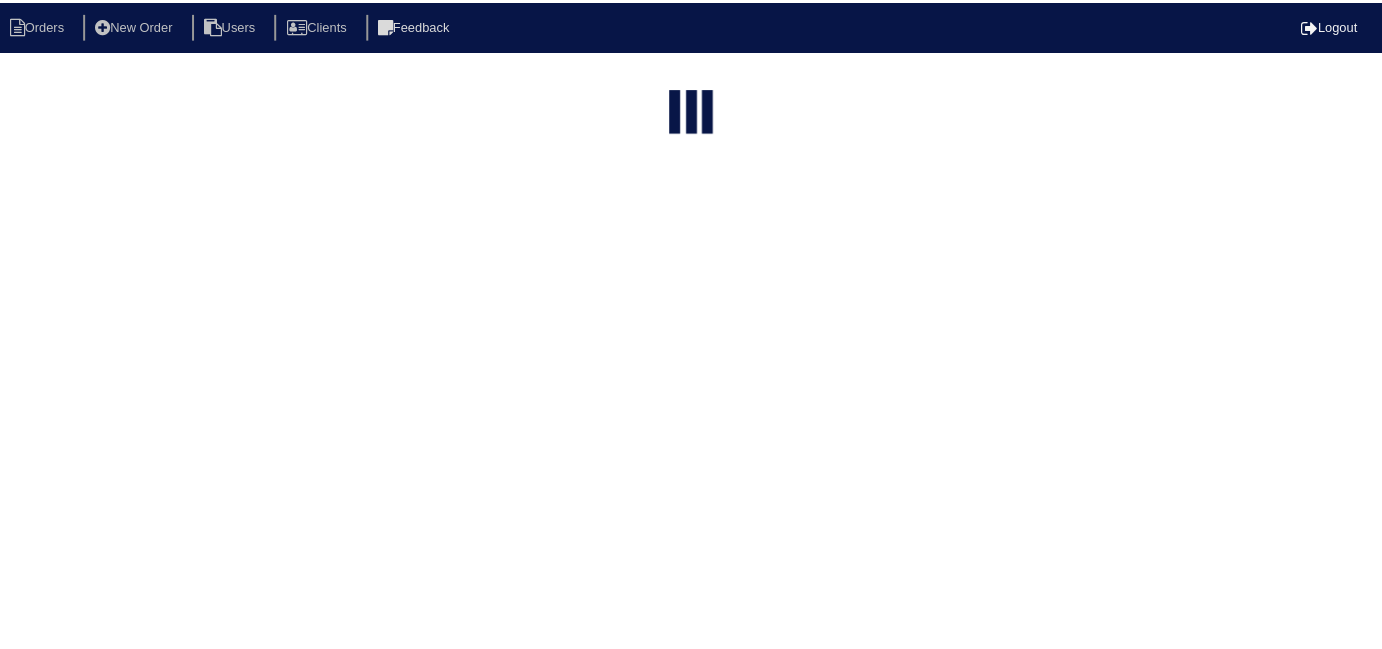 scroll, scrollTop: 0, scrollLeft: 0, axis: both 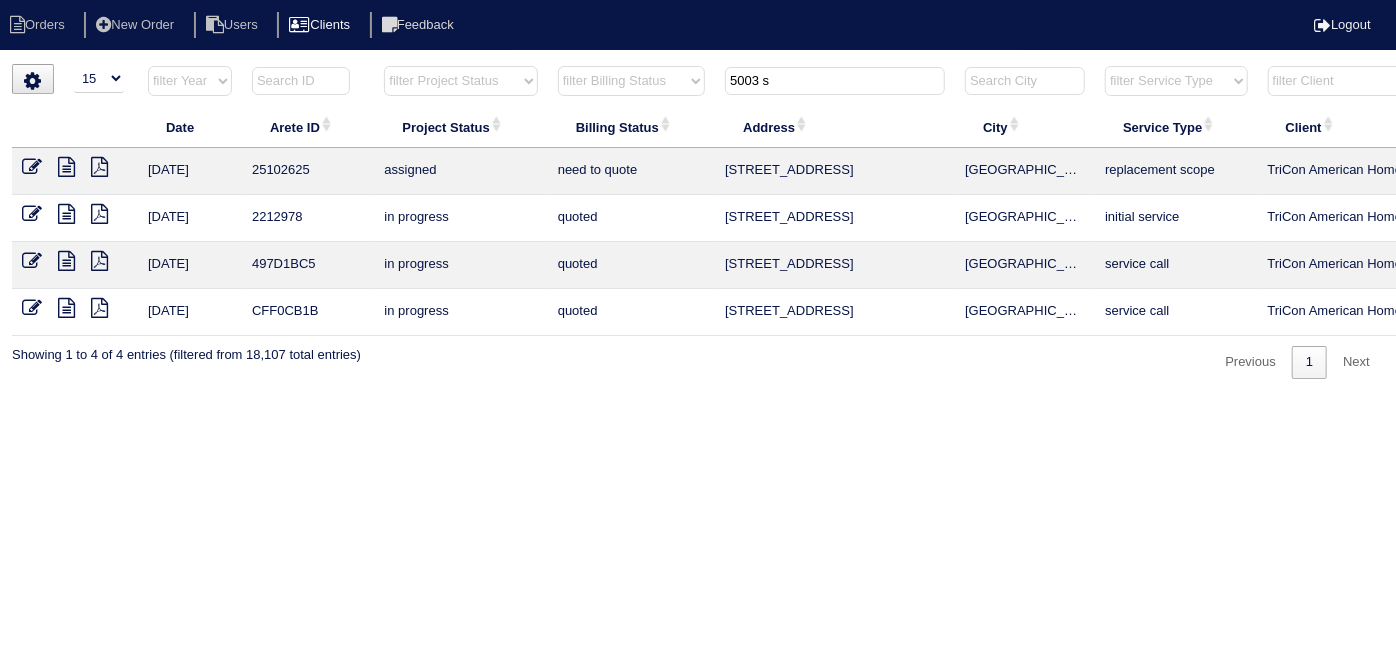 drag, startPoint x: 732, startPoint y: 75, endPoint x: 319, endPoint y: 30, distance: 415.44434 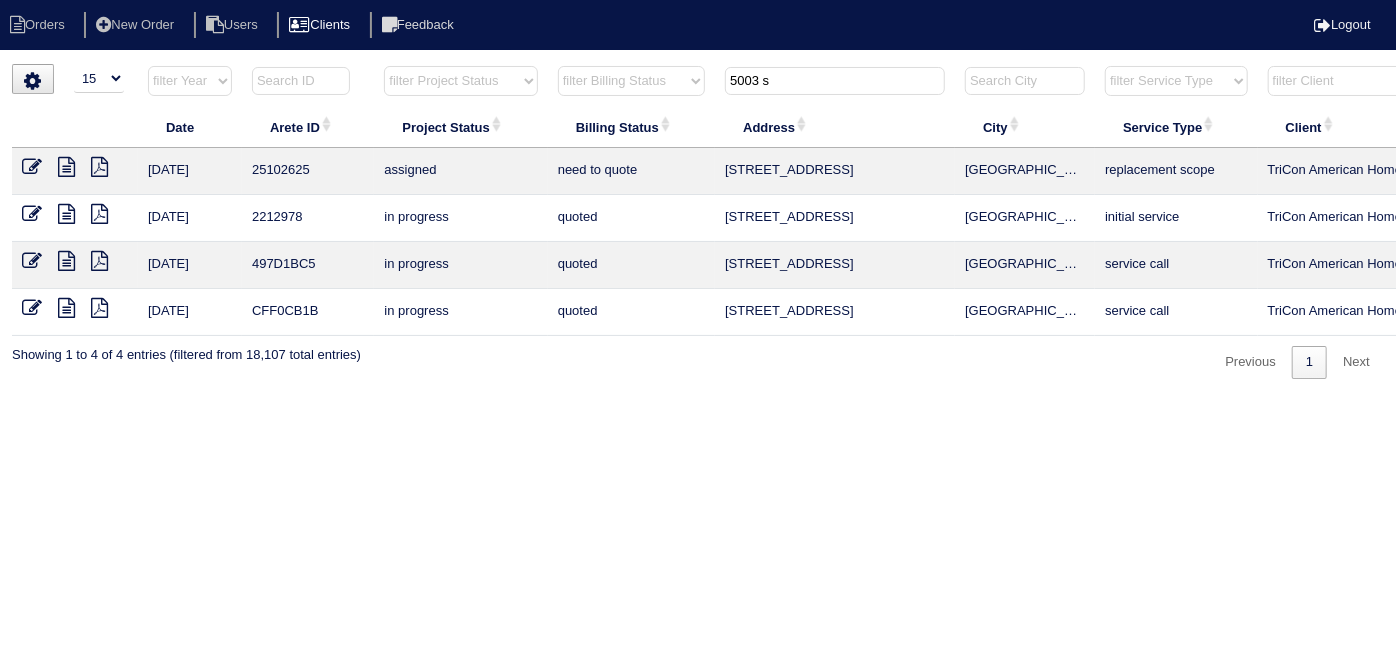 click on "Orders
New Order
Users
Clients
Feedback
Logout
Orders
New Order
Users
Clients
Message is blank.  Please add text or cancel.
Send Feedback
Cancel" at bounding box center [698, 199] 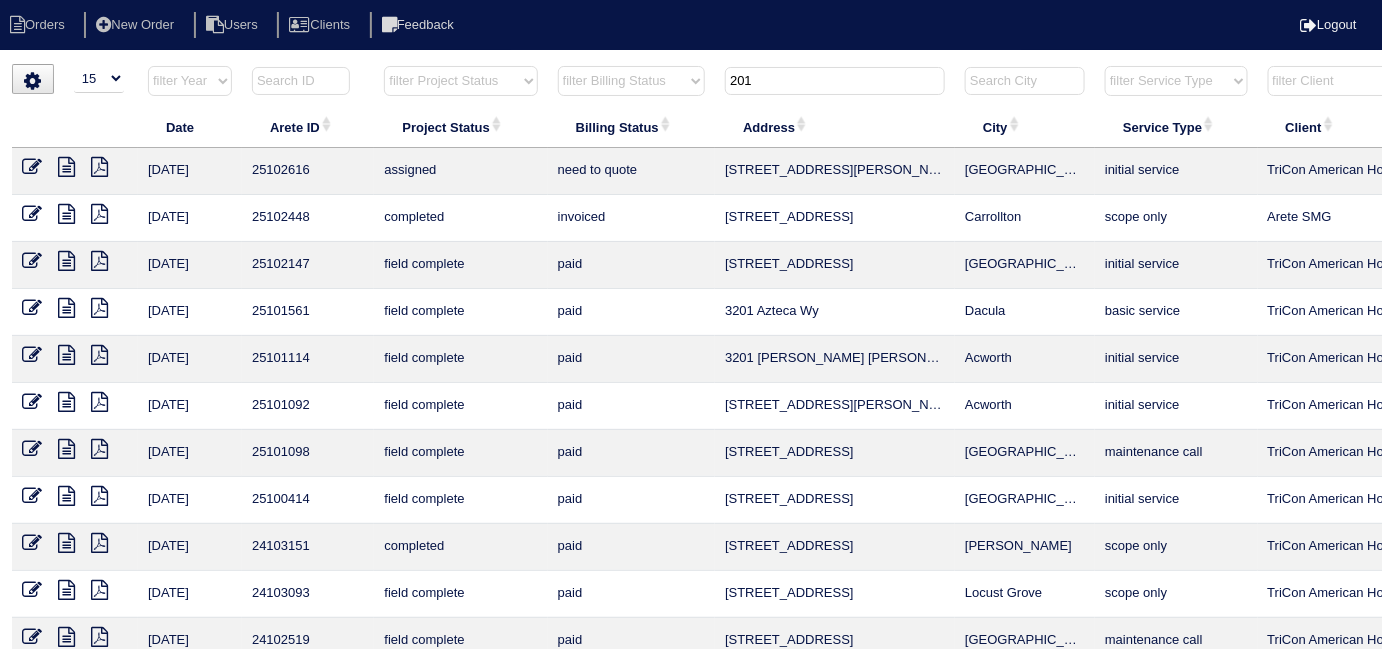 type on "201" 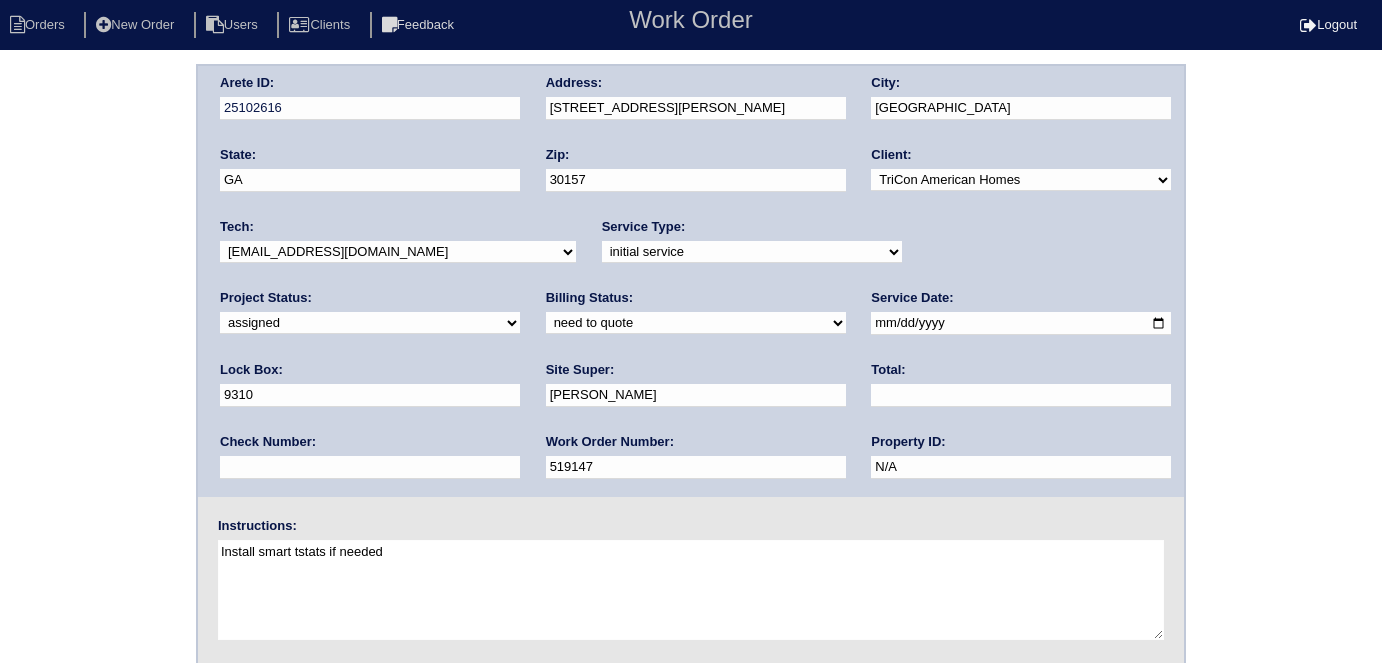 scroll, scrollTop: 0, scrollLeft: 0, axis: both 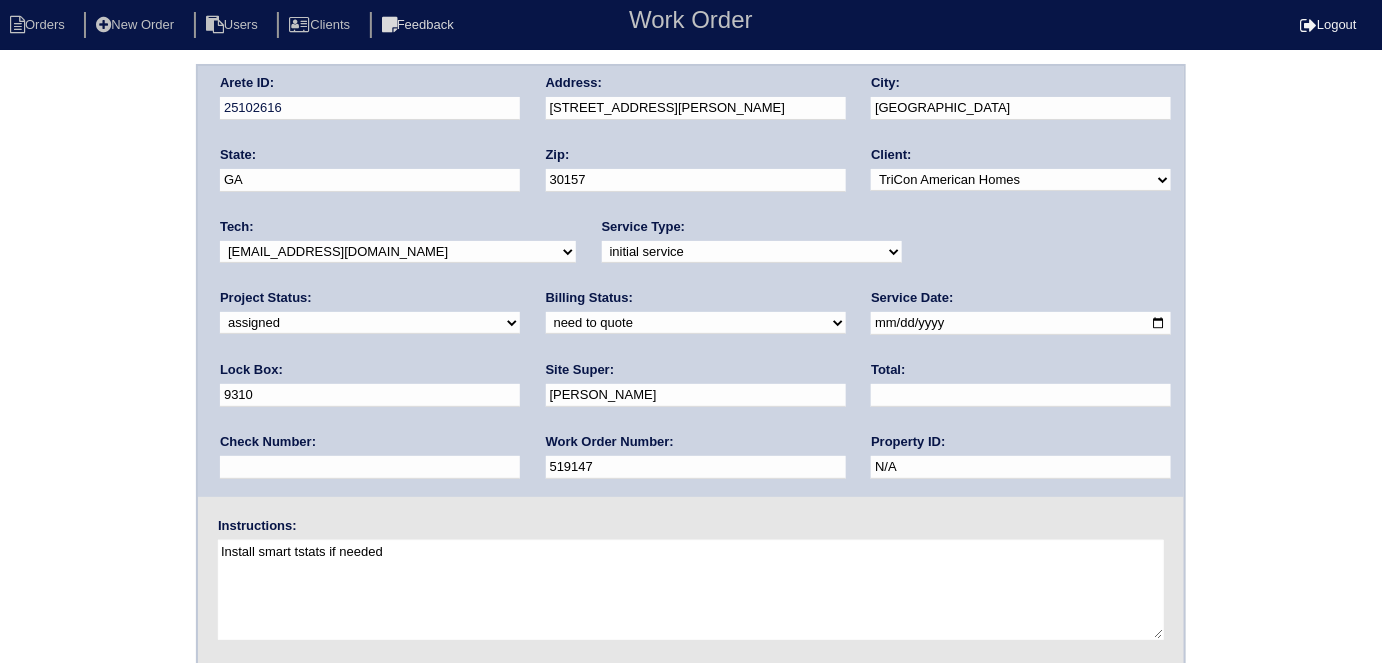 click on "-select-
[EMAIL_ADDRESS][DOMAIN_NAME]
[EMAIL_ADDRESS][DOMAIN_NAME]
[EMAIL_ADDRESS][DOMAIN_NAME]
[EMAIL_ADDRESS][DOMAIN_NAME]
[EMAIL_ADDRESS][DOMAIN_NAME]
[EMAIL_ADDRESS][DOMAIN_NAME]
[EMAIL_ADDRESS][DOMAIN_NAME]
[EMAIL_ADDRESS][DOMAIN_NAME]
[PERSON_NAME][DOMAIN_NAME][EMAIL_ADDRESS][DOMAIN_NAME]
[EMAIL_ADDRESS][DOMAIN_NAME]
[EMAIL_ADDRESS][DOMAIN_NAME]" at bounding box center (398, 252) 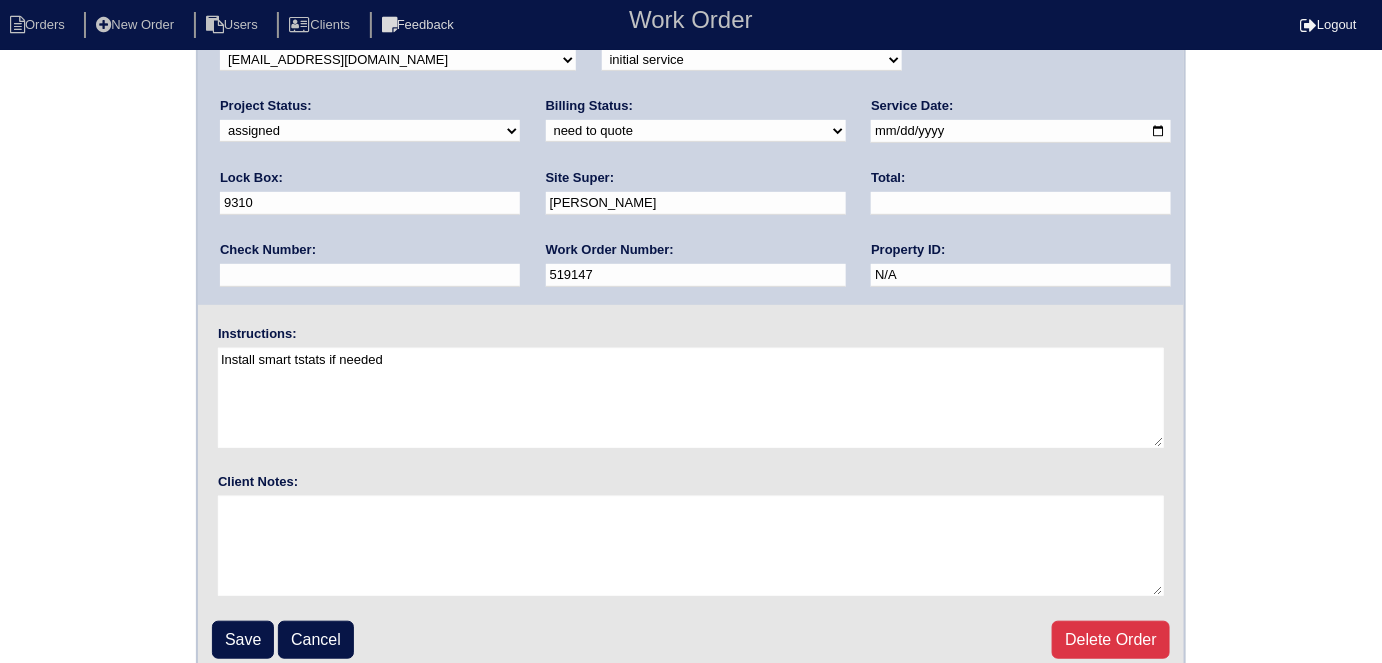scroll, scrollTop: 205, scrollLeft: 0, axis: vertical 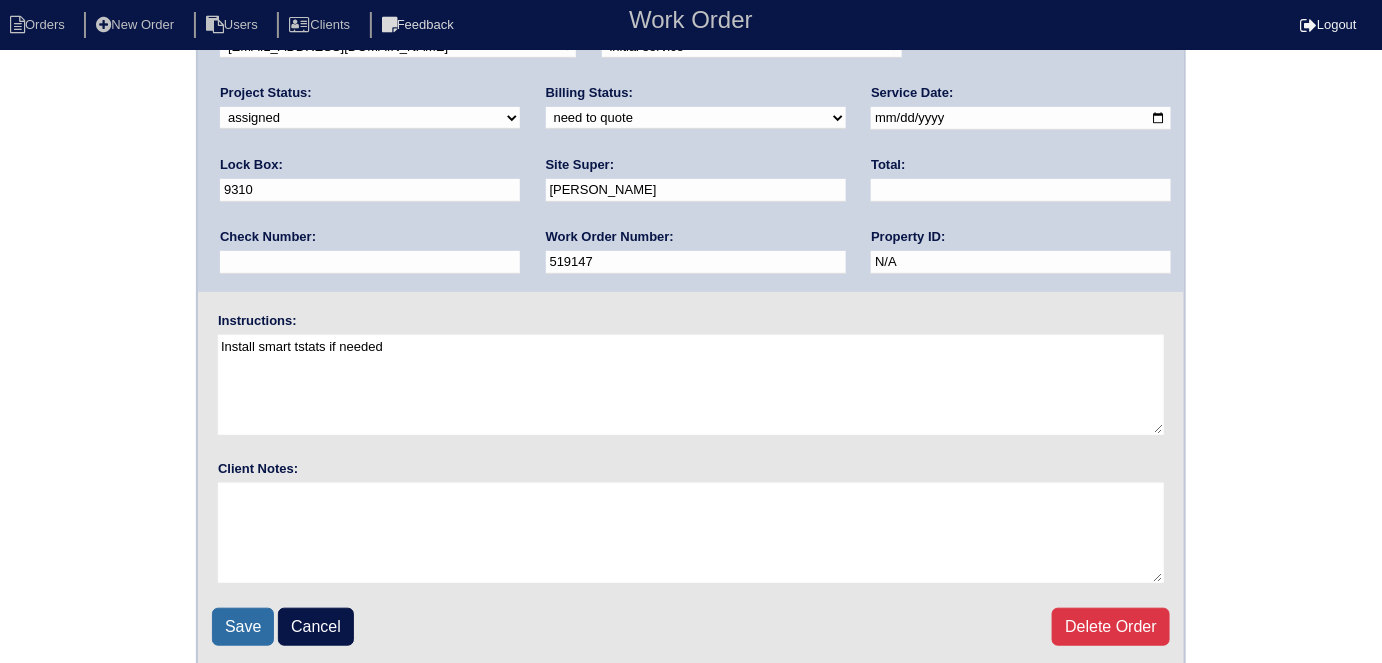 click on "Save" at bounding box center (243, 627) 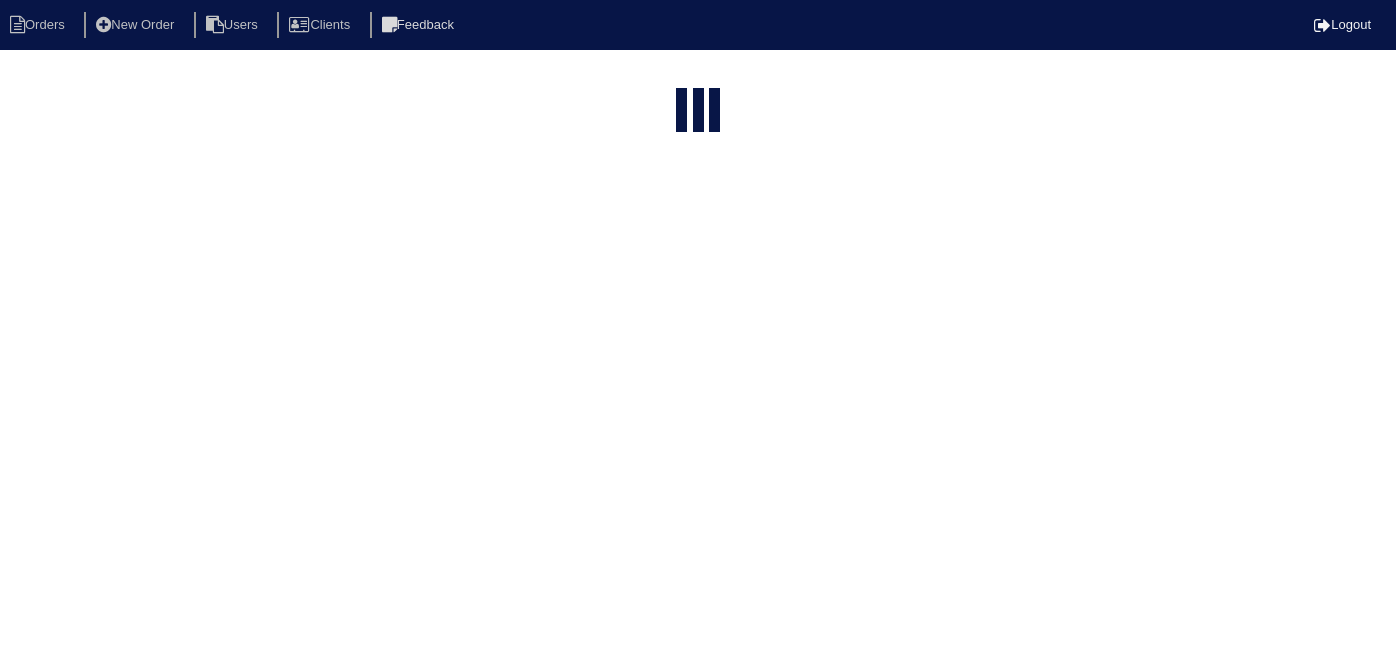 select on "15" 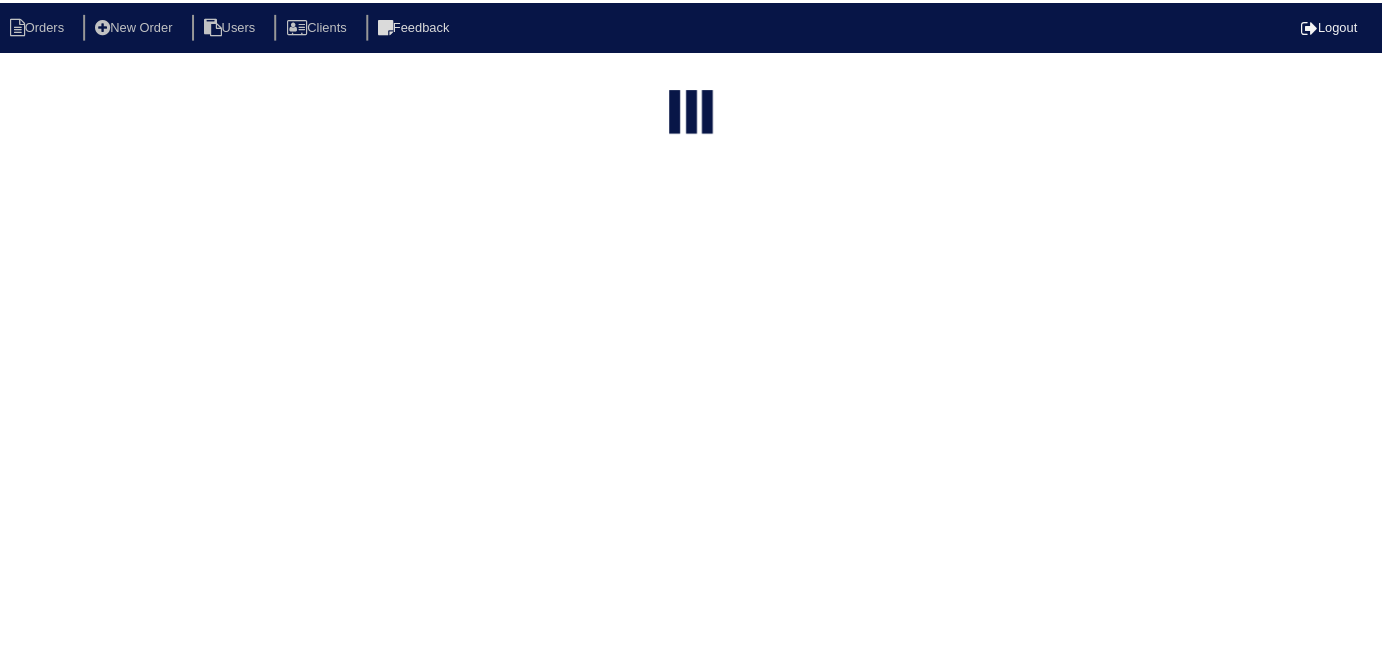 scroll, scrollTop: 0, scrollLeft: 0, axis: both 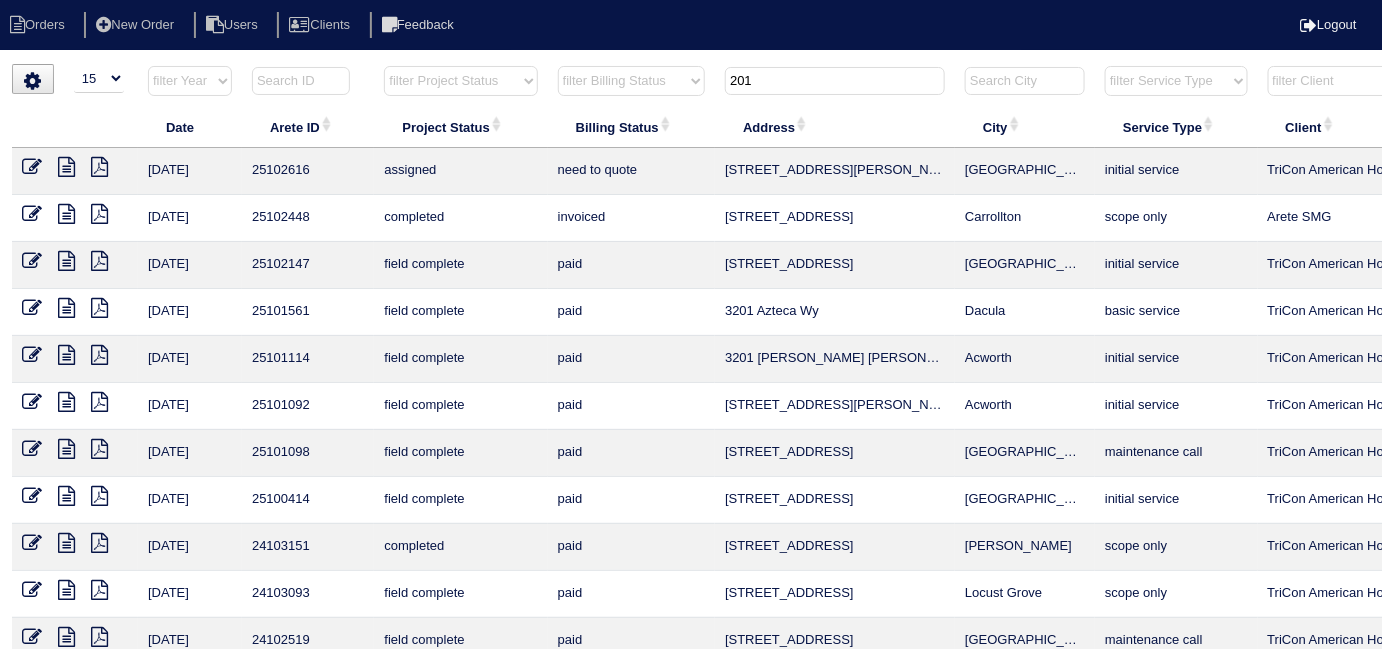 drag, startPoint x: 765, startPoint y: 72, endPoint x: 557, endPoint y: 51, distance: 209.0574 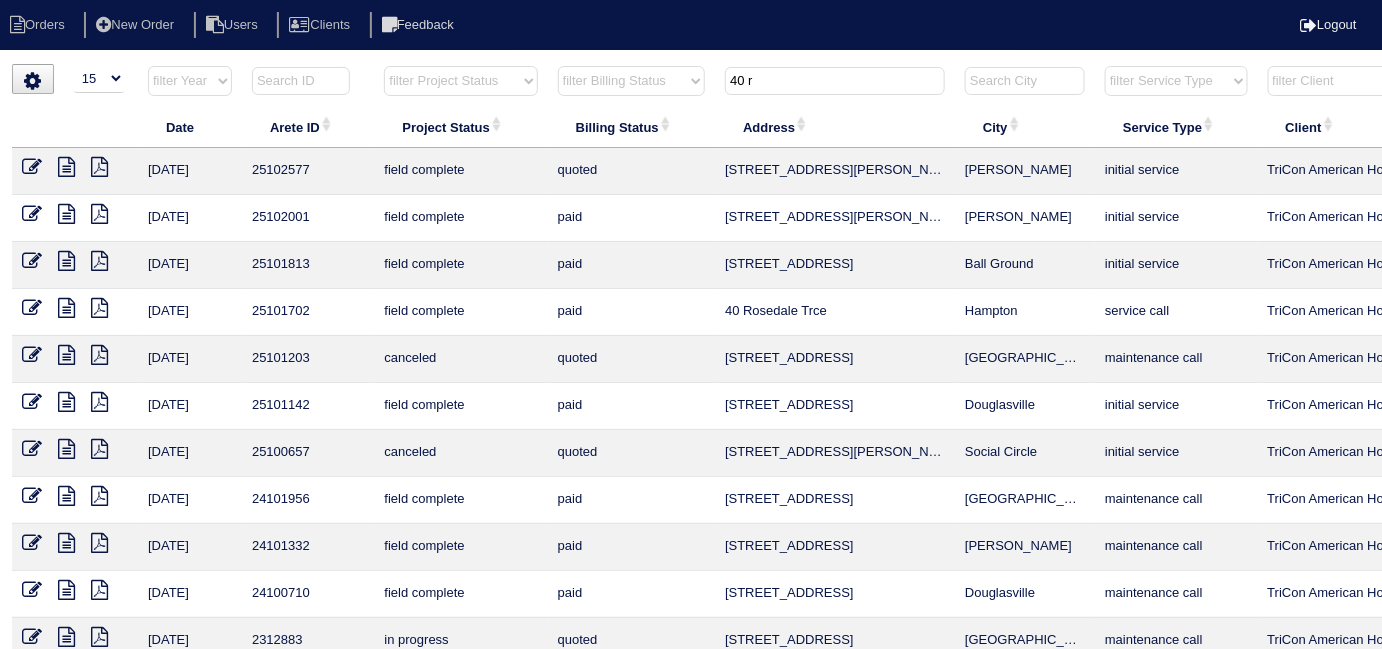 type on "40 r" 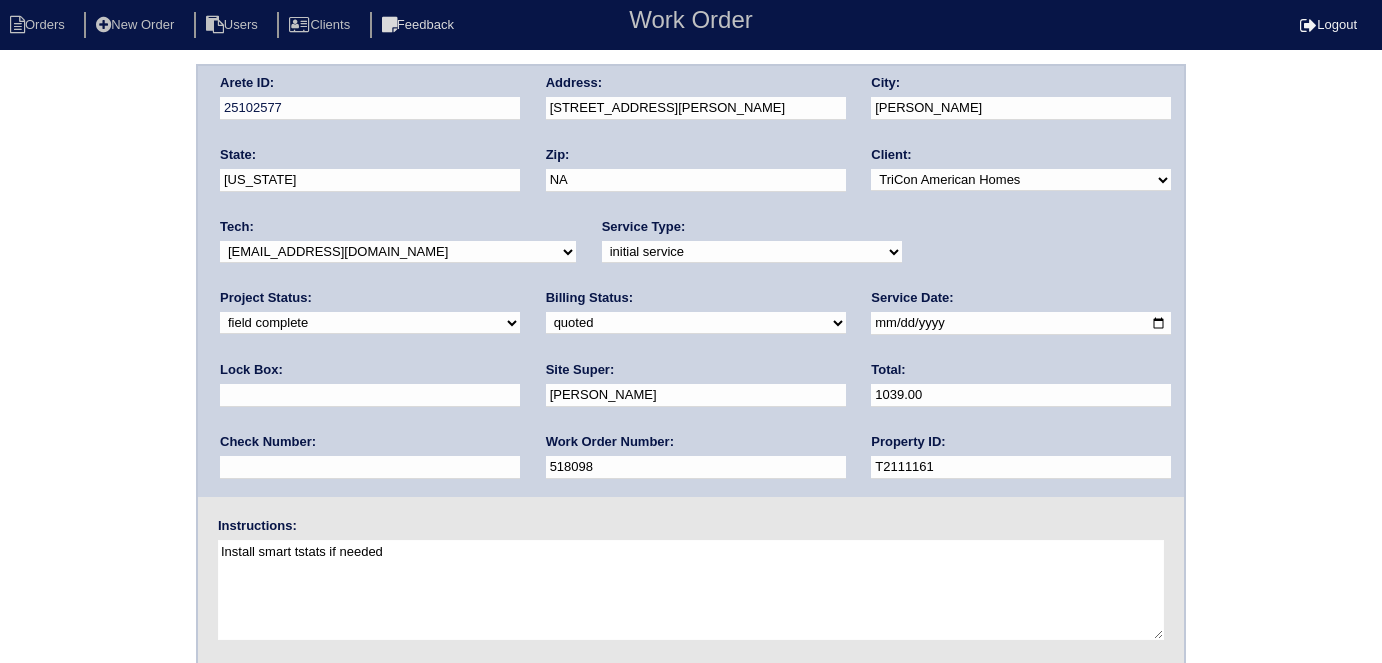 scroll, scrollTop: 0, scrollLeft: 0, axis: both 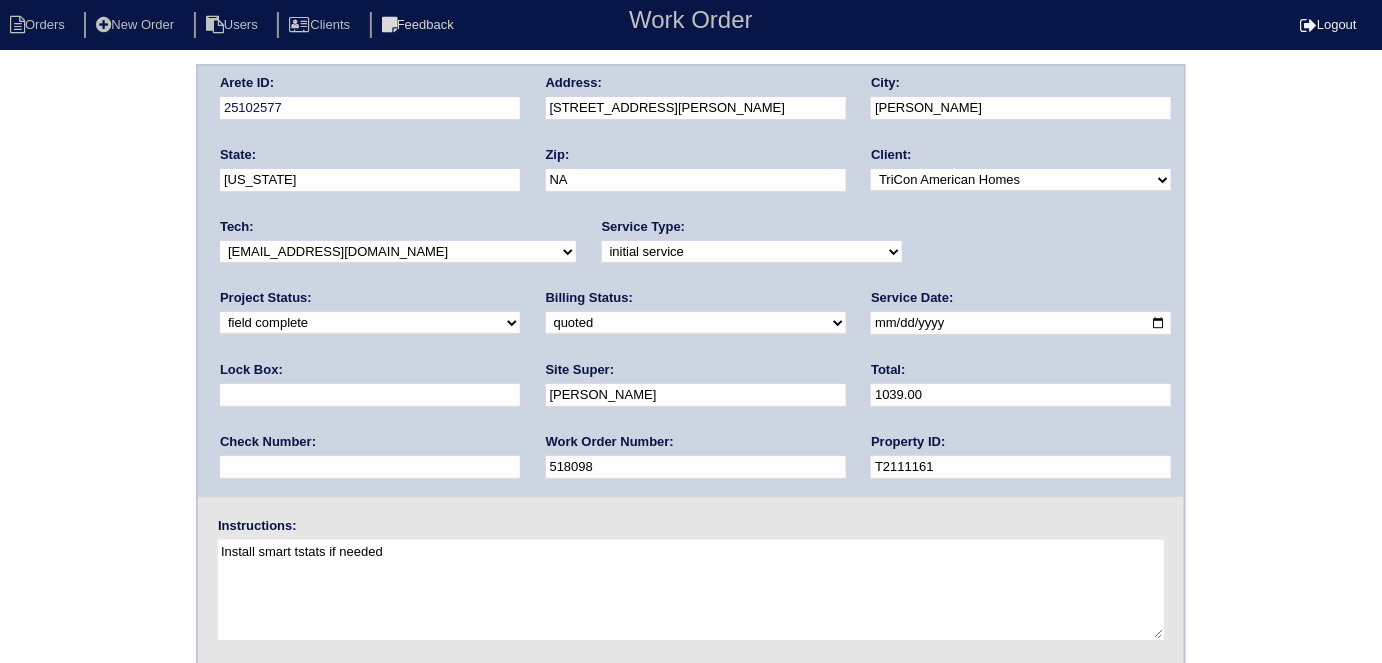 click on "need to quote
quoted
need to invoice
invoiced
paid
warranty
purchase order needed
unknown
in quickbooks" at bounding box center (696, 323) 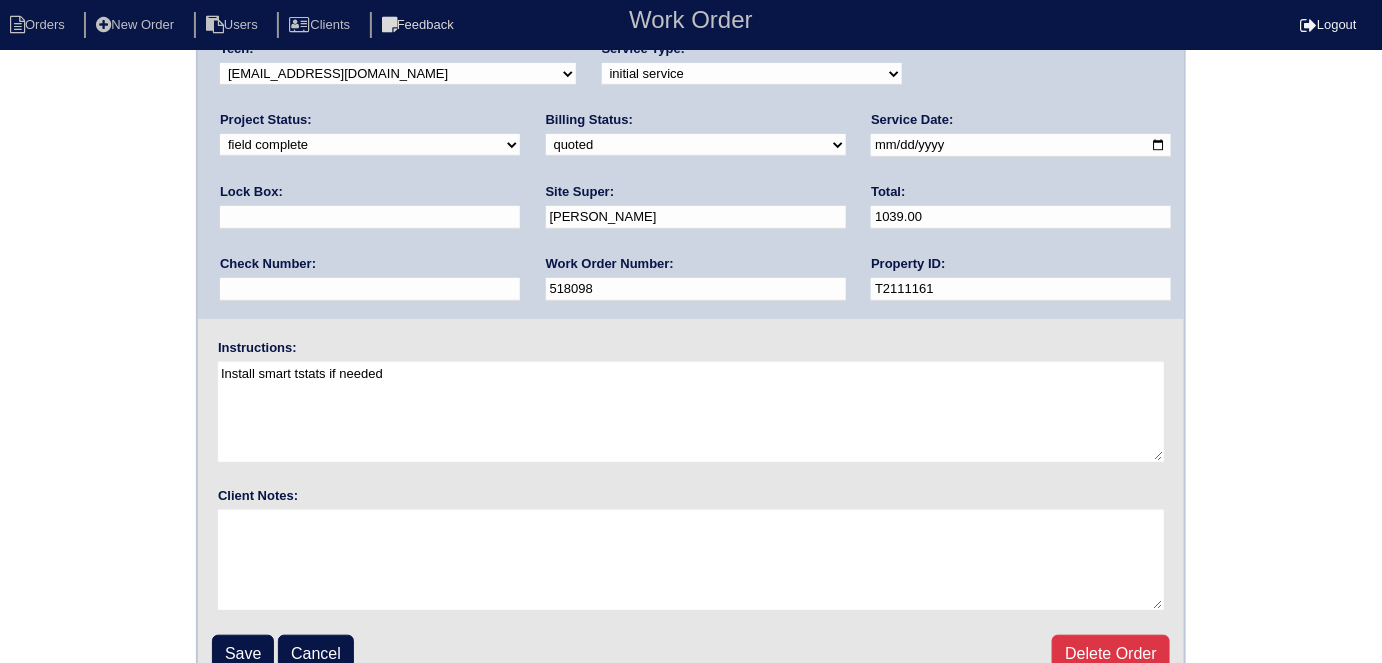 scroll, scrollTop: 205, scrollLeft: 0, axis: vertical 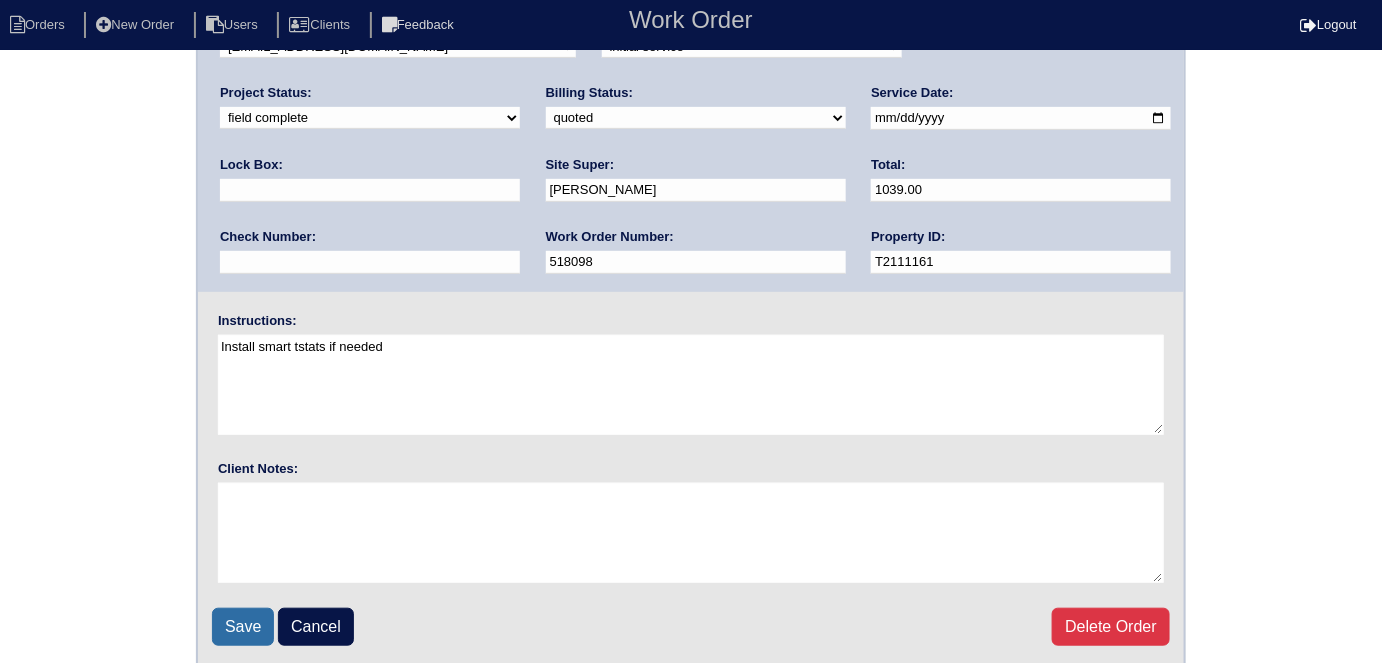 click on "Save" at bounding box center [243, 627] 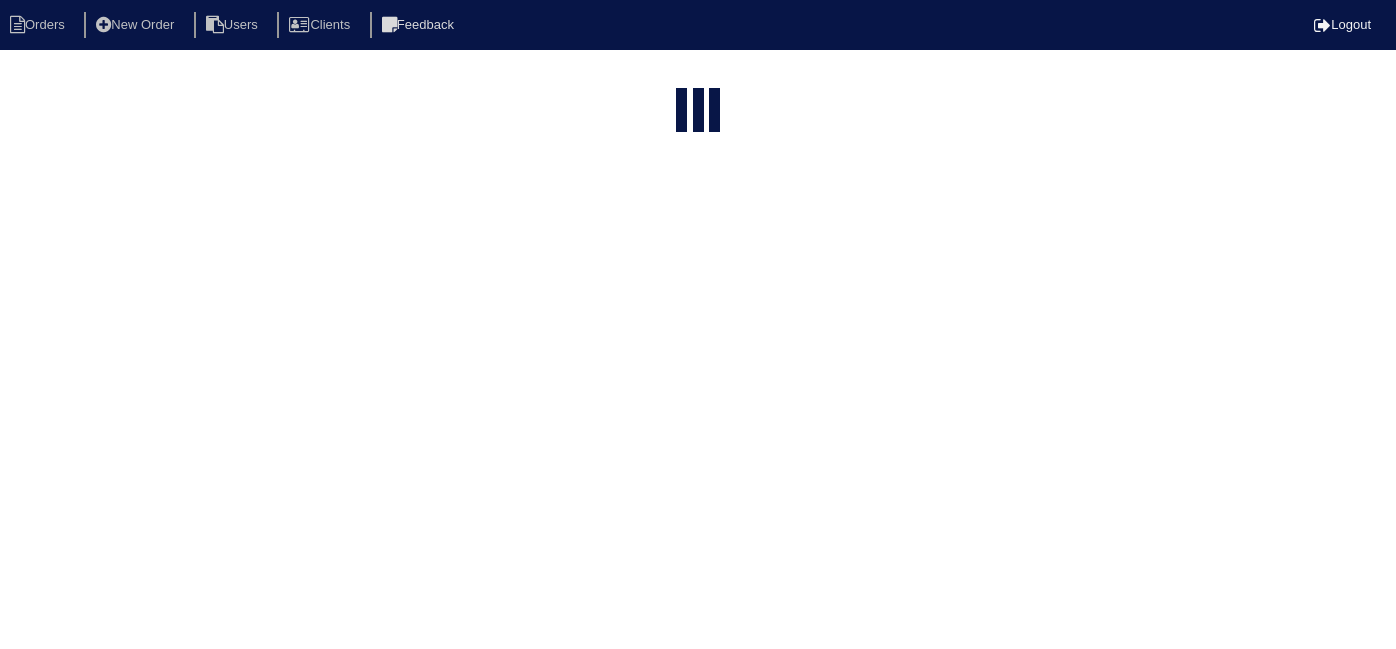 select on "15" 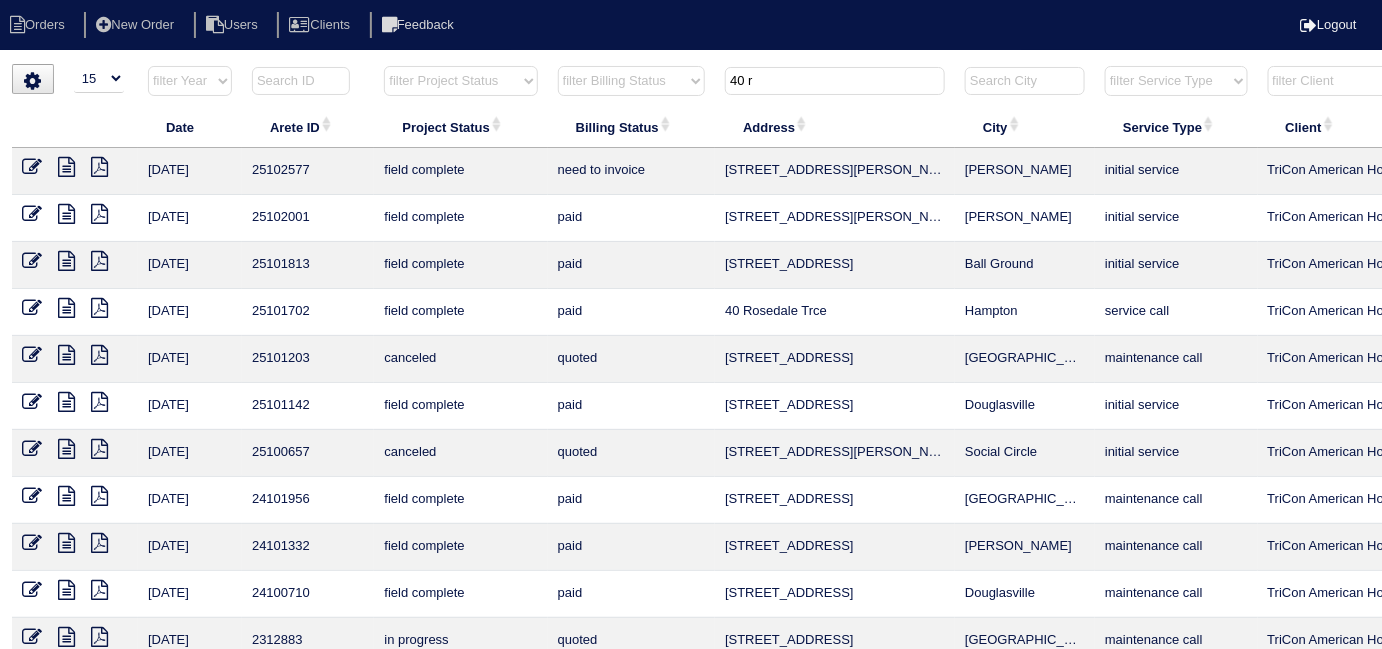 drag, startPoint x: 763, startPoint y: 72, endPoint x: 531, endPoint y: 22, distance: 237.32678 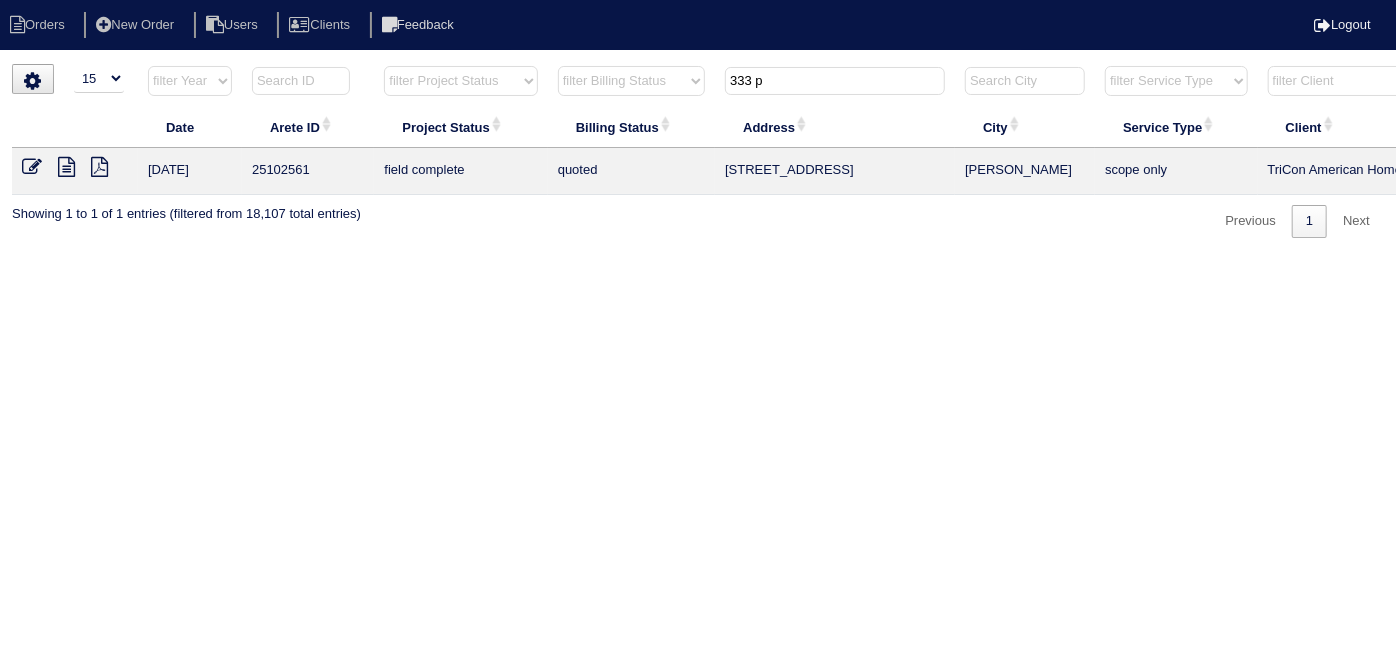 type on "333 p" 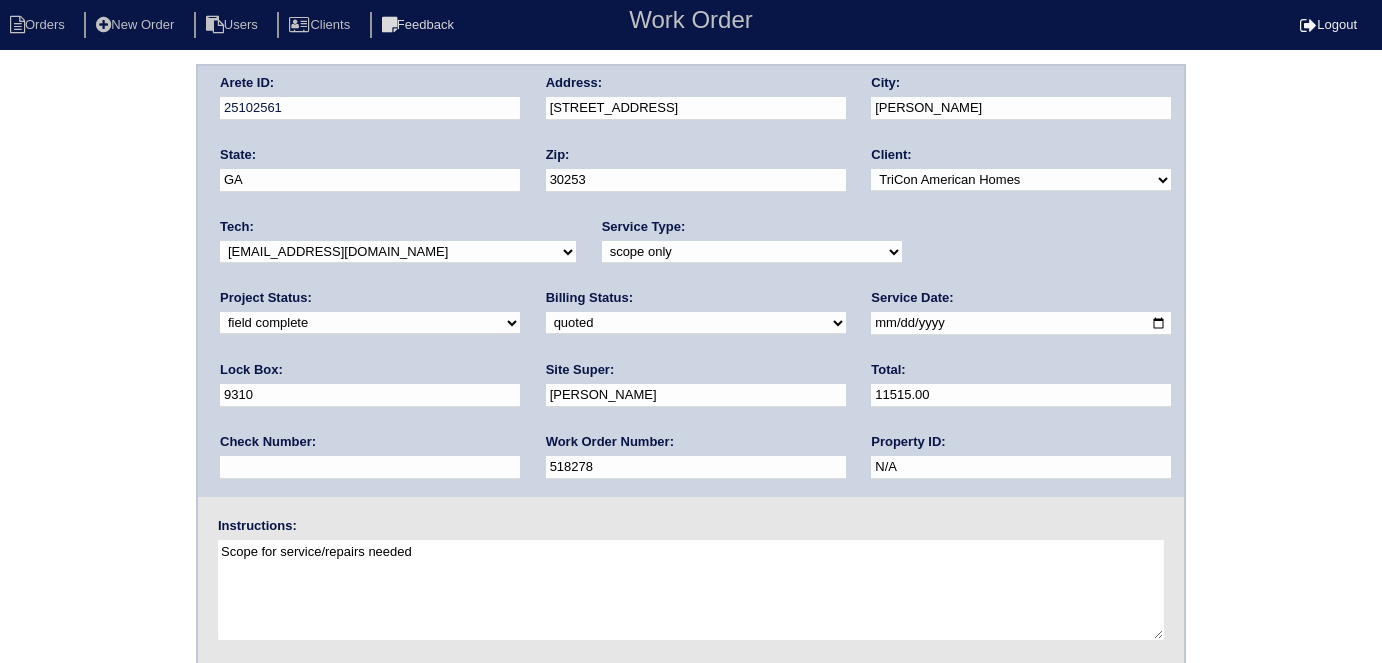 scroll, scrollTop: 0, scrollLeft: 0, axis: both 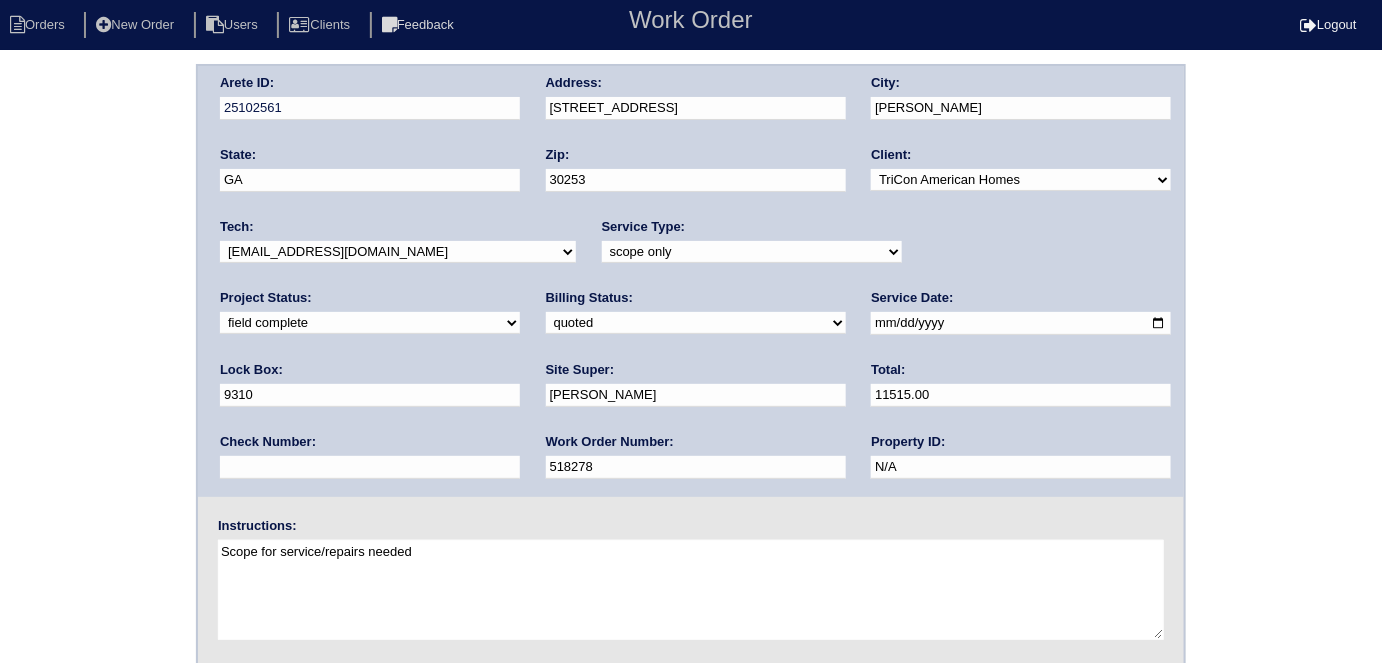 click on "Arete ID:
25102561
Address:
[STREET_ADDRESS]
City:
[PERSON_NAME]
State:
[GEOGRAPHIC_DATA]
Zip:
30253
Client:
-select-
TriCon American Homes
American Homes 4 Rent
First Key Homes
Zillow
The Renovation Company
On The Level Development Group
[PERSON_NAME] Exposition Group
Sylvan Homes
Pathway Construction
Arete Personal
Arete SMG
Tiber Capital
Tiber Realty
Divvy
Rave
[PERSON_NAME] Construction
[PERSON_NAME]
HomeRiver Group
Test Client
Rasmus Real Estate
Padly
Buffalo Homes
[PERSON_NAME]
Maymont Homes
Tech:" at bounding box center [691, 468] 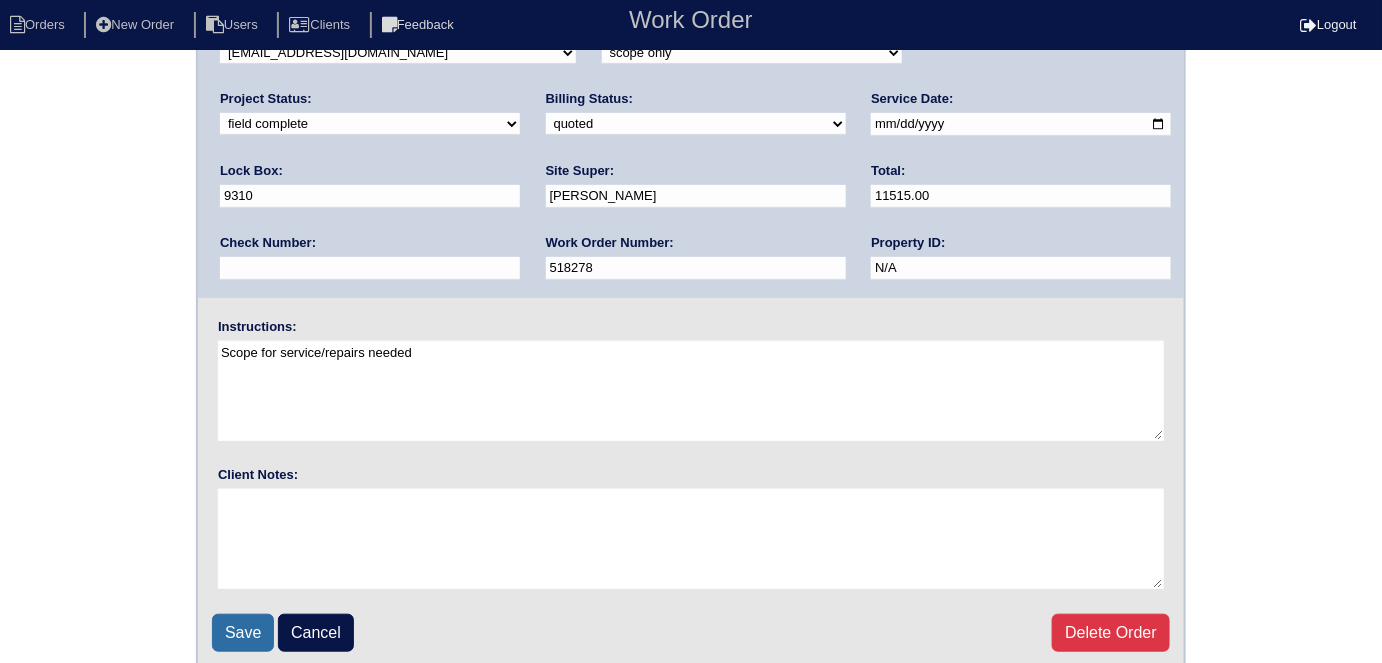 scroll, scrollTop: 205, scrollLeft: 0, axis: vertical 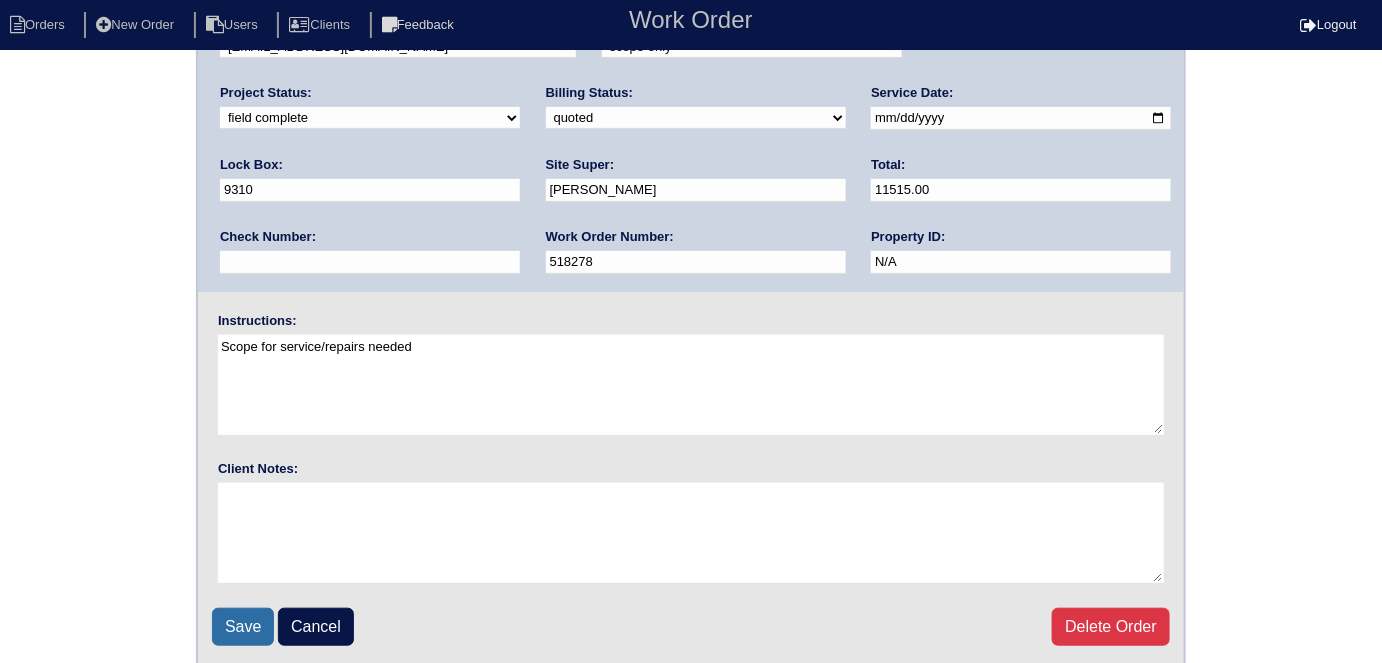 click on "Save" at bounding box center [243, 627] 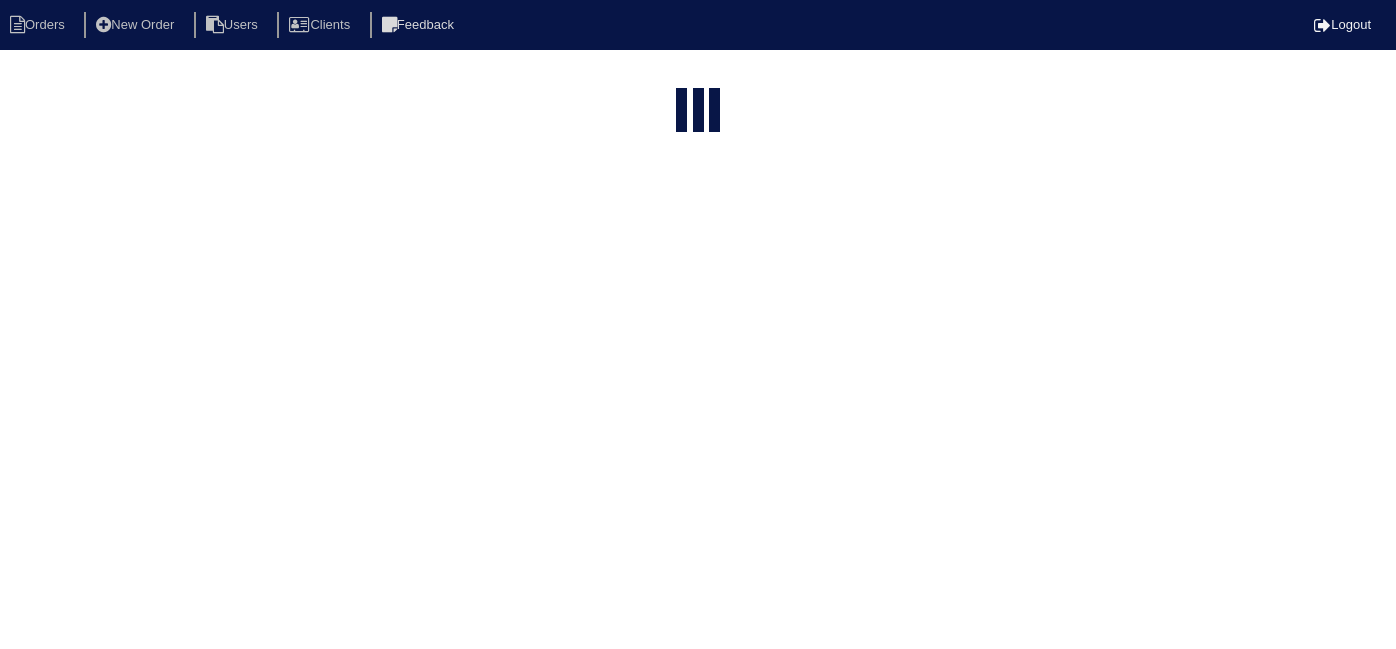 select on "15" 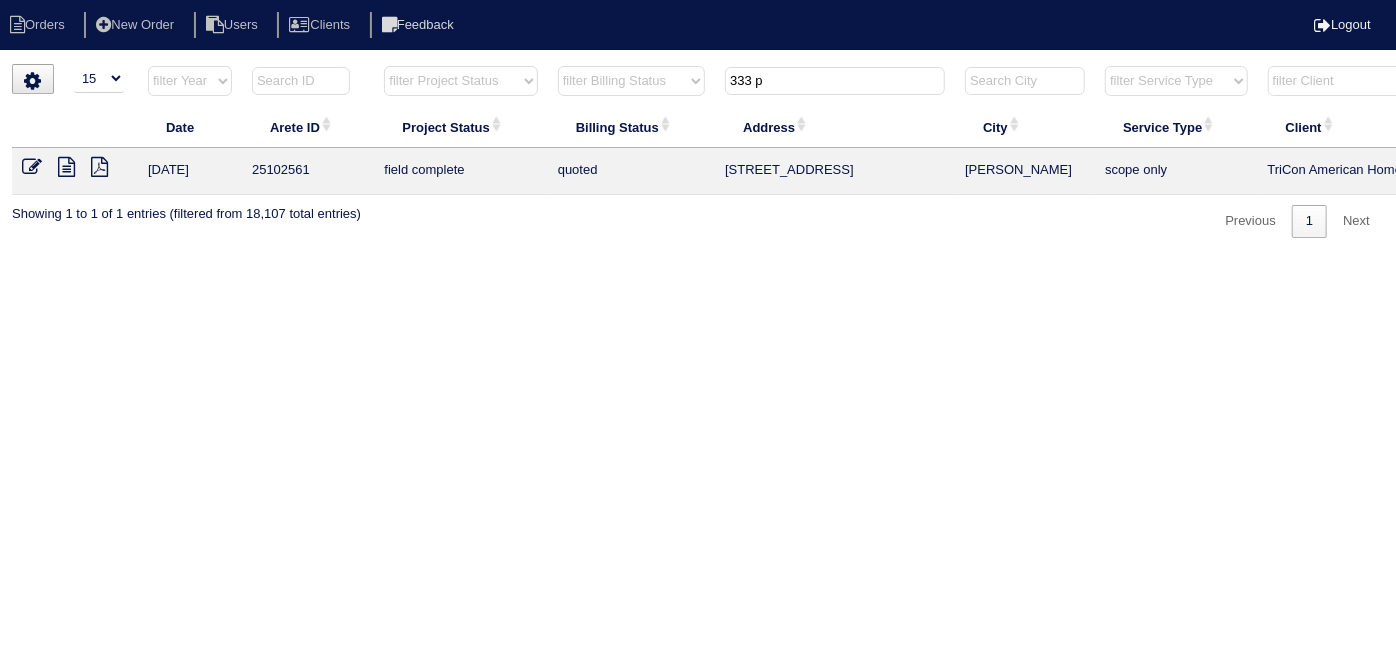 drag, startPoint x: 784, startPoint y: 89, endPoint x: 552, endPoint y: 80, distance: 232.1745 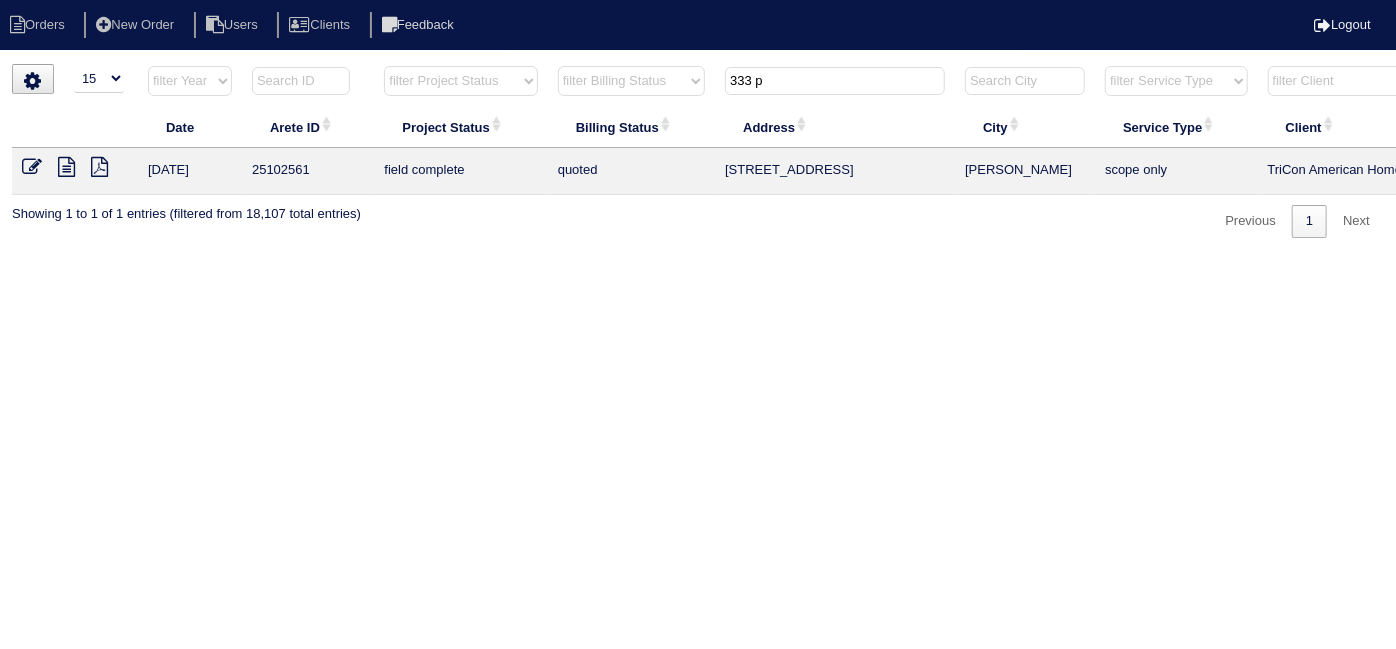 click on "filter Year -- Any Year -- 2025 2024 2023 2022 2021 2020 2019 filter Project Status -- Any Project Status -- new order assigned in progress field complete need to schedule admin review archived completed need to approve in quickbooks unknown repairs needed canceled manager review filter Billing Status -- Any Billing Status --  need to quote  quoted  need to invoice  invoiced  paid  warranty  purchase order needed  unknown  in quickbooks 333 p filter Service Type -- Any Service Type -- initial service basic service maintenance call replacement scope service call scope only filter Client -- Any Client -- [PERSON_NAME] American Homes 4 Rent Arete Personal Arete SMG Buffalo Homes Divvy First Key Homes HomeRiver Group Maymont Homes On The Level Development Group Padly Pathway Construction [PERSON_NAME] Rasmus Real Estate [PERSON_NAME] Exposition Group [PERSON_NAME] Construction Sylvan Homes Test Client The Renovation Company Tiber Capital  Tiber Realty TriCon American Homes Zillow Clear" at bounding box center (878, 85) 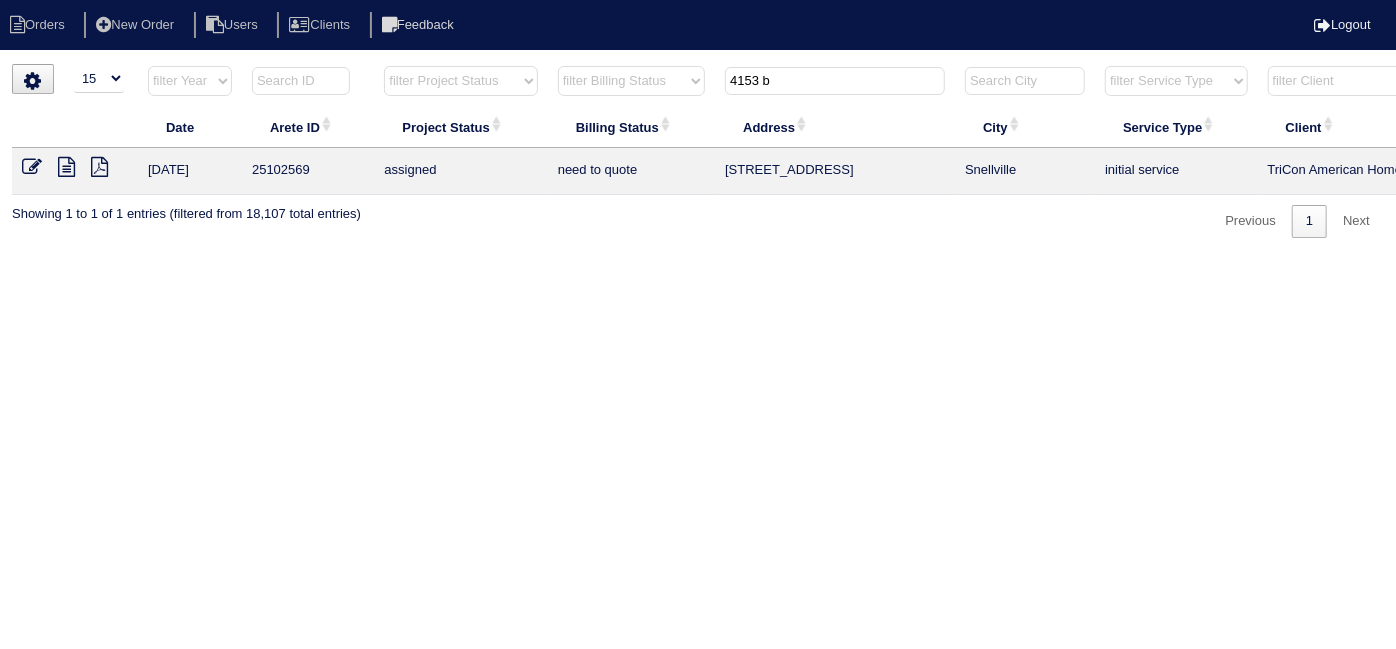 type on "4153 b" 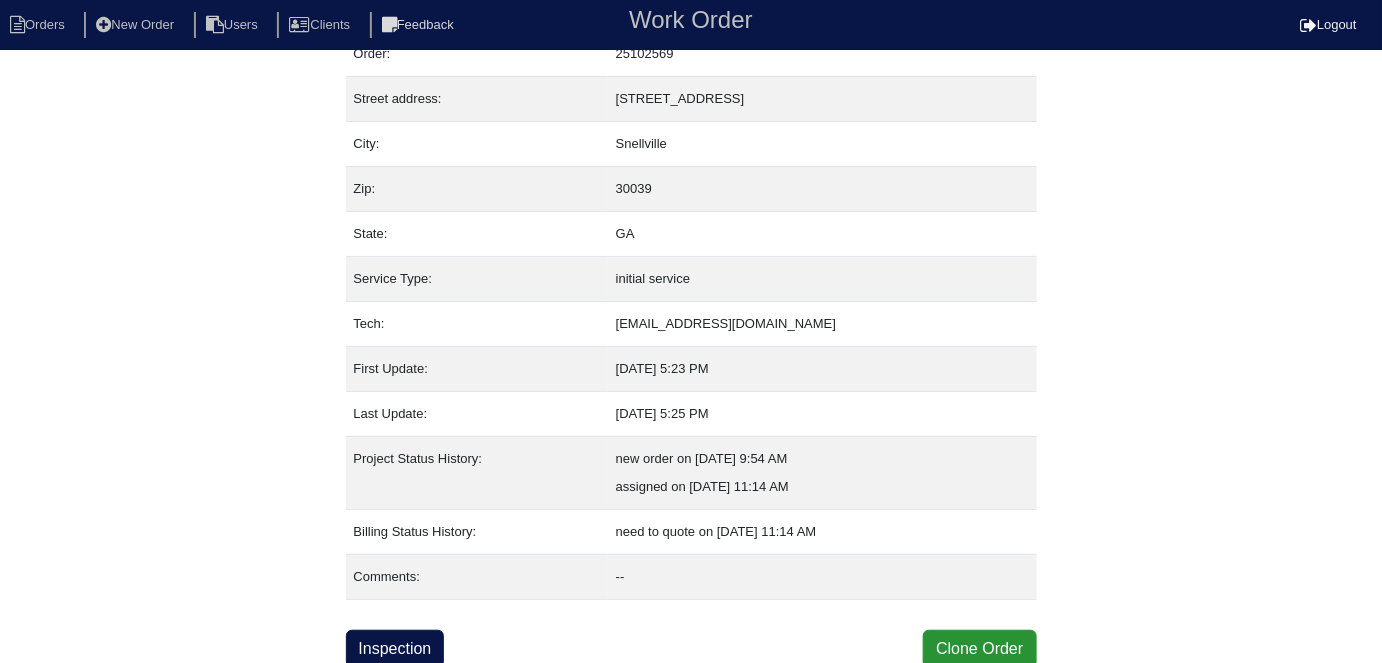 scroll, scrollTop: 77, scrollLeft: 0, axis: vertical 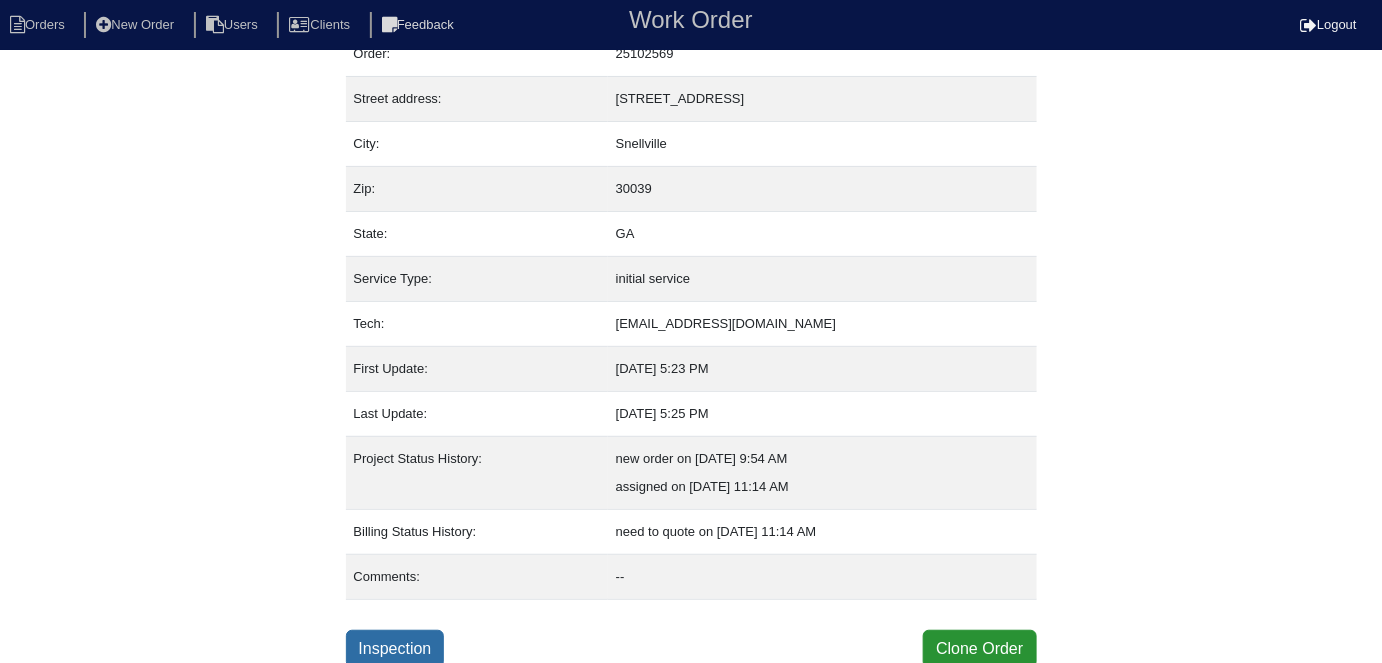 click on "Inspection" at bounding box center [395, 649] 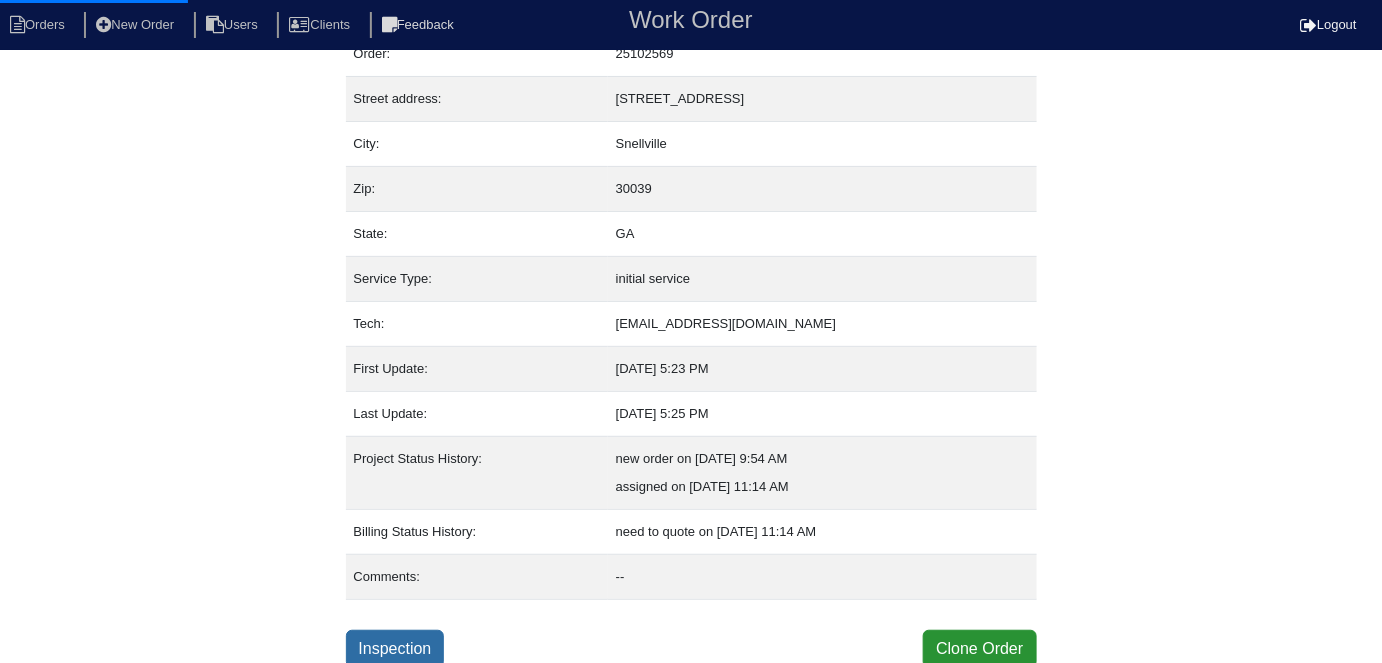 click on "Inspection" at bounding box center (395, 649) 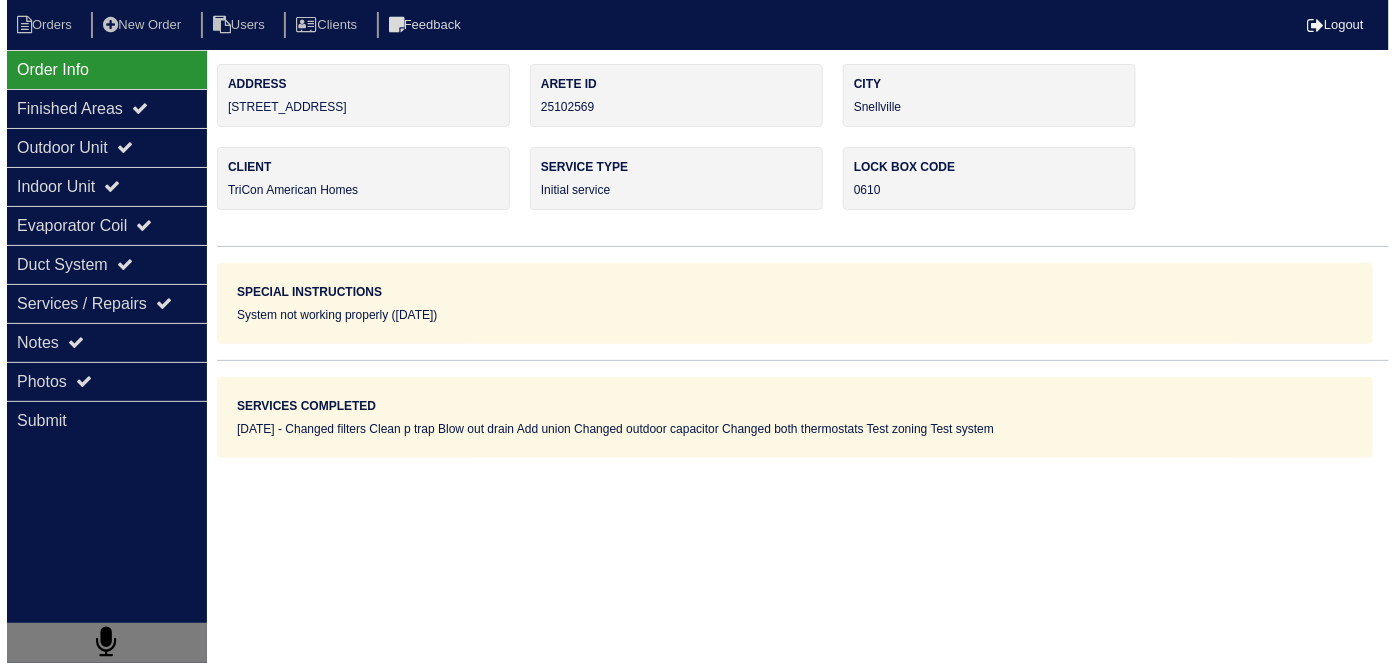 scroll, scrollTop: 0, scrollLeft: 0, axis: both 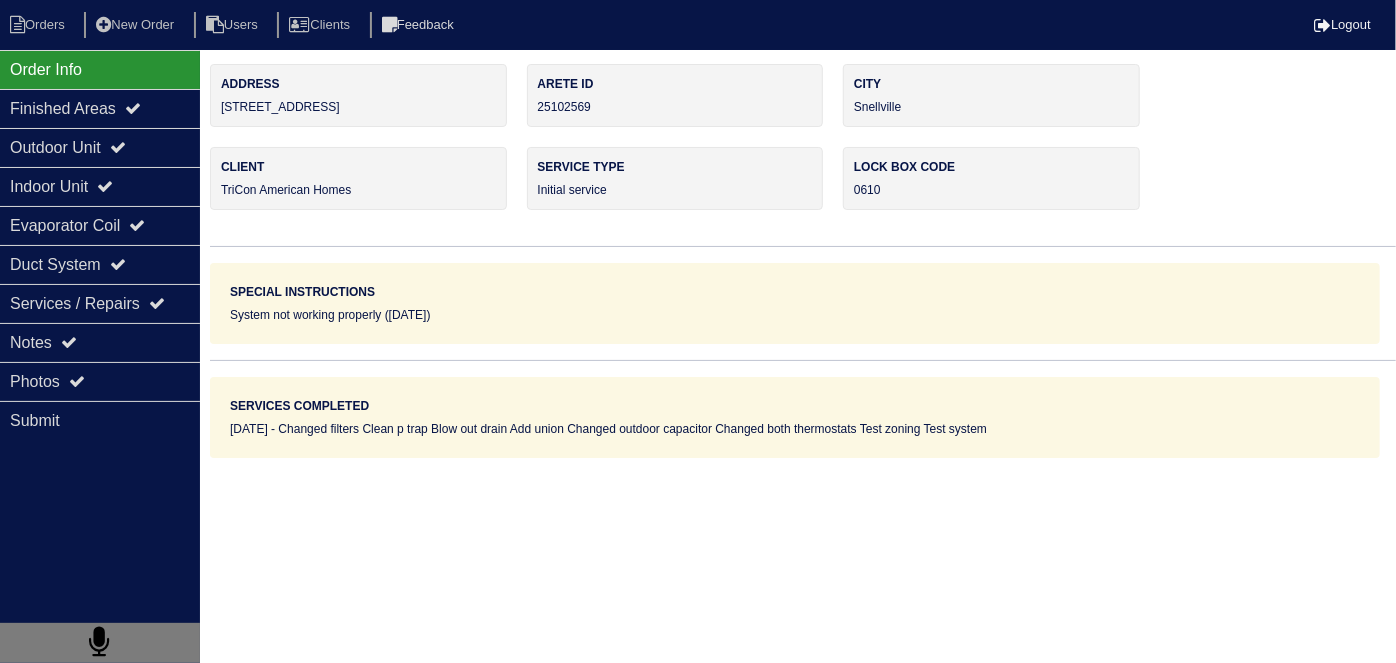 click on "Notes" at bounding box center [100, 342] 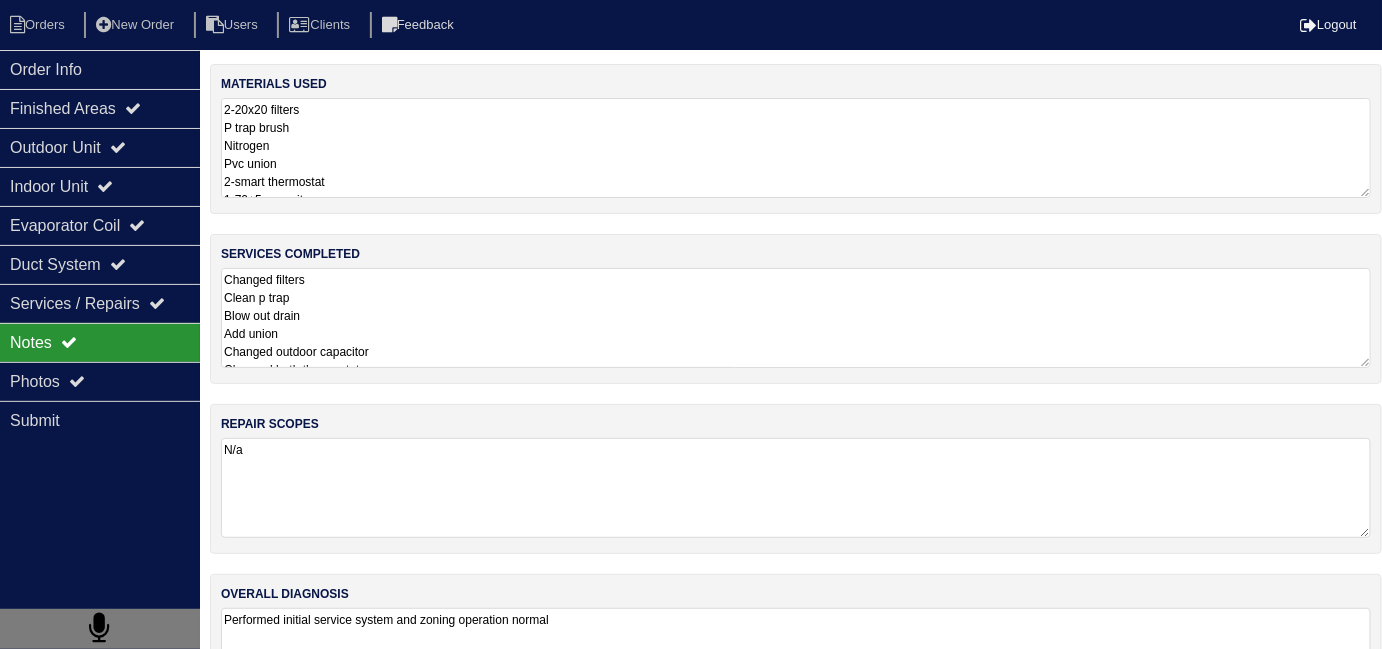 click on "Changed filters
Clean p trap
Blow out drain
Add union
Changed outdoor capacitor
Changed both thermostats
Test zoning
Test system" at bounding box center (796, 318) 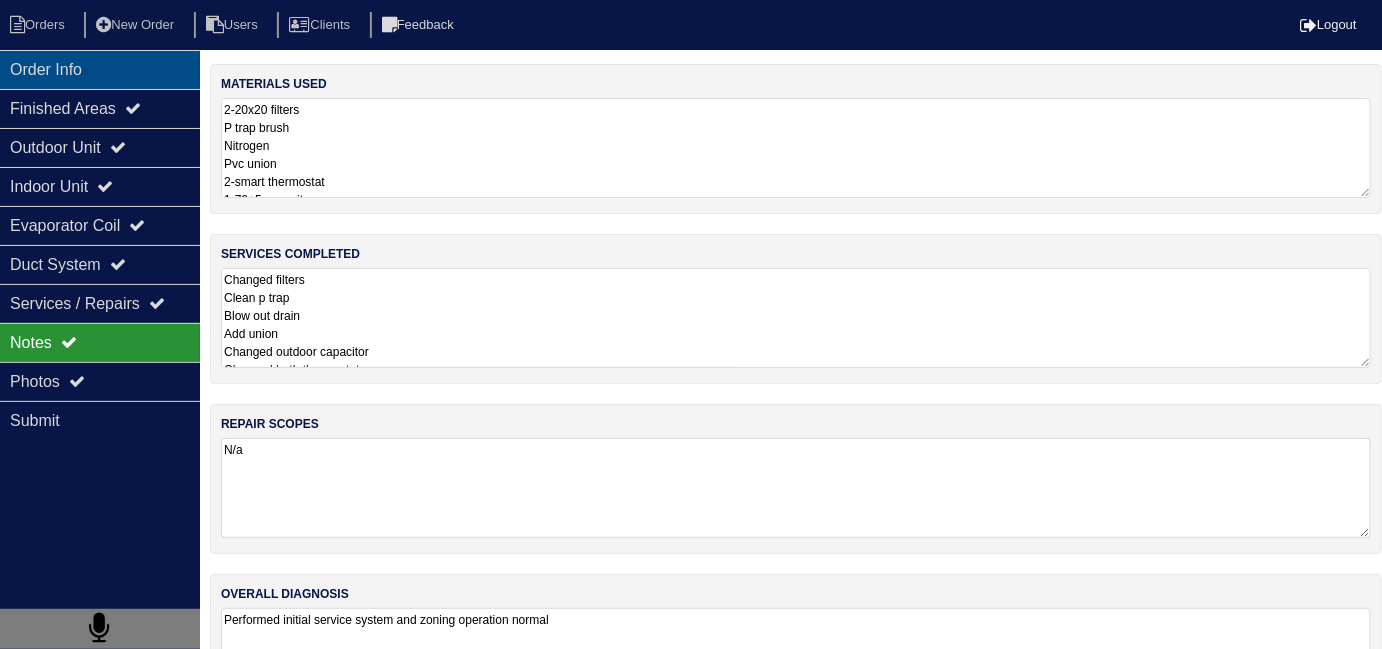 click on "Order Info" at bounding box center [100, 69] 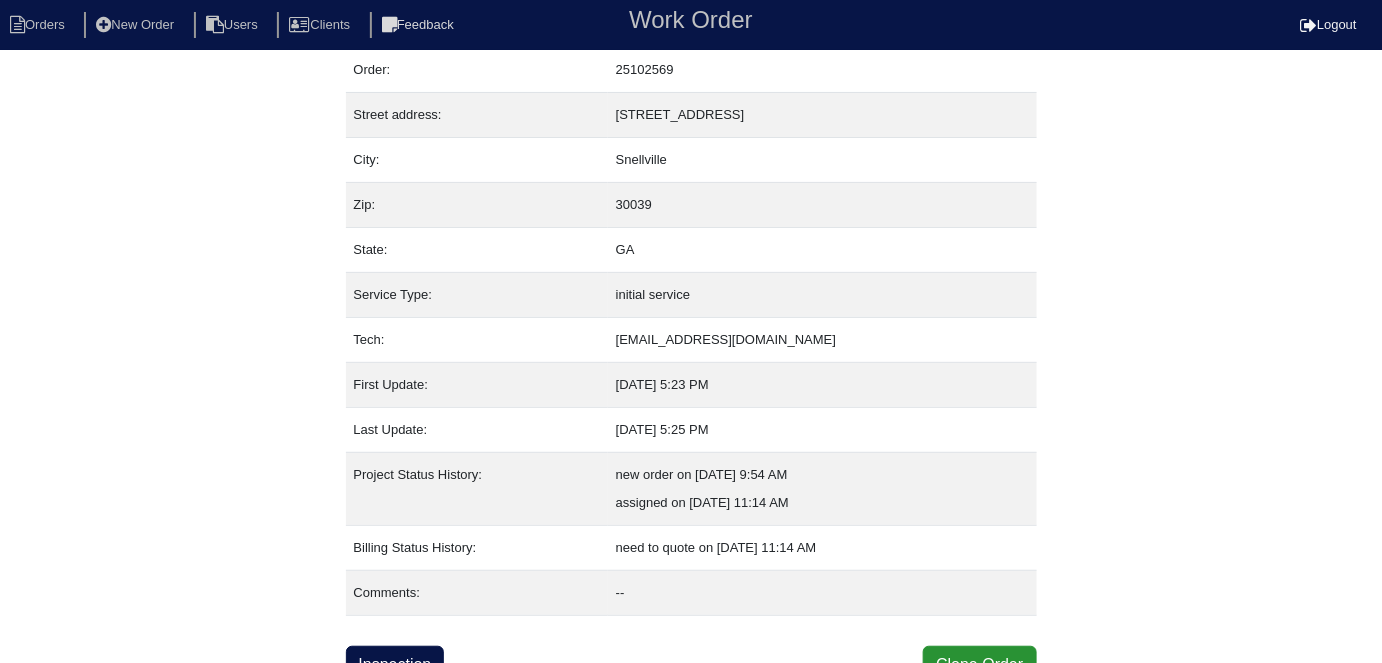 scroll, scrollTop: 77, scrollLeft: 0, axis: vertical 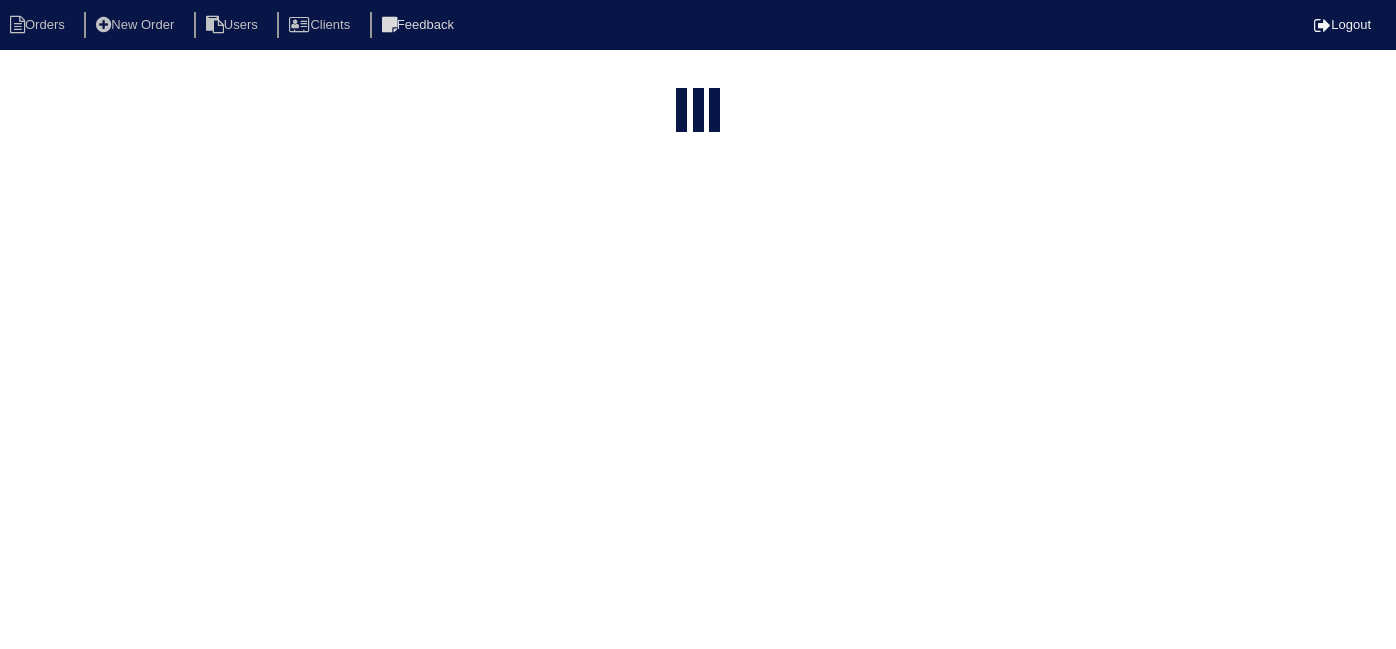 select on "15" 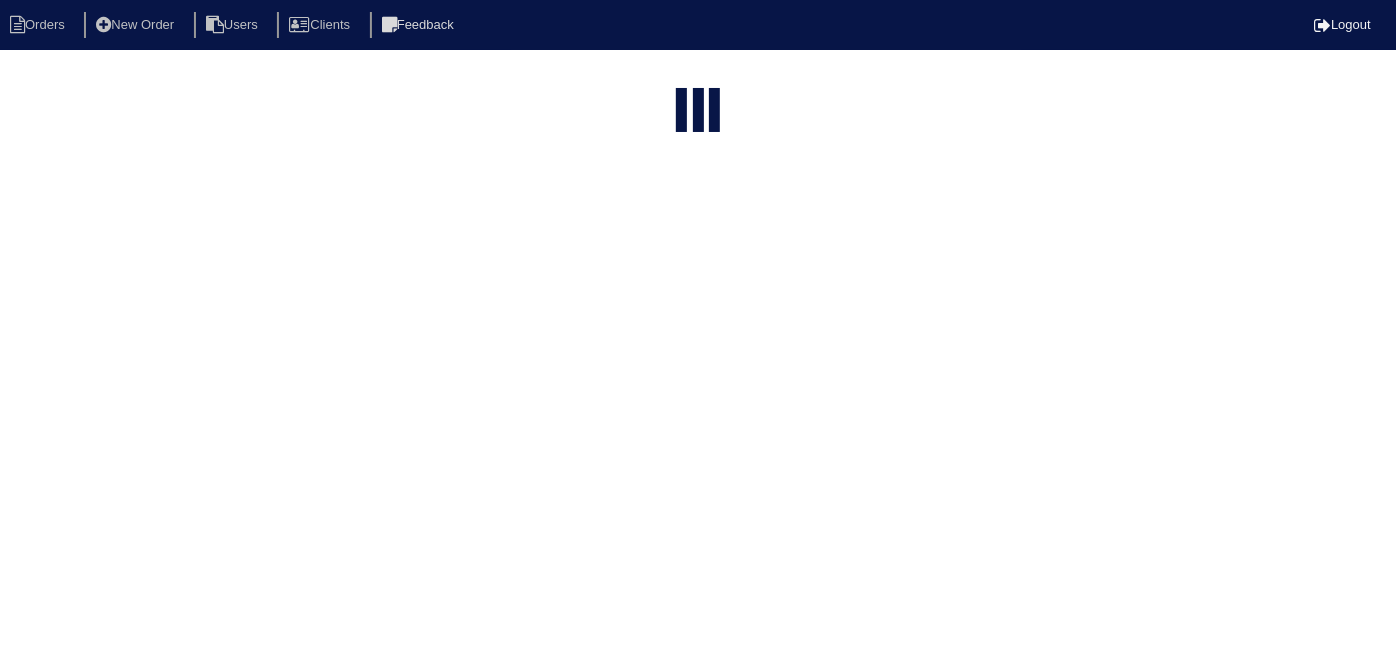 type on "4153 b" 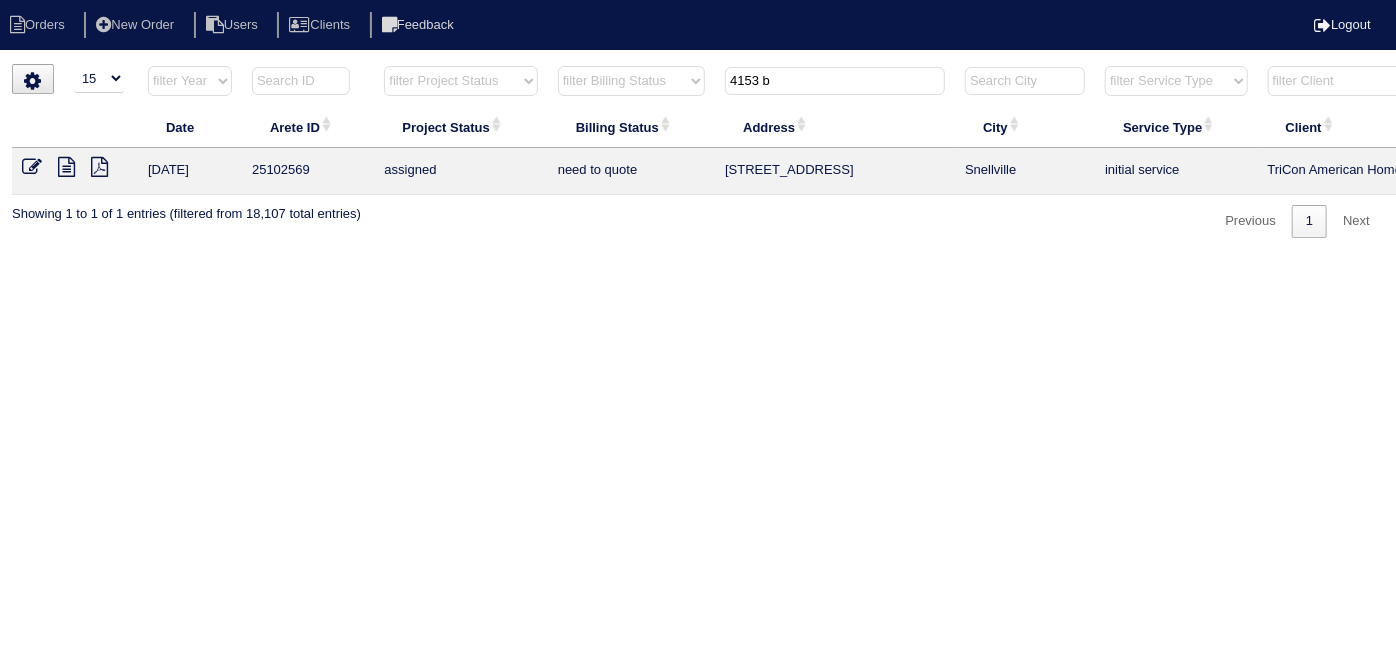 click at bounding box center [99, 167] 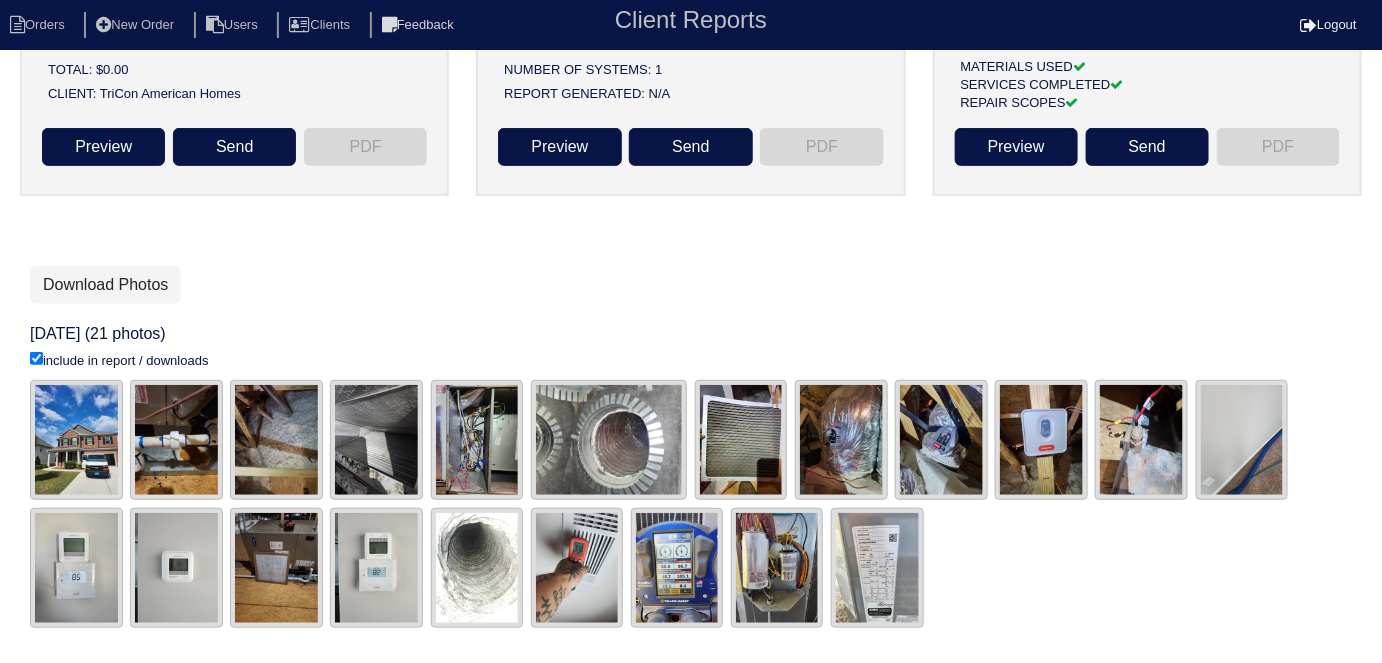 scroll, scrollTop: 211, scrollLeft: 0, axis: vertical 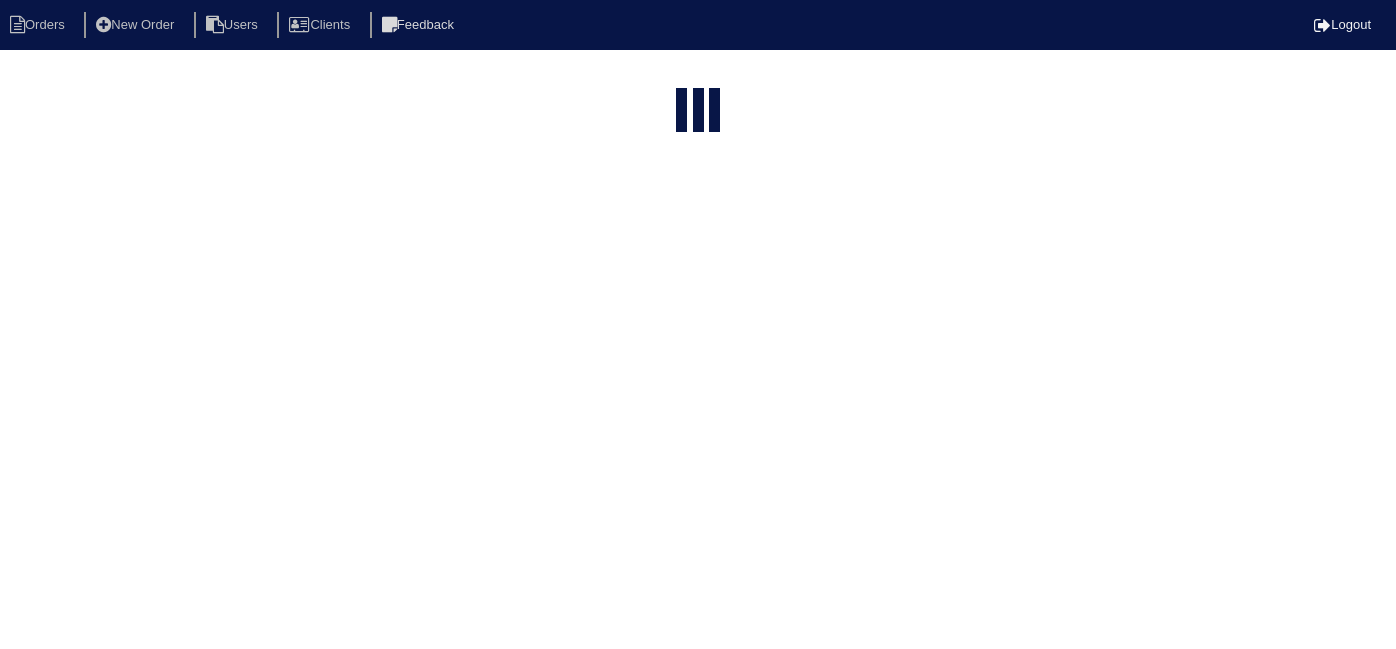 select on "15" 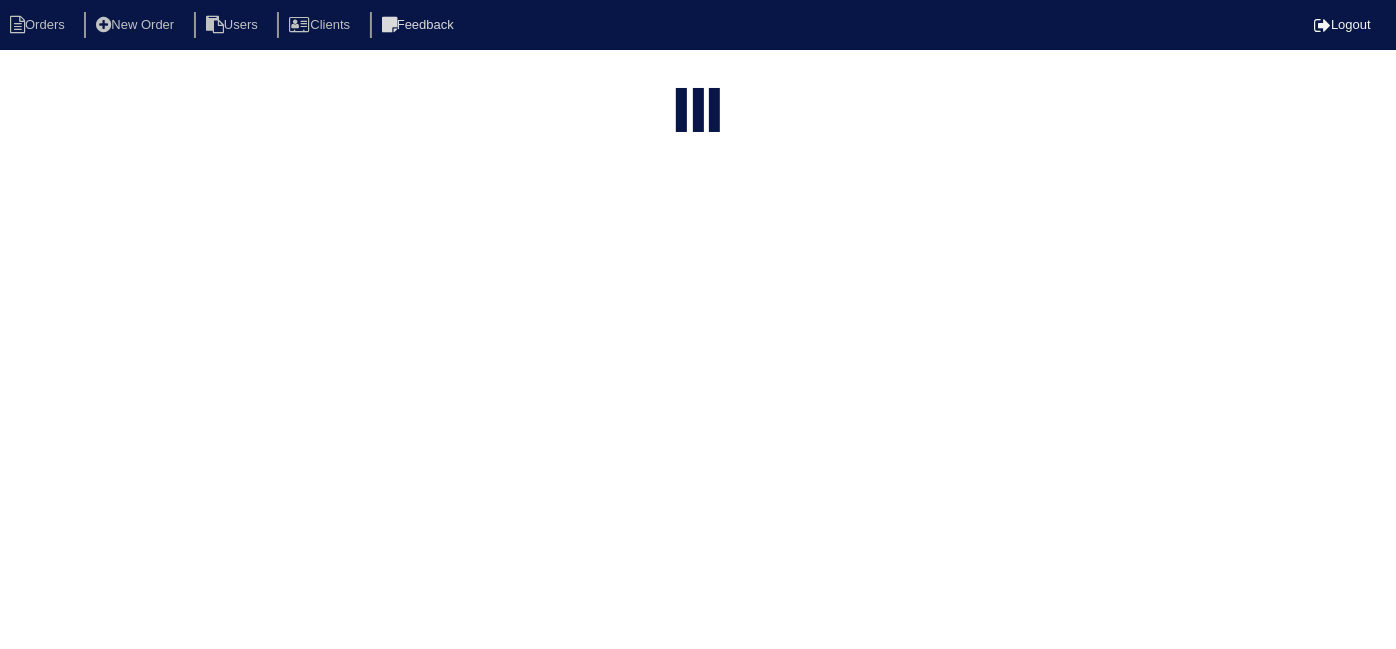 type on "4153 b" 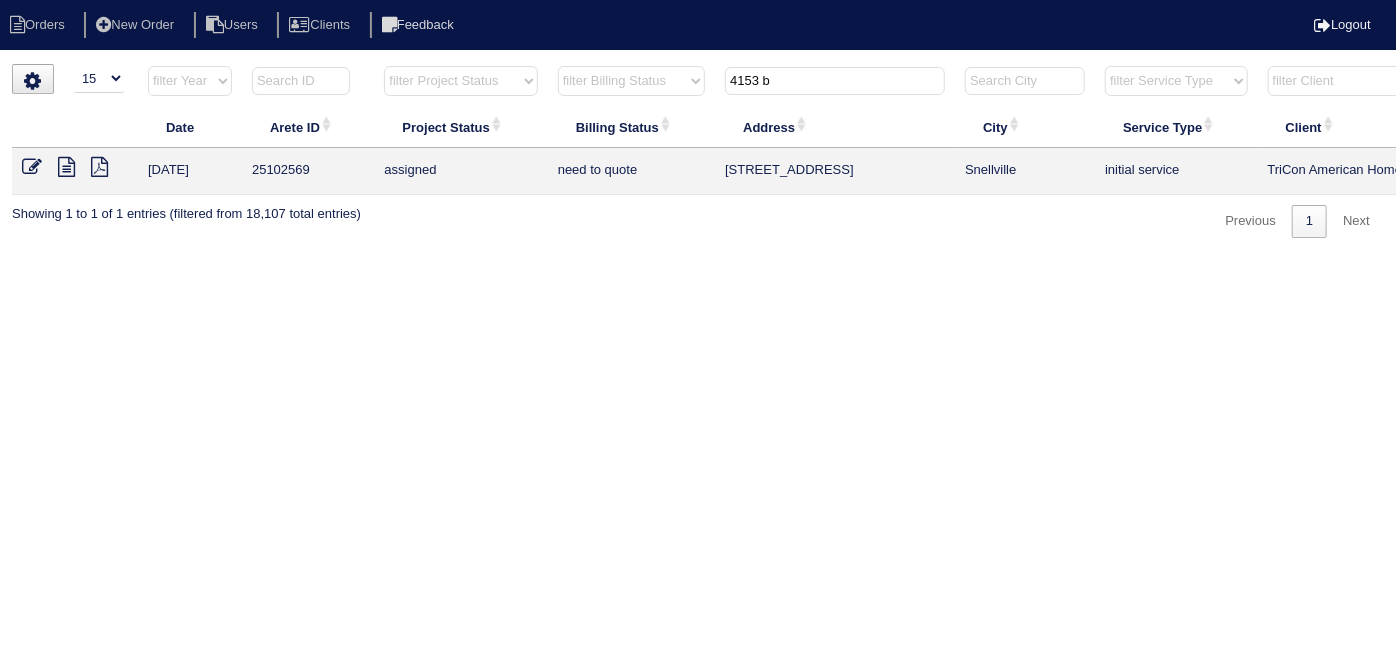 click at bounding box center (32, 167) 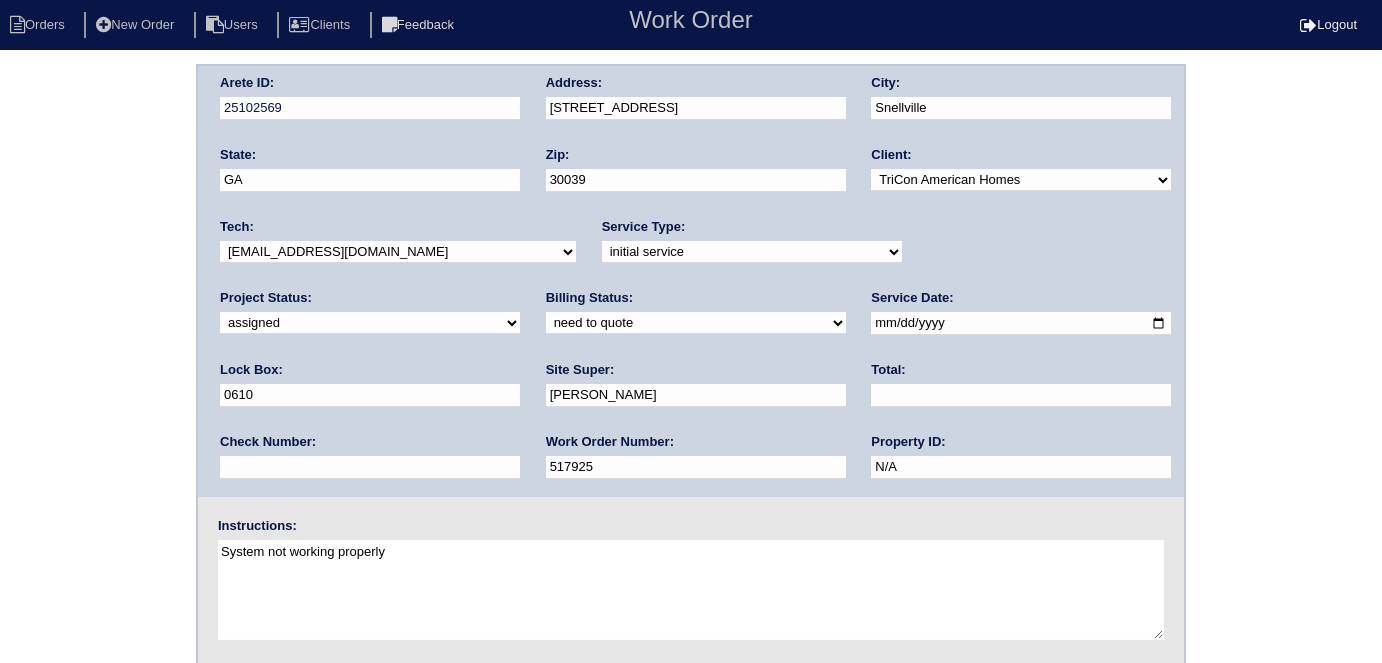 scroll, scrollTop: 0, scrollLeft: 0, axis: both 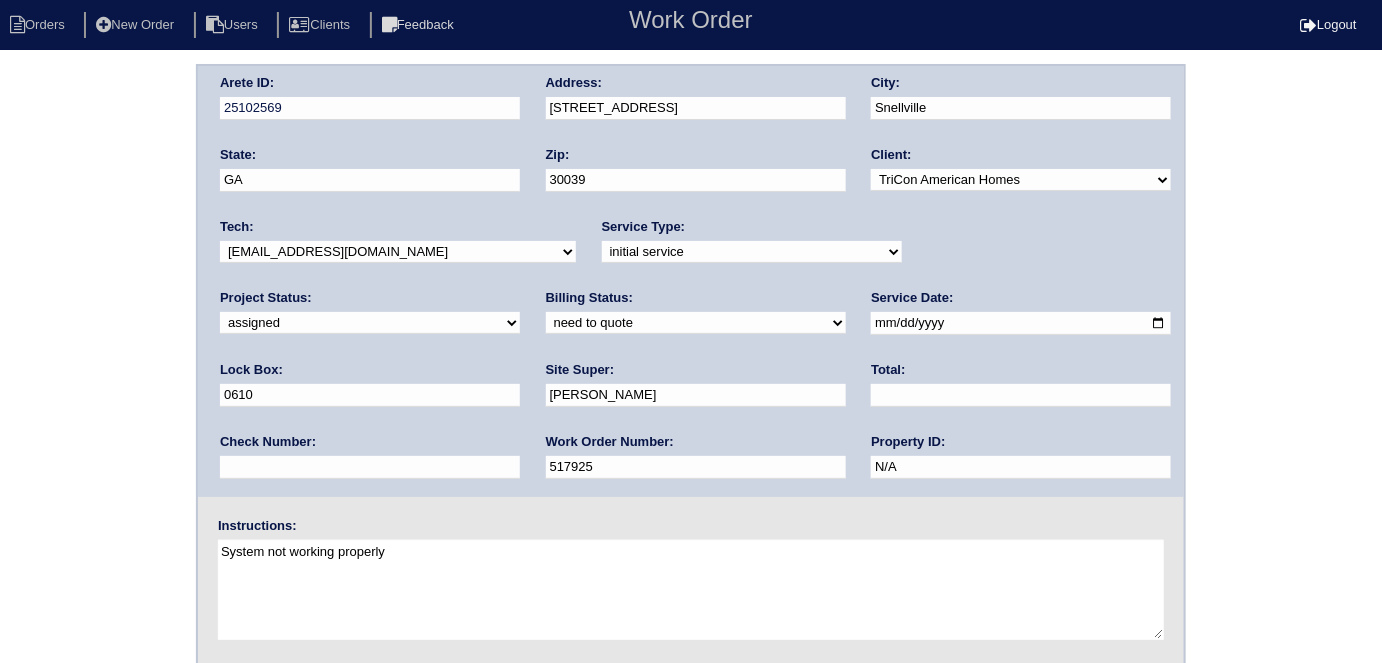 click on "Arete ID:
25102569
Address:
[STREET_ADDRESS]
City:
[GEOGRAPHIC_DATA]
State:
[GEOGRAPHIC_DATA]
Zip:
30039
Client:
-select-
TriCon American Homes
American Homes 4 Rent
First Key Homes
Zillow
The Renovation Company
On The Level Development Group
[PERSON_NAME] Exposition Group
Sylvan Homes
Pathway Construction
Arete Personal
Arete SMG
Tiber Capital
Tiber Realty
Divvy
Rave
[PERSON_NAME] Construction
[PERSON_NAME]
HomeRiver Group
Test Client
Rasmus Real Estate
Padly
Buffalo Homes
[PERSON_NAME]
Maymont Homes
Tech:" at bounding box center [691, 468] 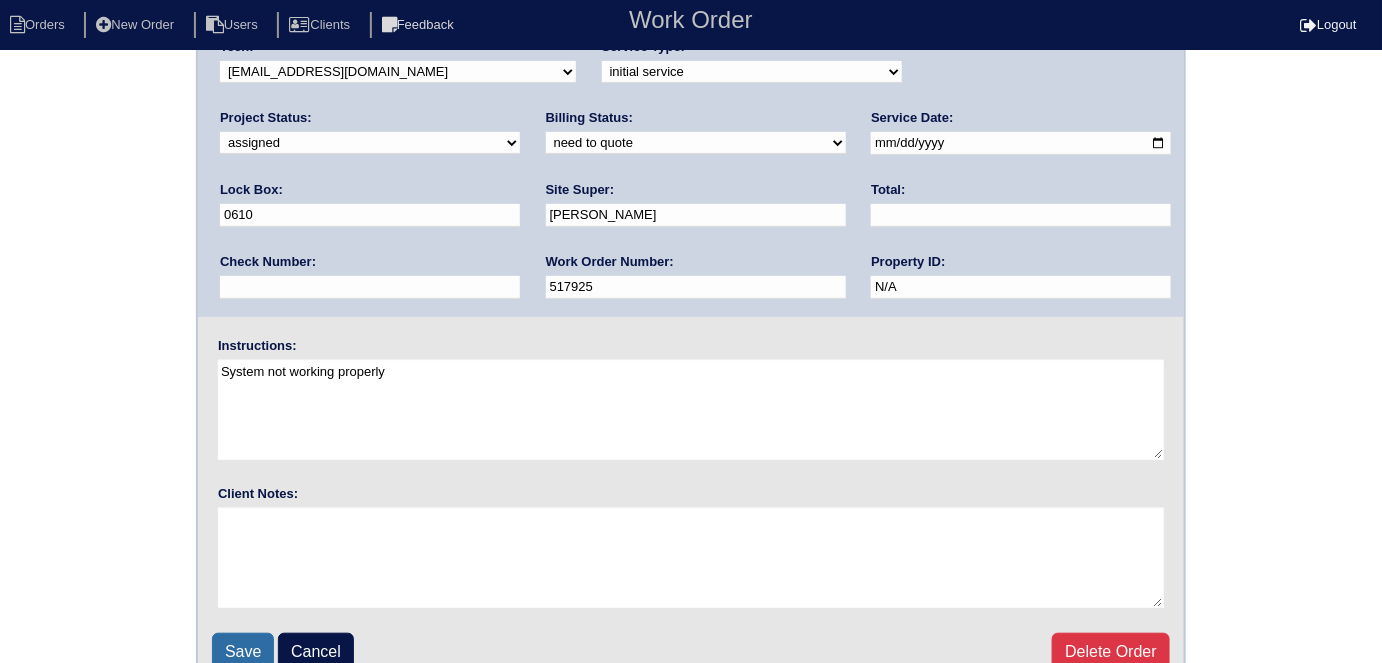 scroll, scrollTop: 181, scrollLeft: 0, axis: vertical 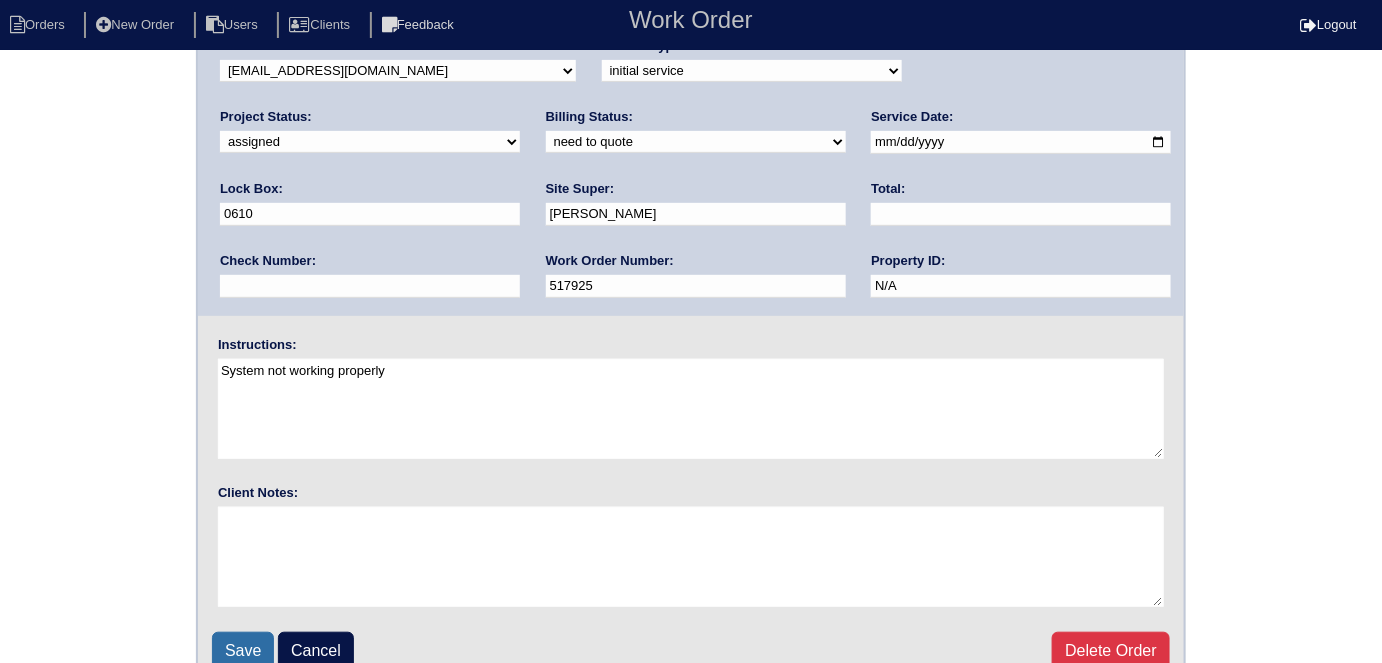 click on "Save" at bounding box center [243, 651] 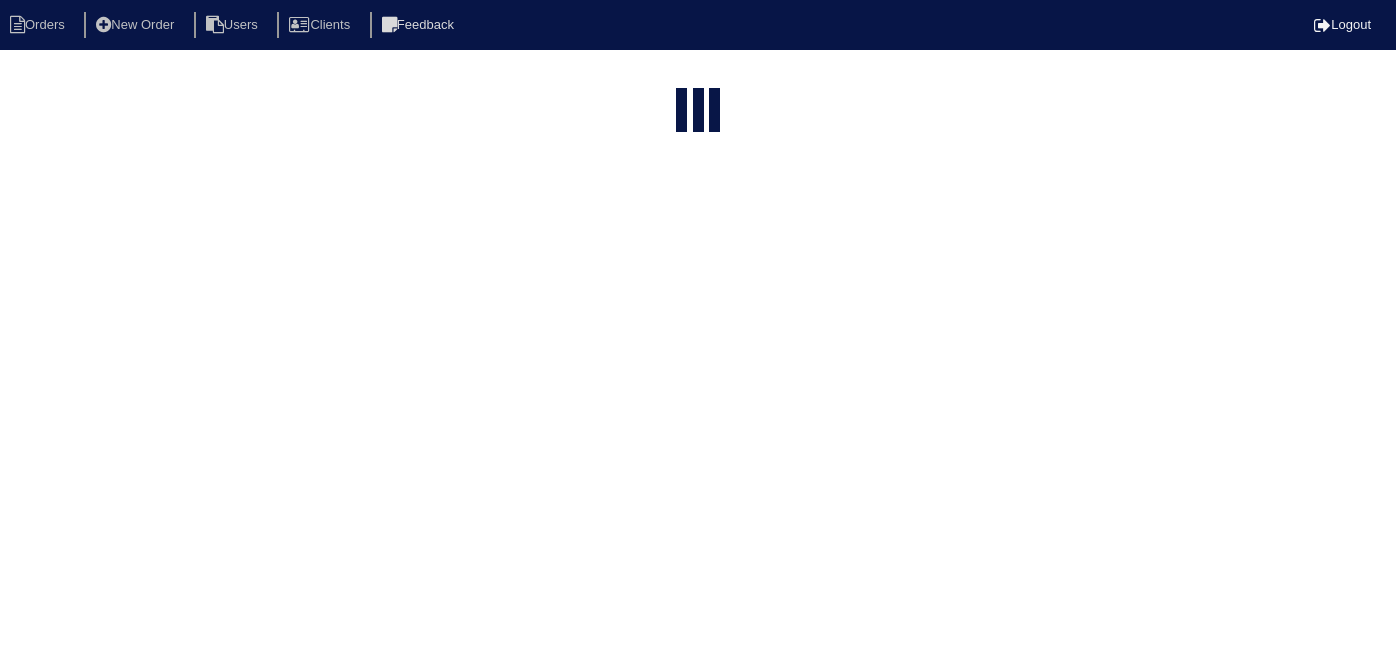 select on "15" 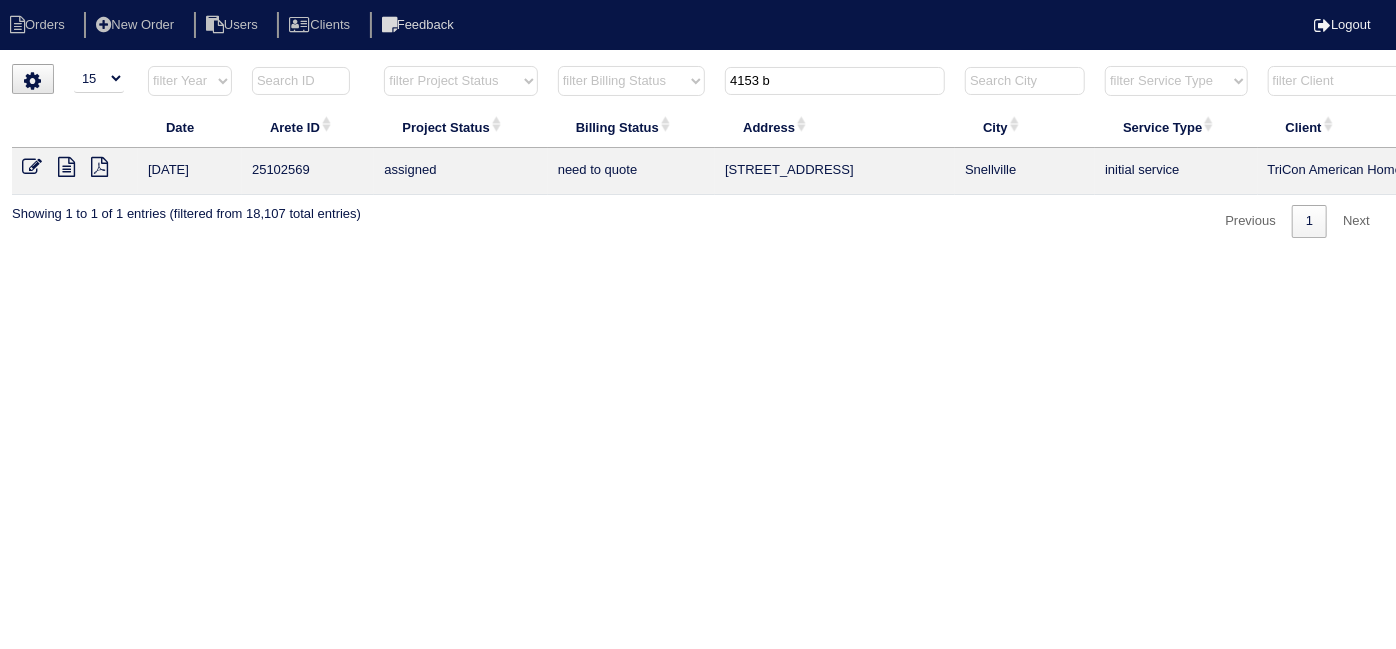 click at bounding box center (66, 167) 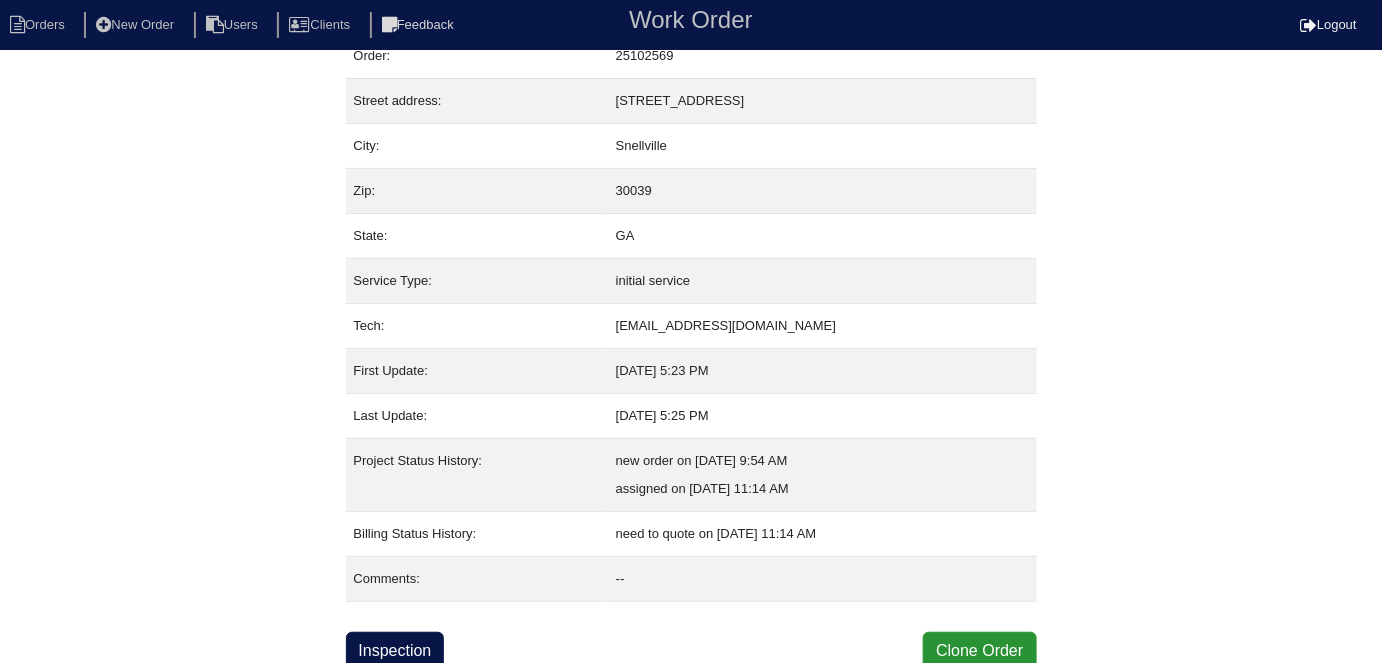 scroll, scrollTop: 77, scrollLeft: 0, axis: vertical 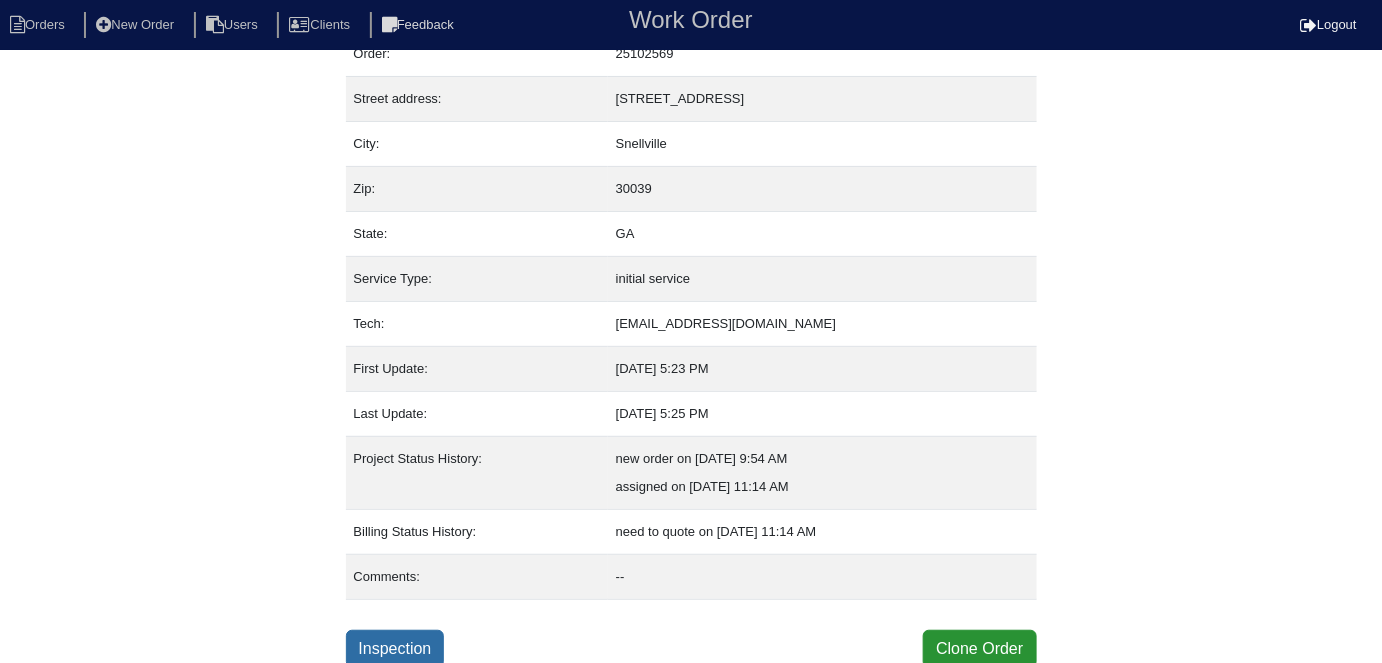 click on "Inspection" at bounding box center [395, 649] 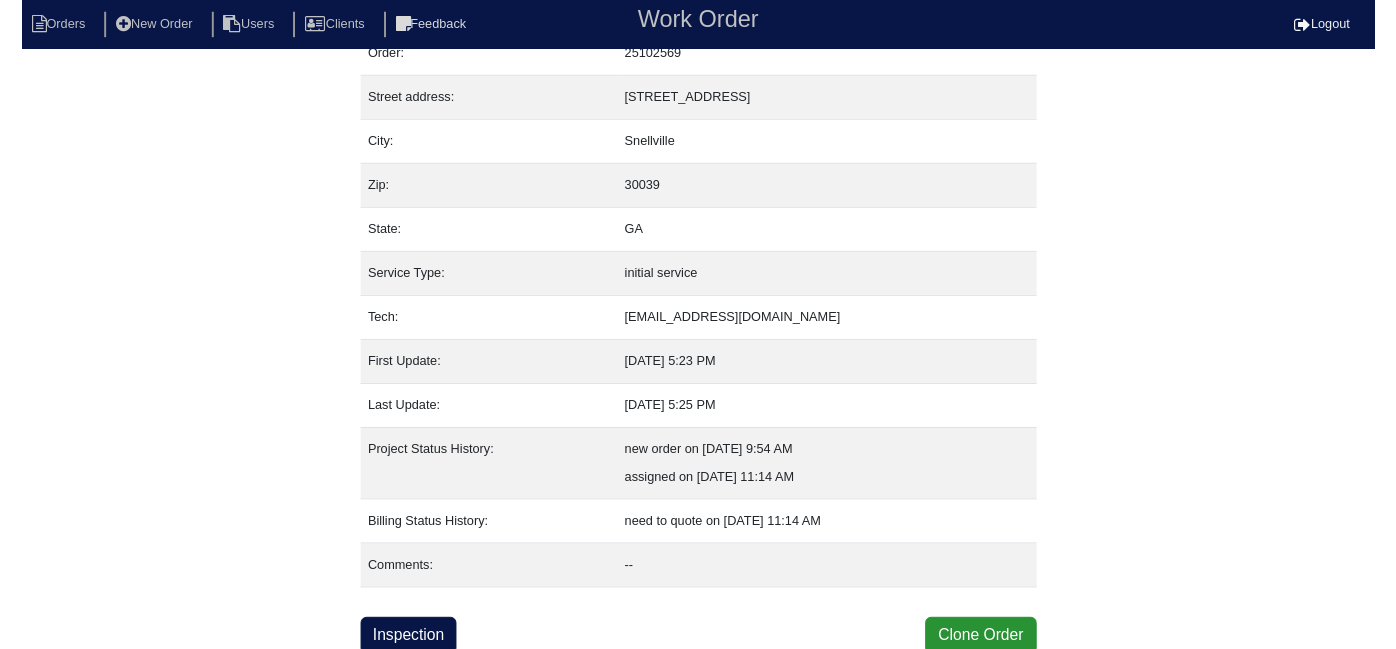 scroll, scrollTop: 0, scrollLeft: 0, axis: both 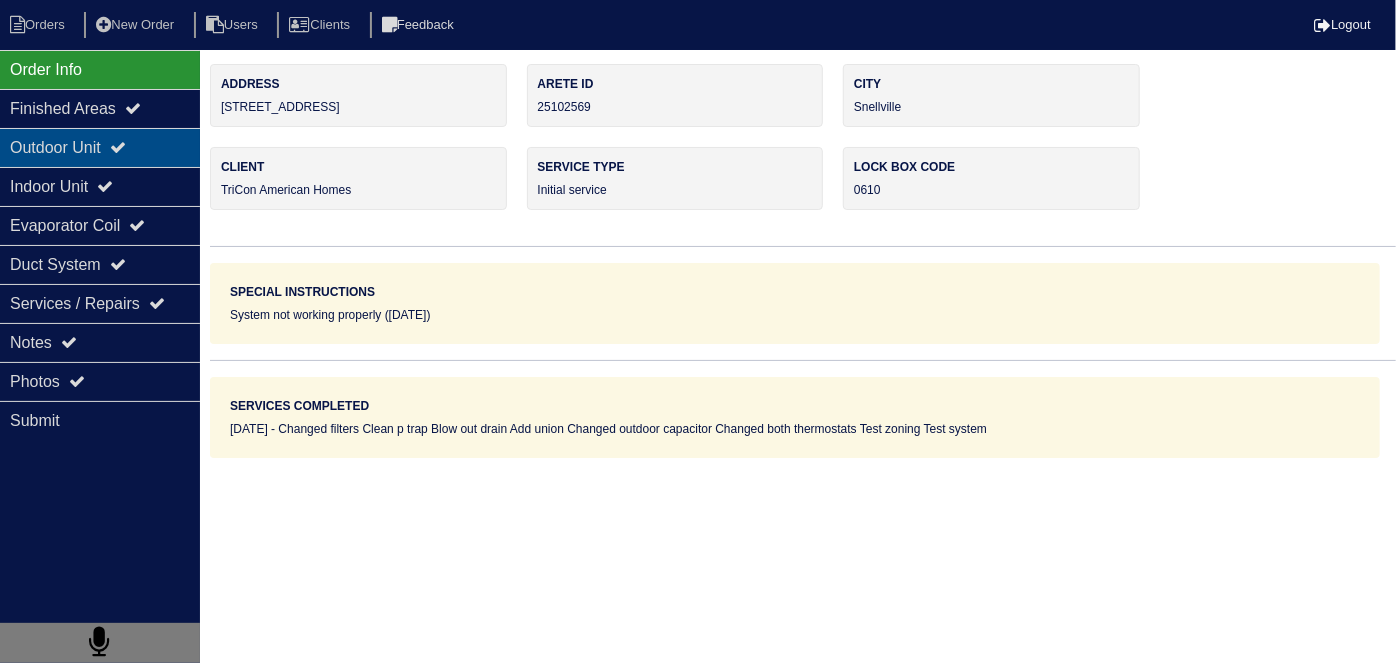 click on "Outdoor Unit" at bounding box center (100, 147) 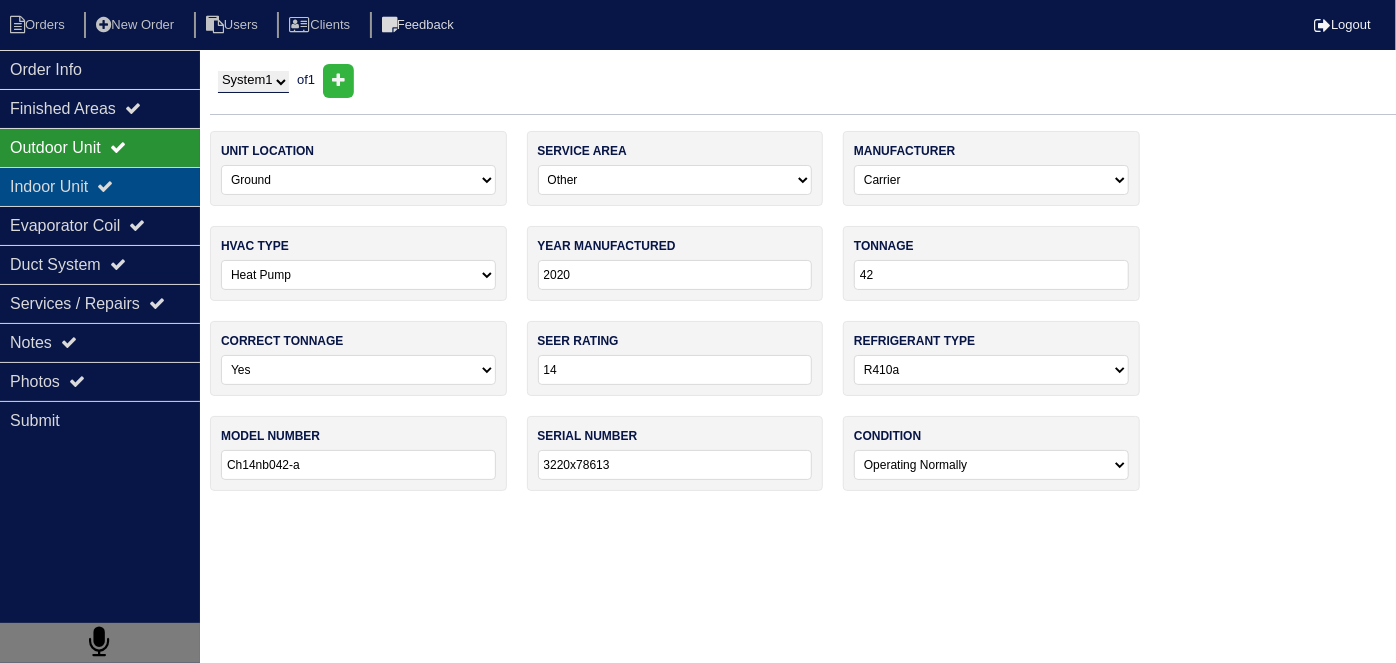 click on "Indoor Unit" at bounding box center (100, 186) 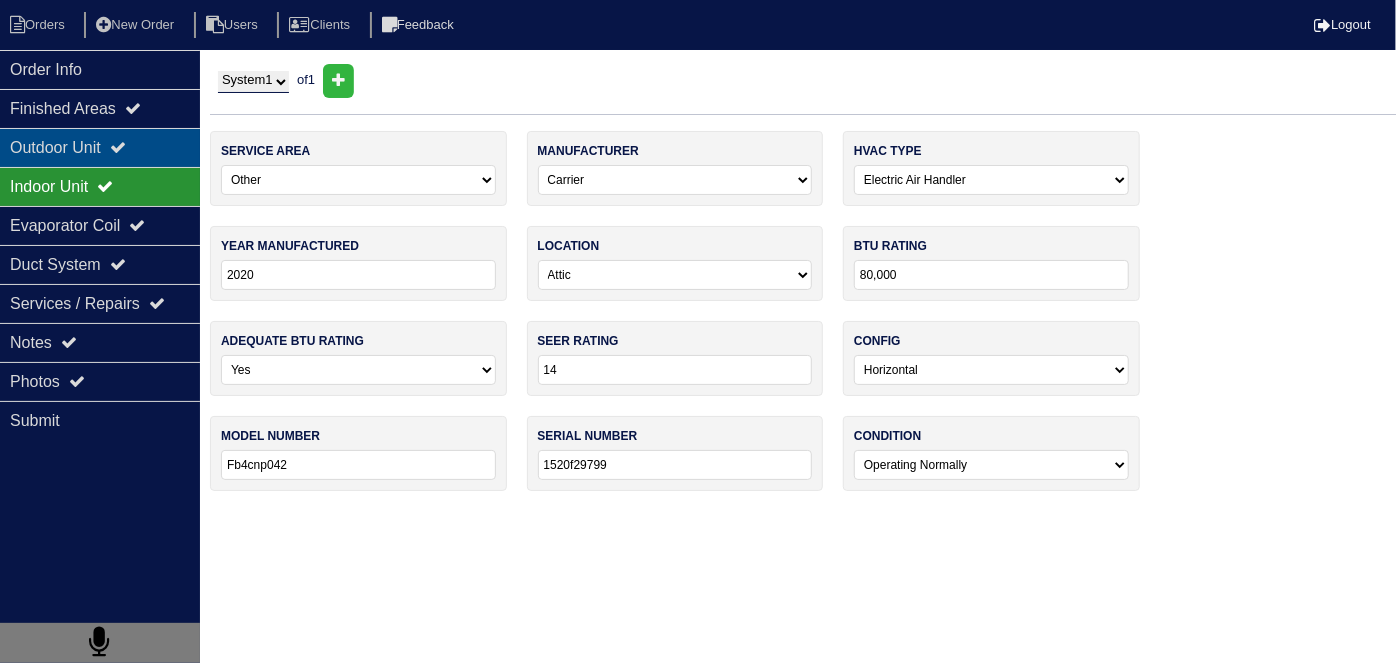 click on "Outdoor Unit" at bounding box center (100, 147) 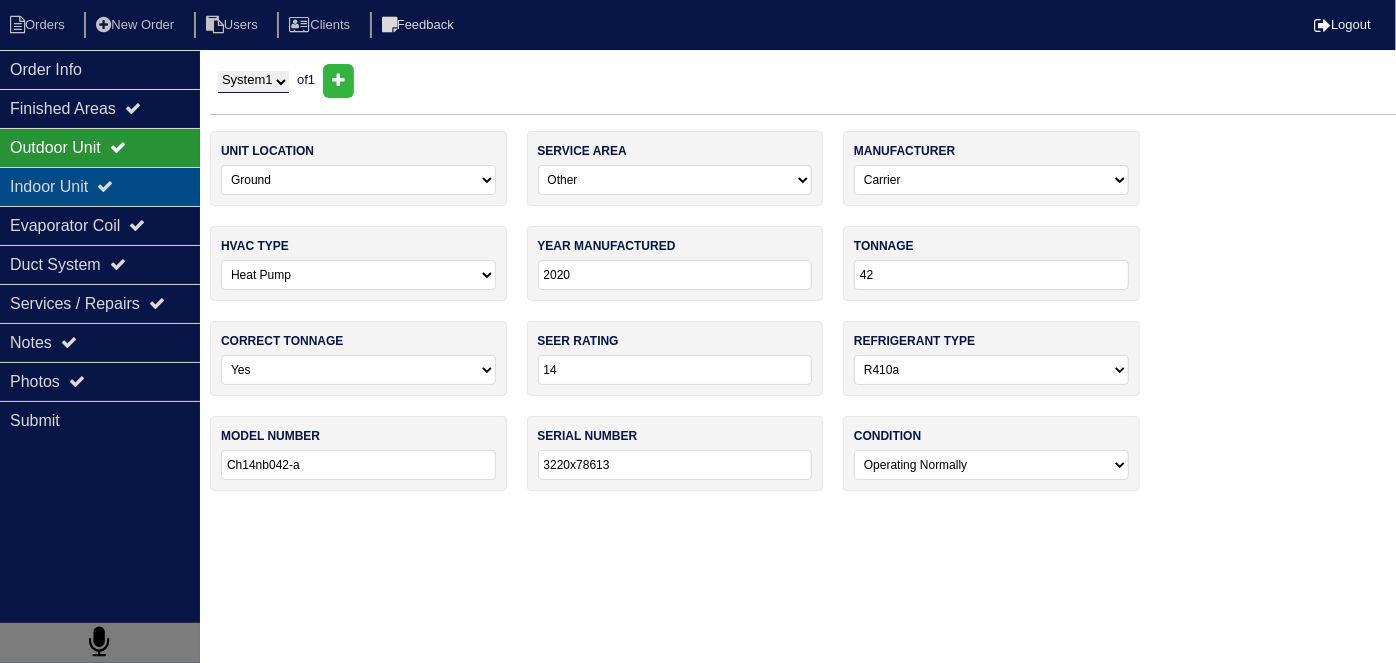 click on "Indoor Unit" at bounding box center (100, 186) 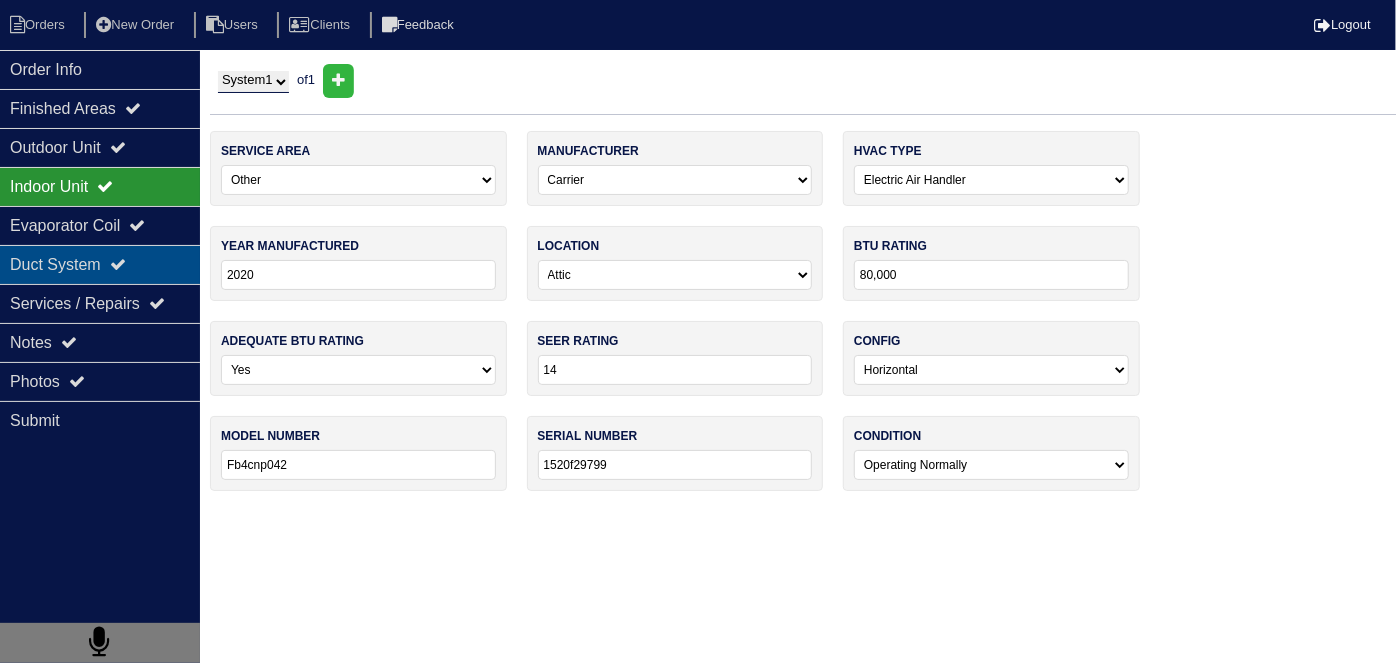click on "Duct System" at bounding box center [100, 264] 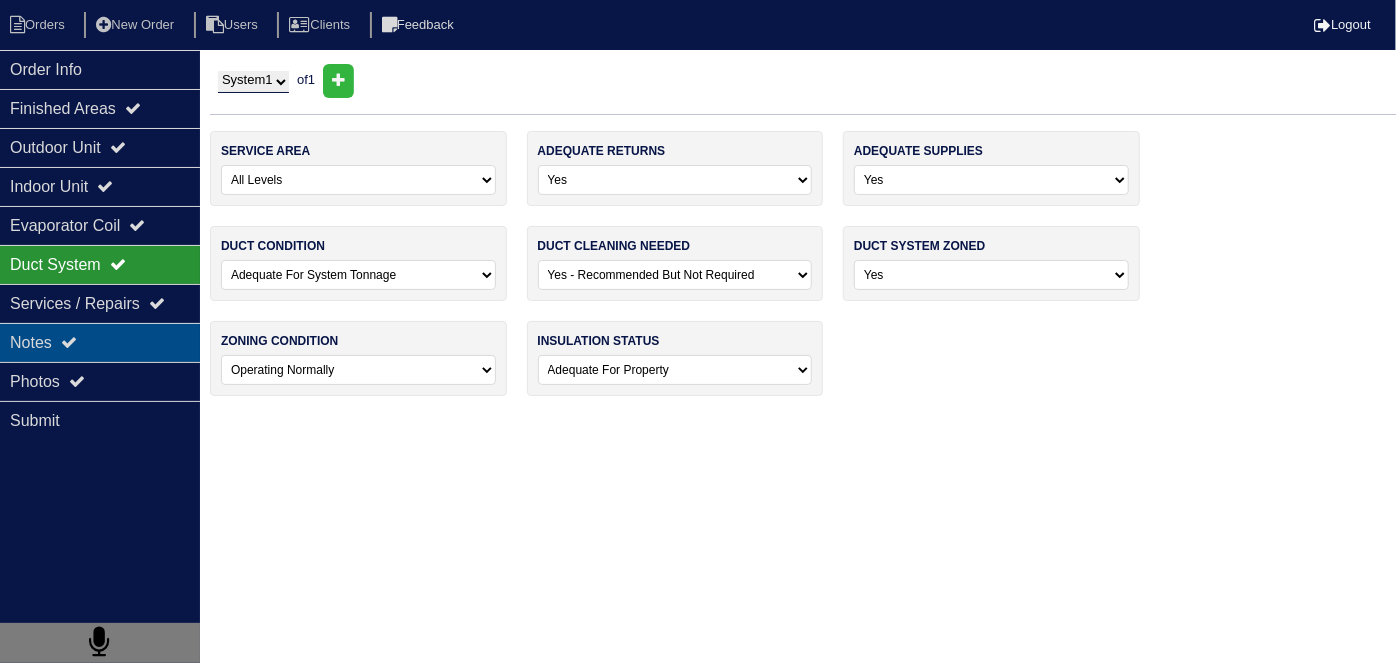 click at bounding box center (69, 342) 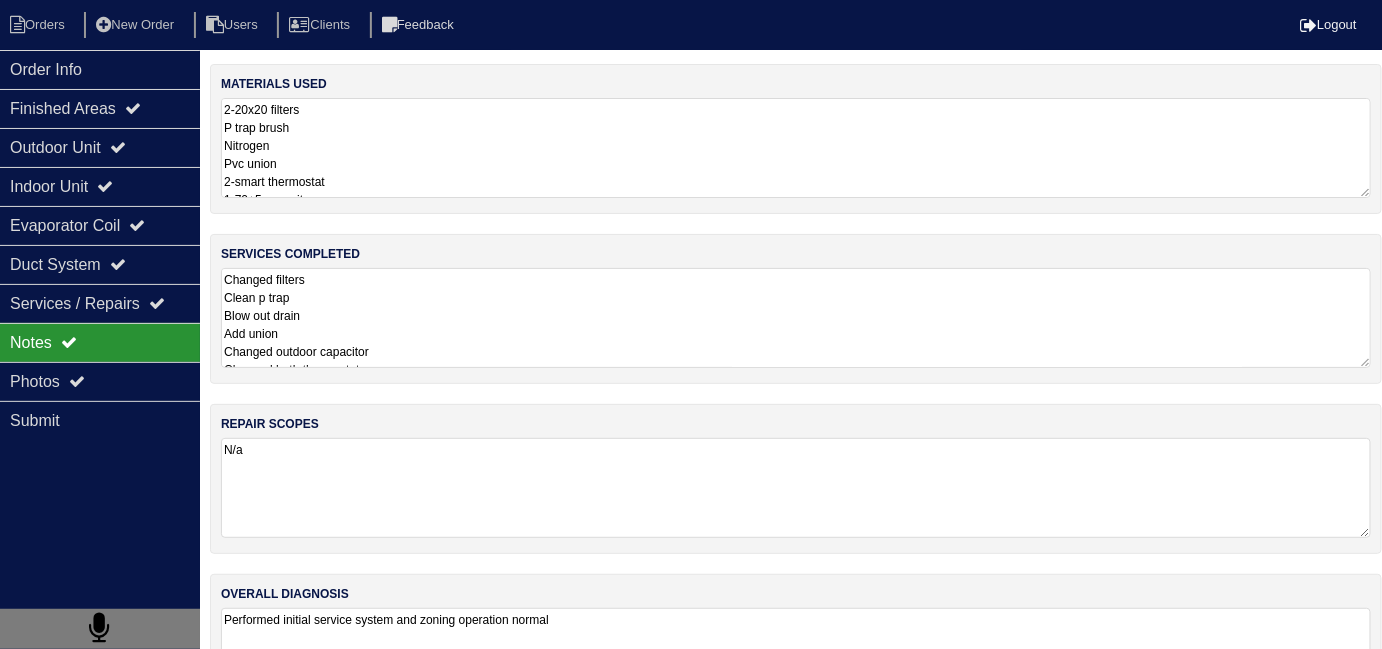 click on "Changed filters
Clean p trap
Blow out drain
Add union
Changed outdoor capacitor
Changed both thermostats
Test zoning
Test system" at bounding box center (796, 318) 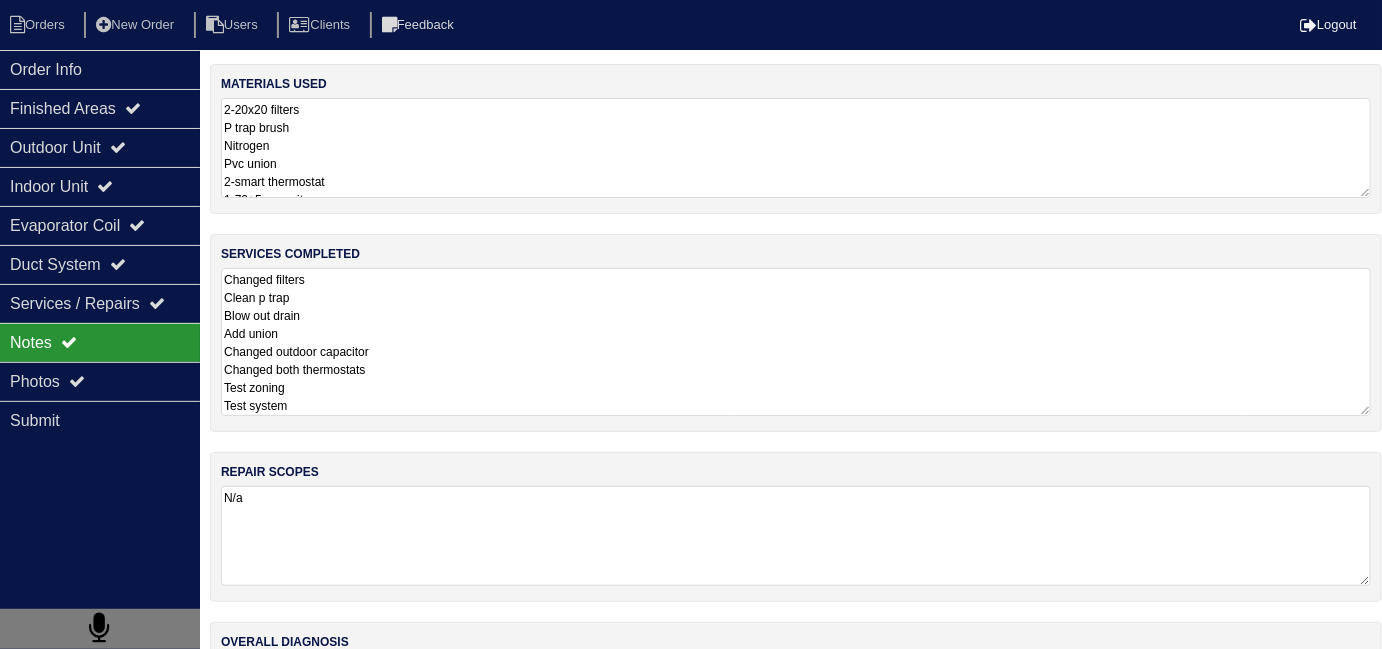 click on "Changed filters
Clean p trap
Blow out drain
Add union
Changed outdoor capacitor
Changed both thermostats
Test zoning
Test system" at bounding box center (796, 342) 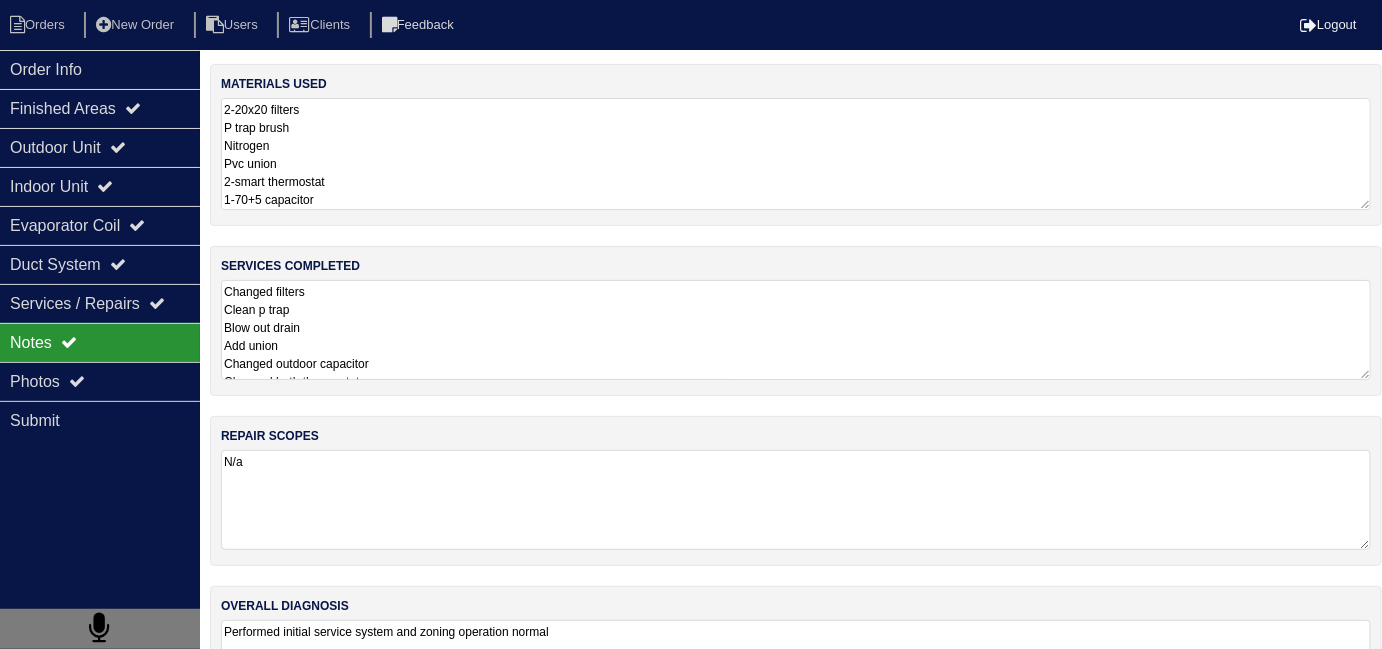 click on "2-20x20 filters
P trap brush
Nitrogen
Pvc union
2-smart thermostat
1-70+5 capacitor" at bounding box center [796, 154] 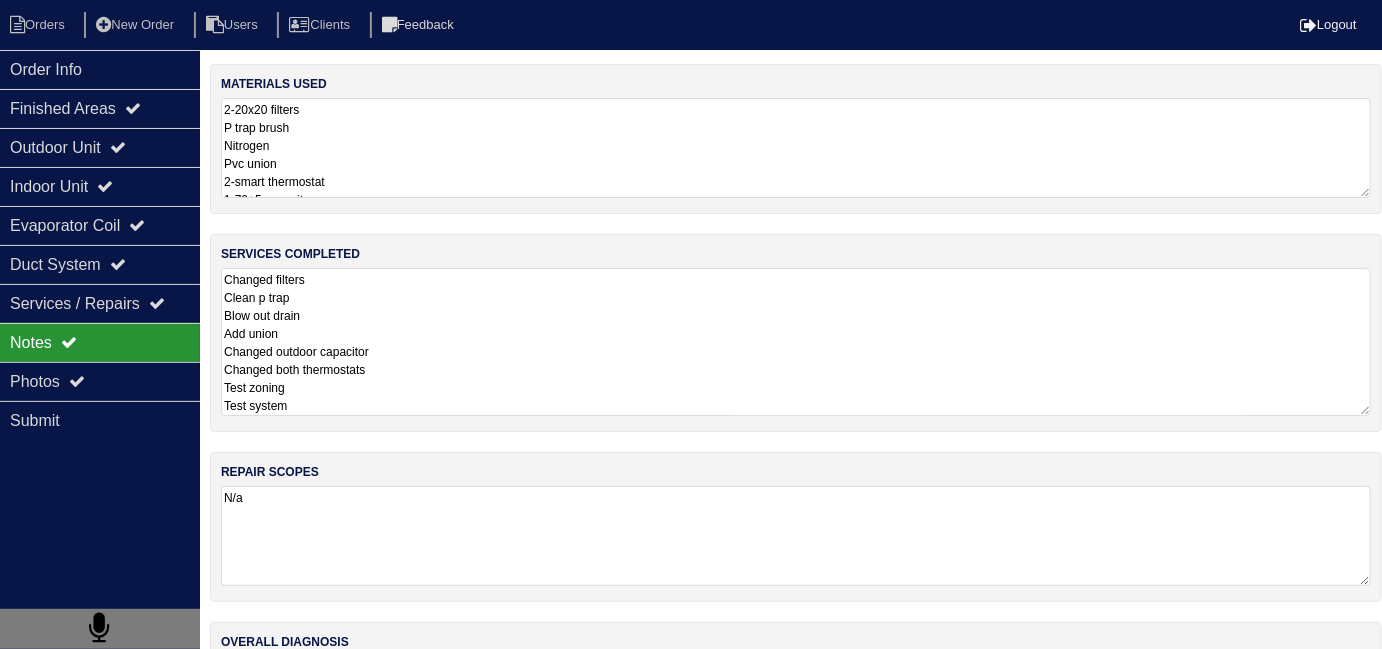 click on "Changed filters
Clean p trap
Blow out drain
Add union
Changed outdoor capacitor
Changed both thermostats
Test zoning
Test system" at bounding box center (796, 342) 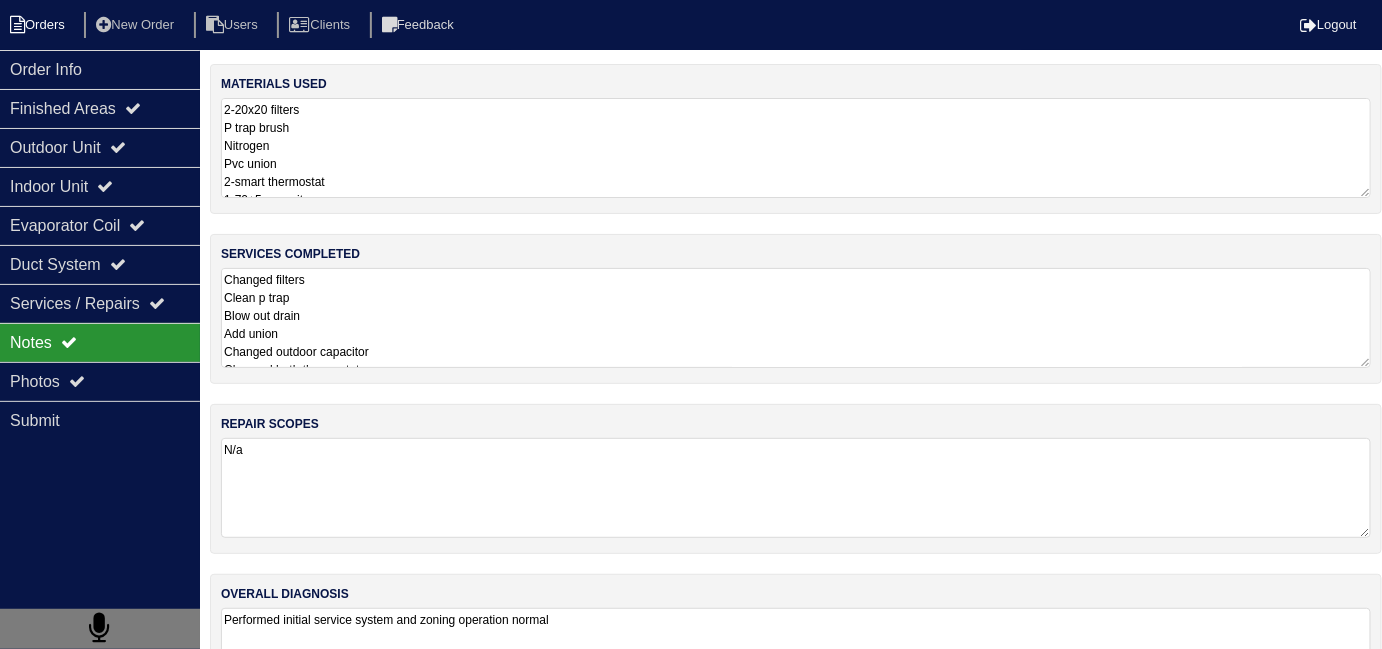 click on "Orders" at bounding box center (40, 25) 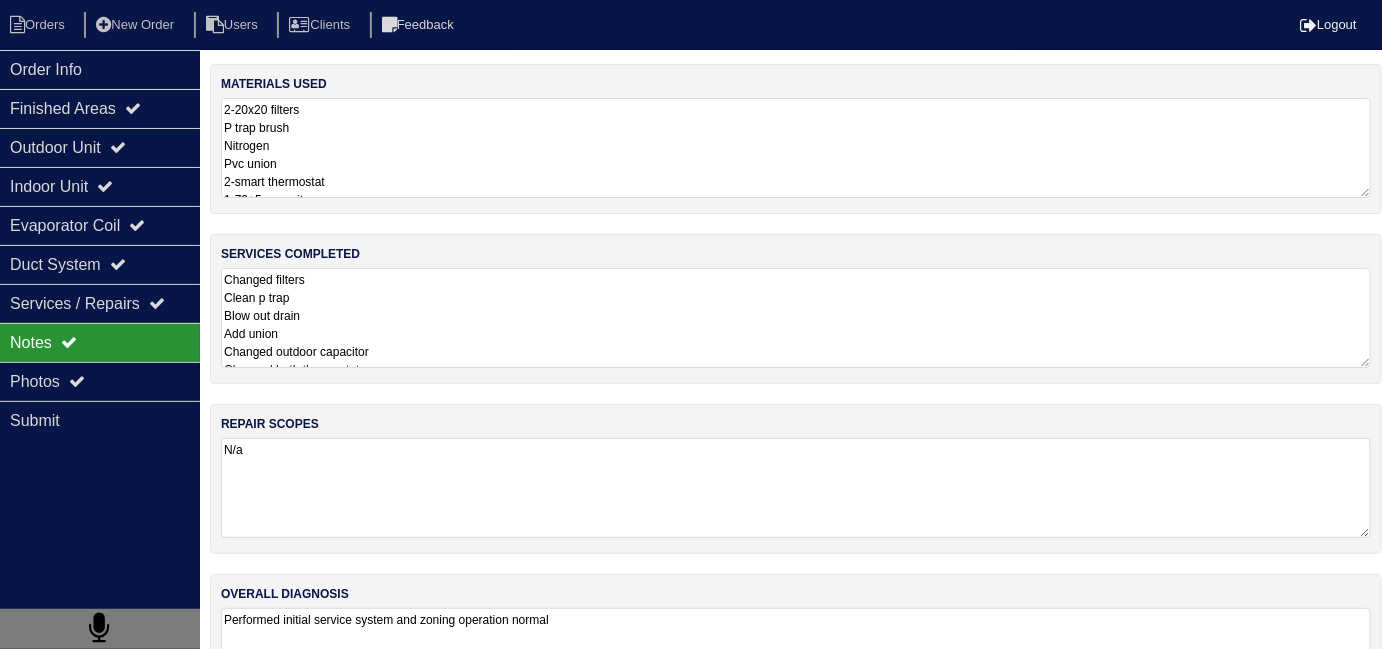 select on "15" 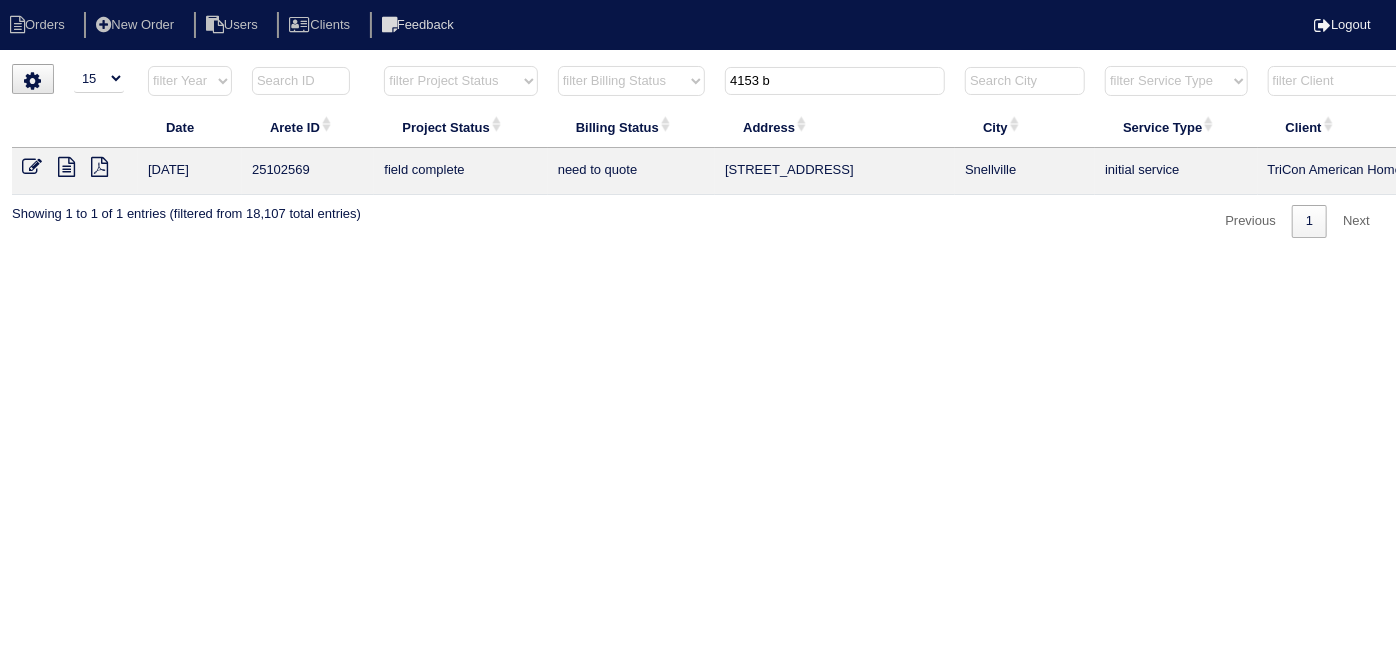 drag, startPoint x: 792, startPoint y: 83, endPoint x: 390, endPoint y: 10, distance: 408.57434 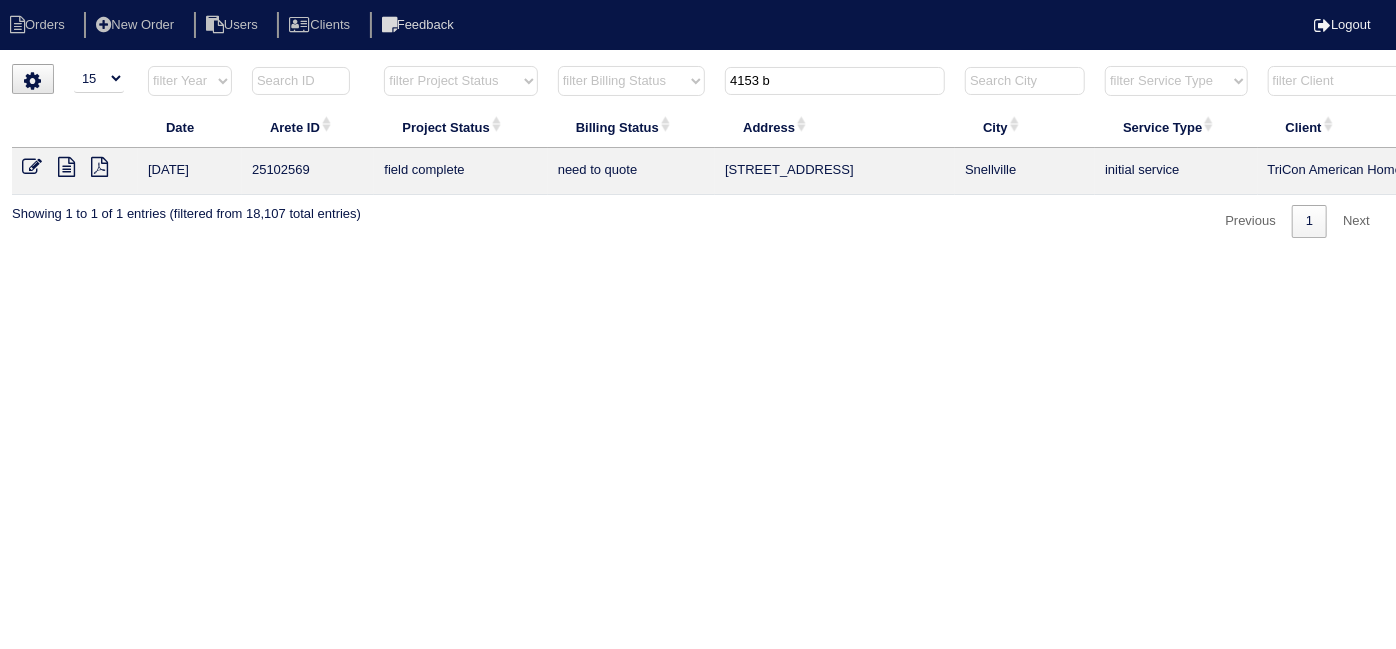 click on "Orders
New Order
Users
Clients
Feedback
Logout
Orders
New Order
Users
Clients
Message is blank.  Please add text or cancel.
Send Feedback
Cancel" at bounding box center (698, 151) 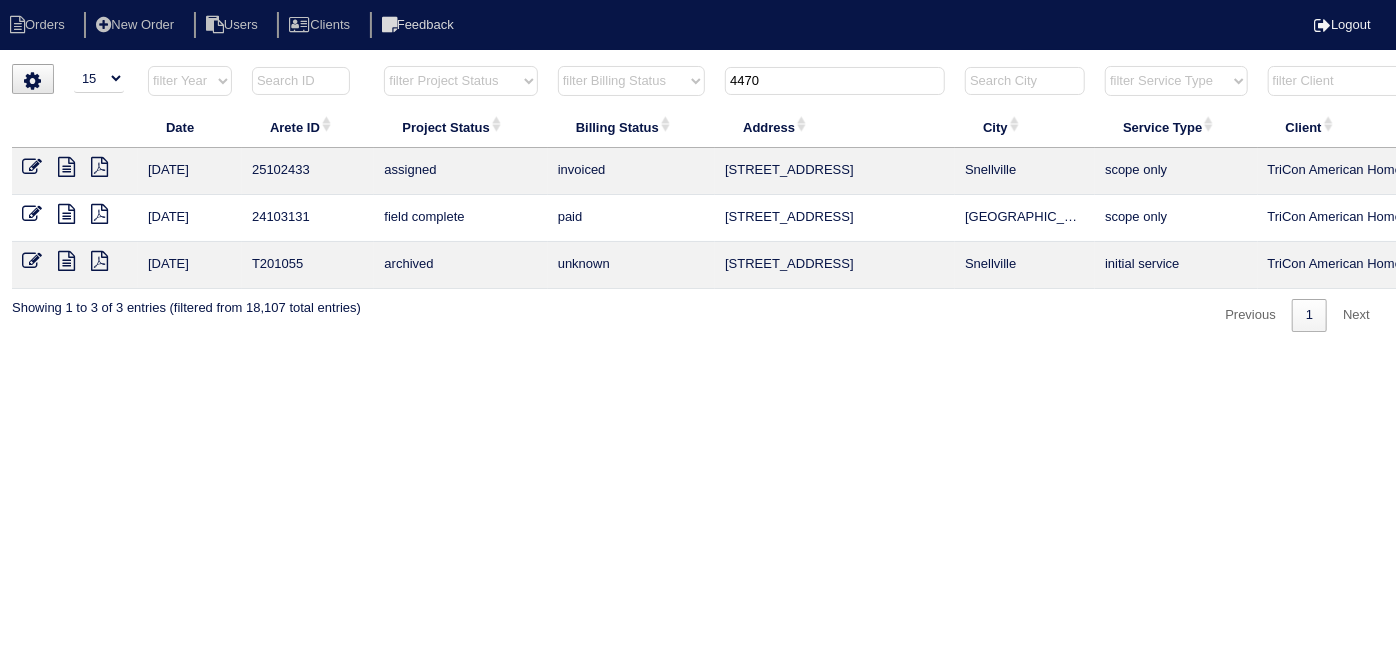 type on "4470" 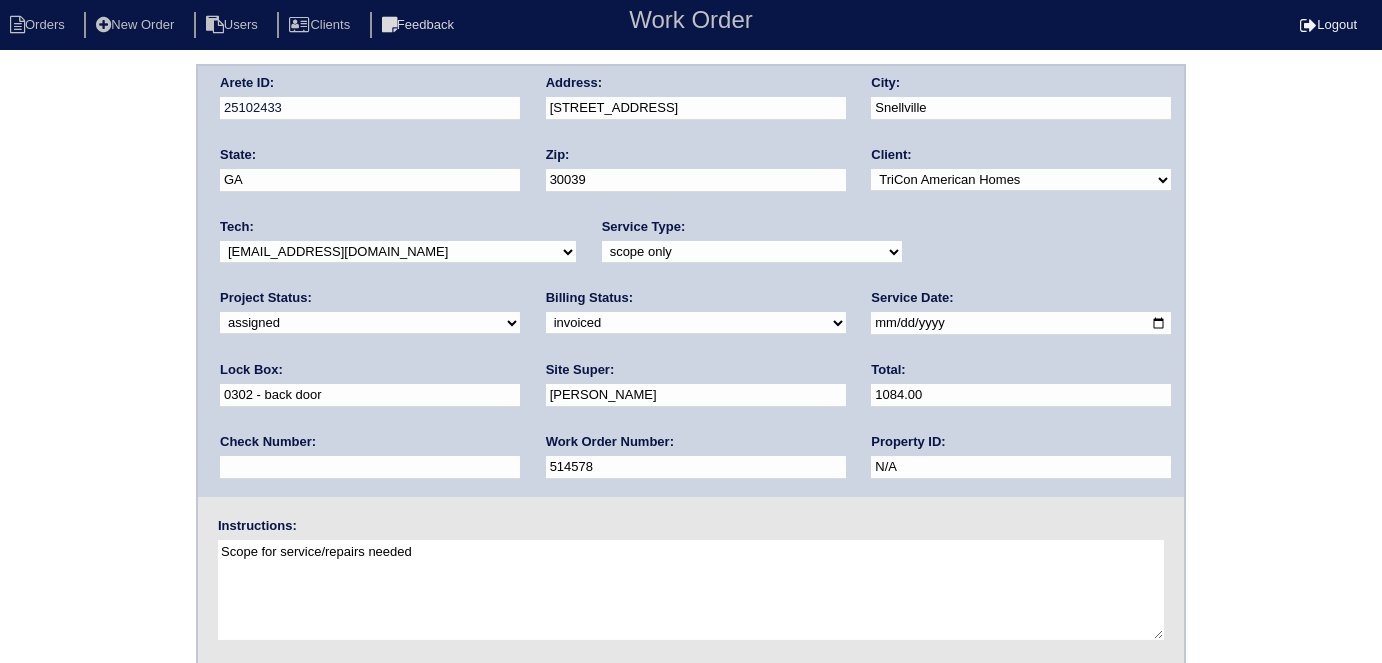 scroll, scrollTop: 0, scrollLeft: 0, axis: both 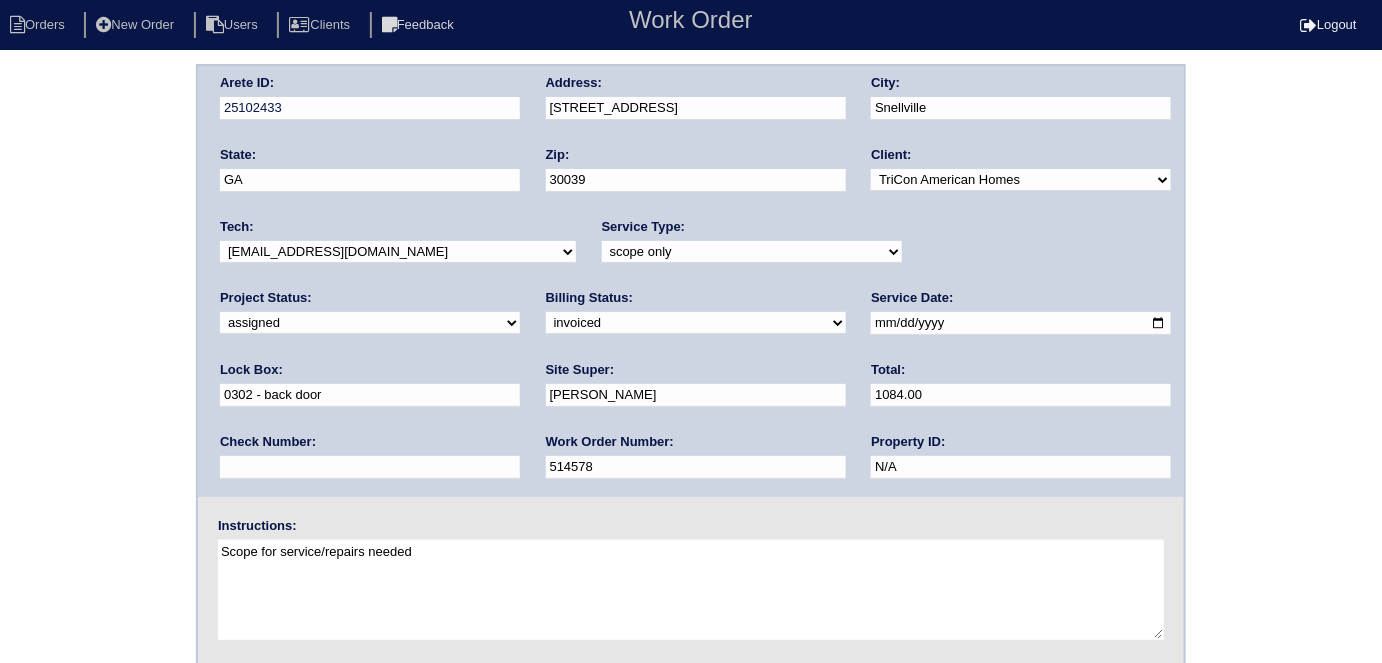 click on "Arete ID:
25102433
Address:
[STREET_ADDRESS]
City:
[GEOGRAPHIC_DATA]
State:
[GEOGRAPHIC_DATA]
Zip:
30039
Client:
-select-
TriCon American Homes
American Homes 4 Rent
First Key Homes
Zillow
The Renovation Company
On The Level Development Group
[PERSON_NAME] Exposition Group
Sylvan Homes
Pathway Construction
Arete Personal
Arete SMG
Tiber Capital
Tiber Realty
Divvy
Rave
[PERSON_NAME] Construction
[PERSON_NAME]
HomeRiver Group
Test Client
Rasmus Real Estate
Padly
Buffalo Homes
[PERSON_NAME]
Maymont Homes
Tech:" at bounding box center (691, 468) 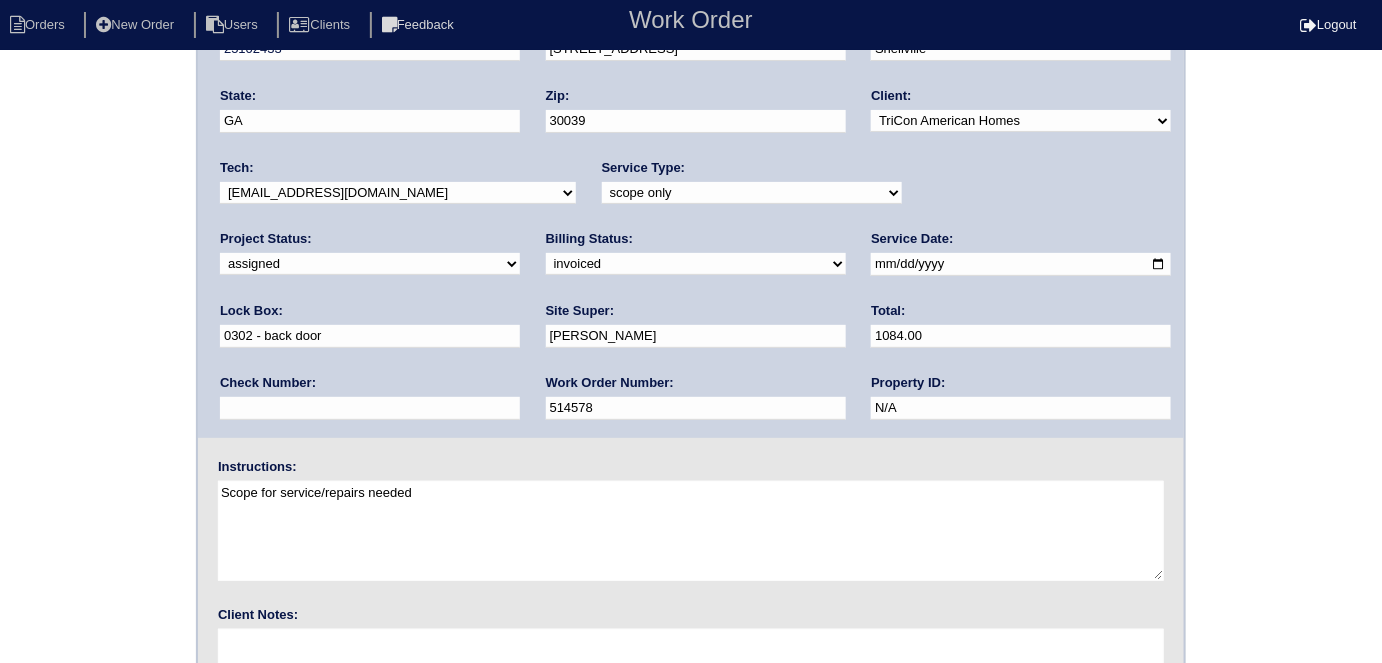 scroll, scrollTop: 205, scrollLeft: 0, axis: vertical 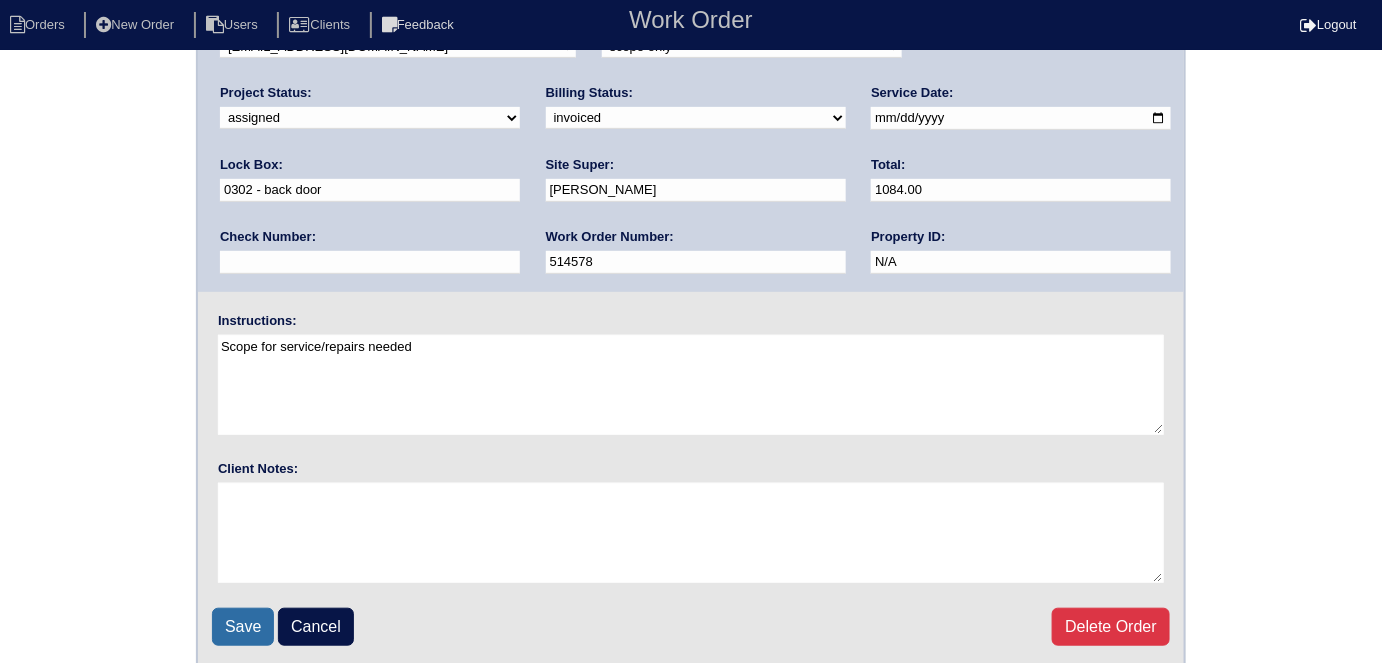 click on "Save" at bounding box center [243, 627] 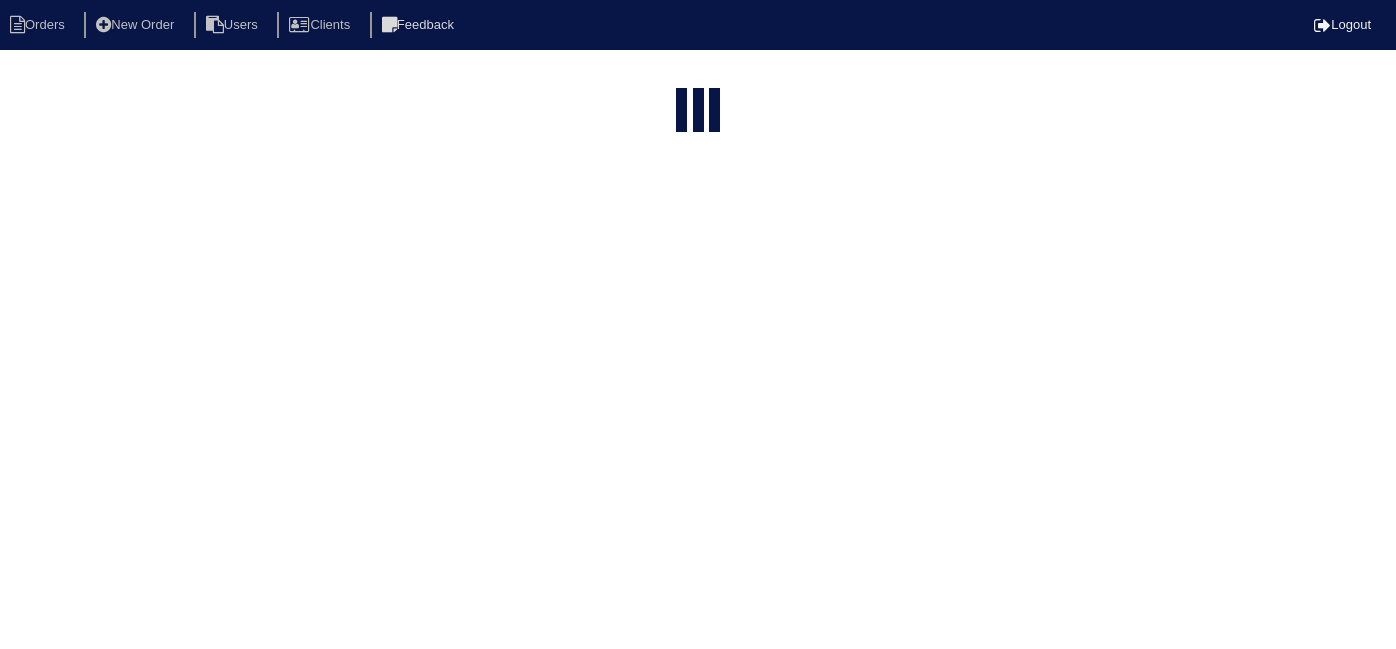 select on "15" 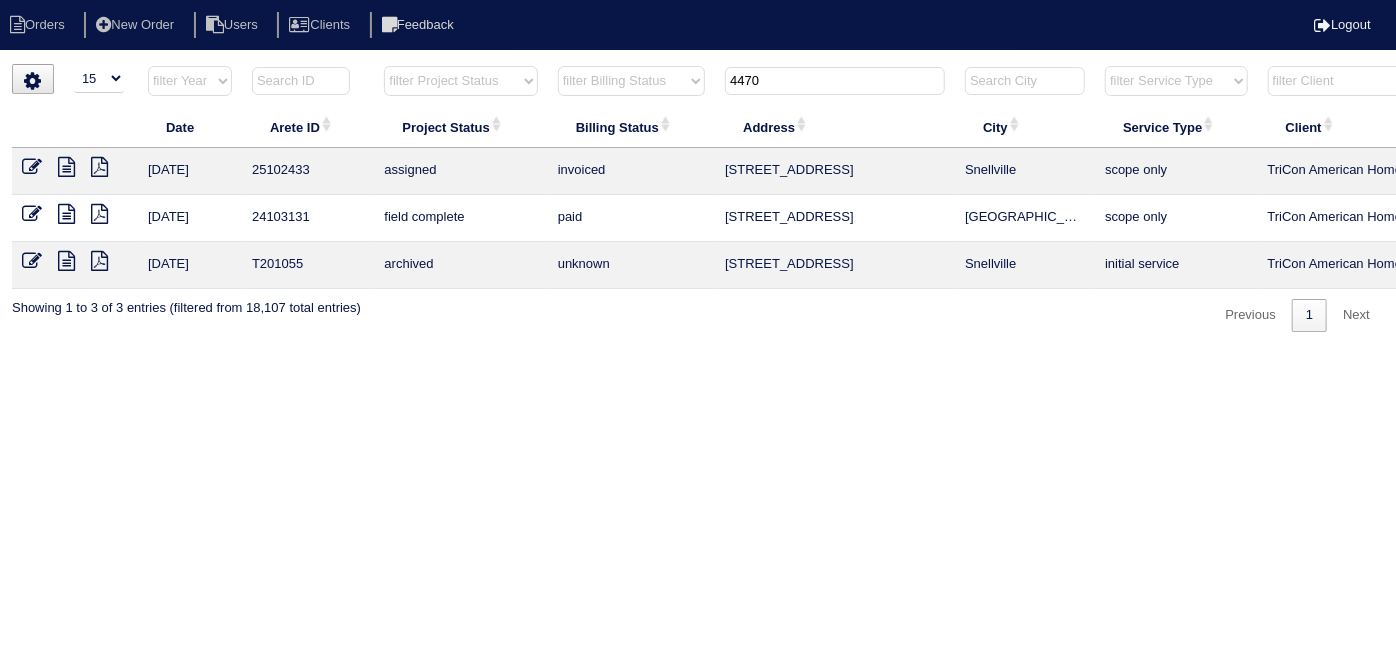 drag, startPoint x: 789, startPoint y: 78, endPoint x: 380, endPoint y: 1, distance: 416.18506 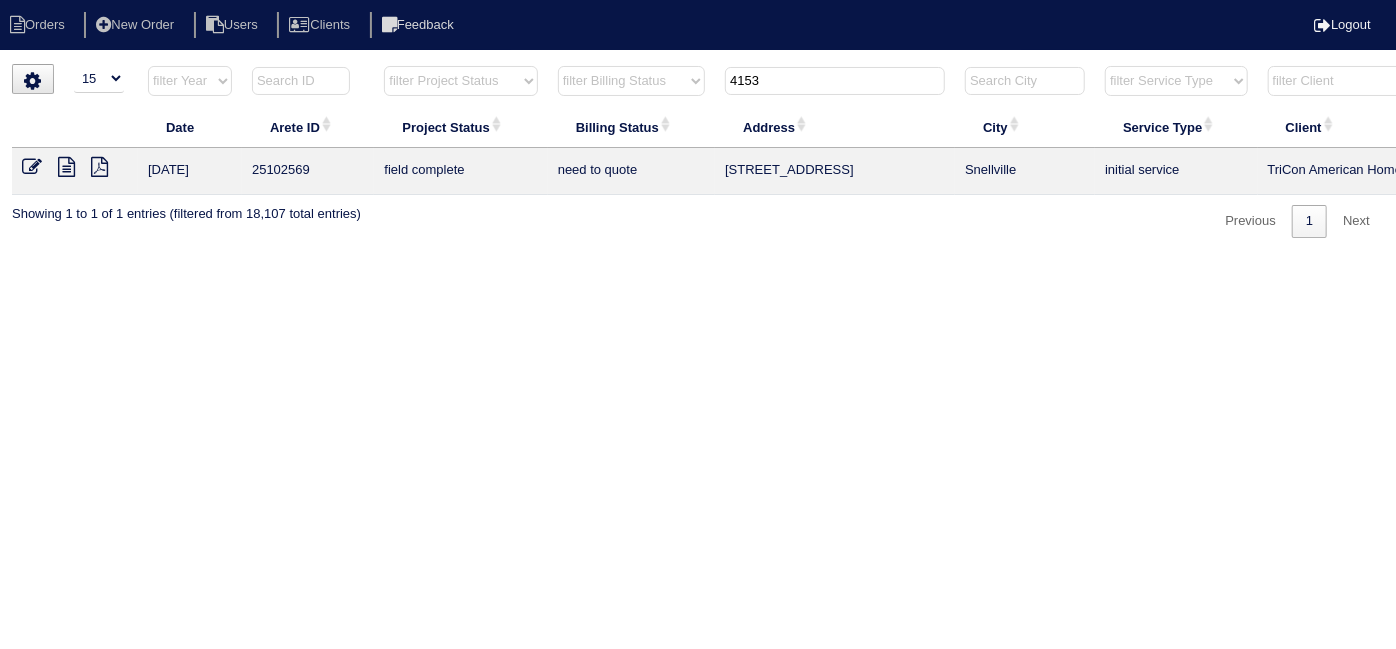 type on "4153" 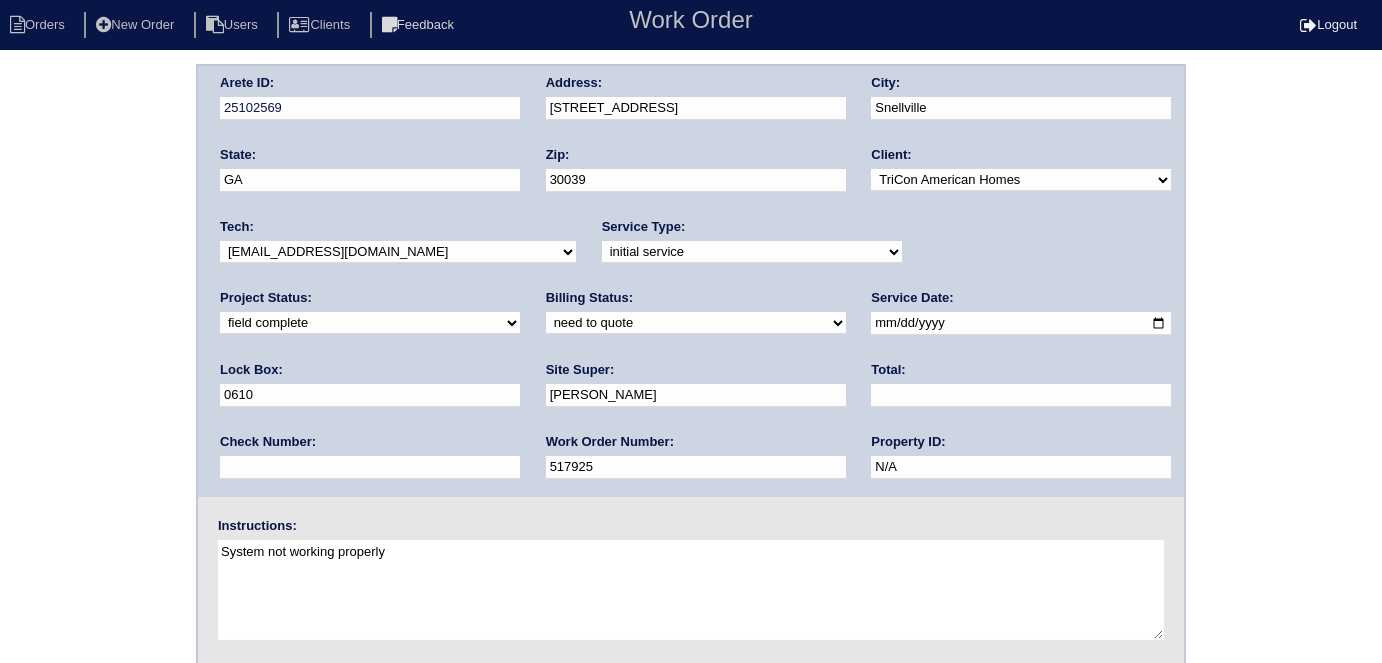 scroll, scrollTop: 0, scrollLeft: 0, axis: both 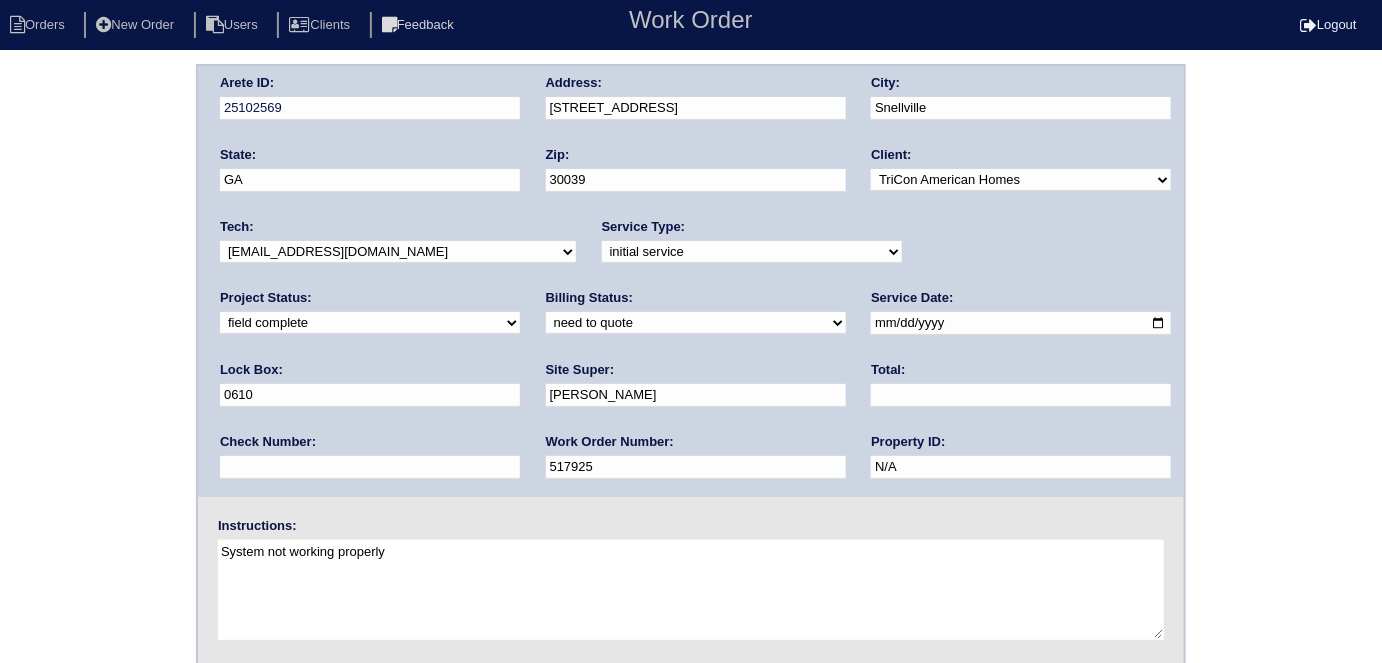 drag, startPoint x: 298, startPoint y: 463, endPoint x: 168, endPoint y: 457, distance: 130.13838 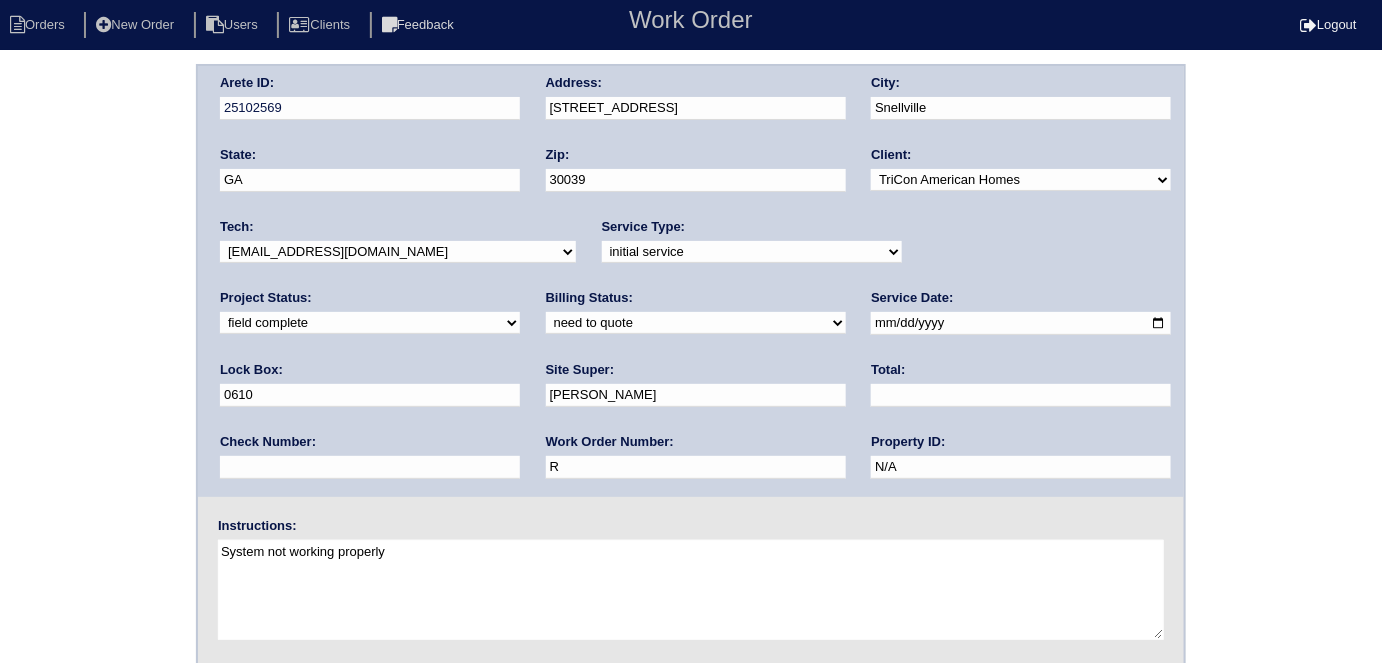 type on "requested" 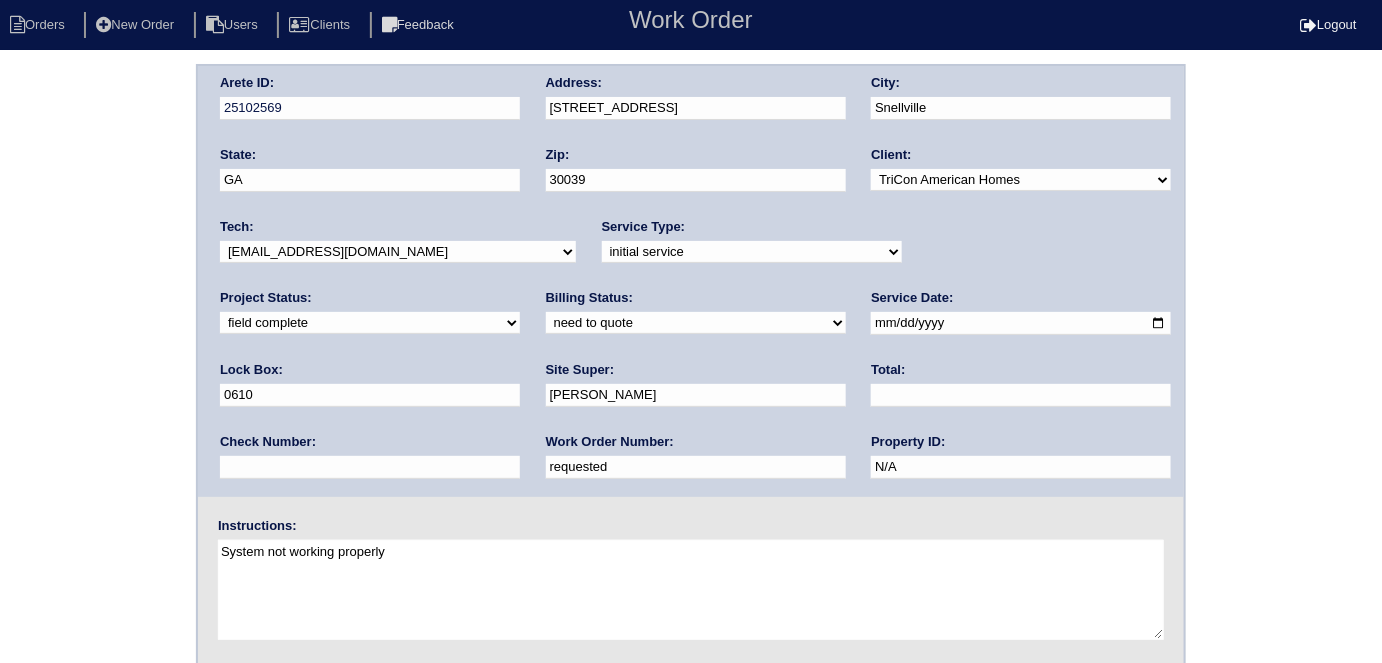 drag, startPoint x: 445, startPoint y: 323, endPoint x: 437, endPoint y: 331, distance: 11.313708 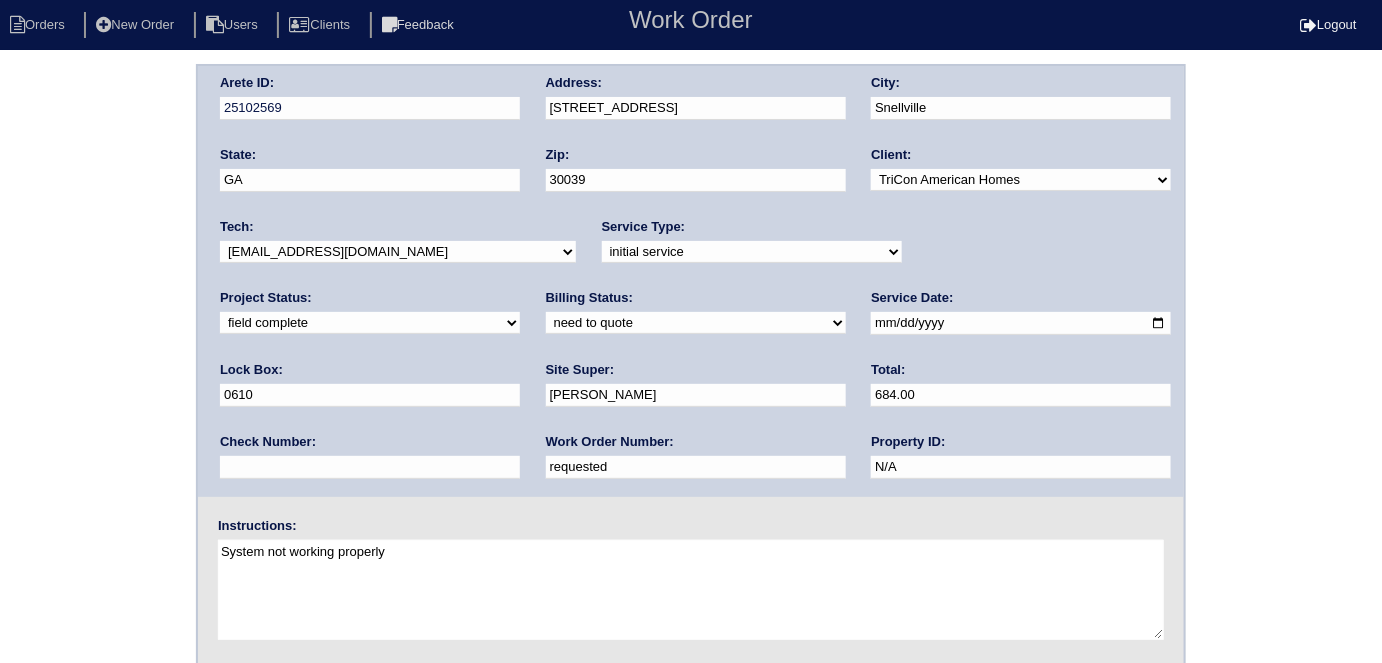 type on "684.00" 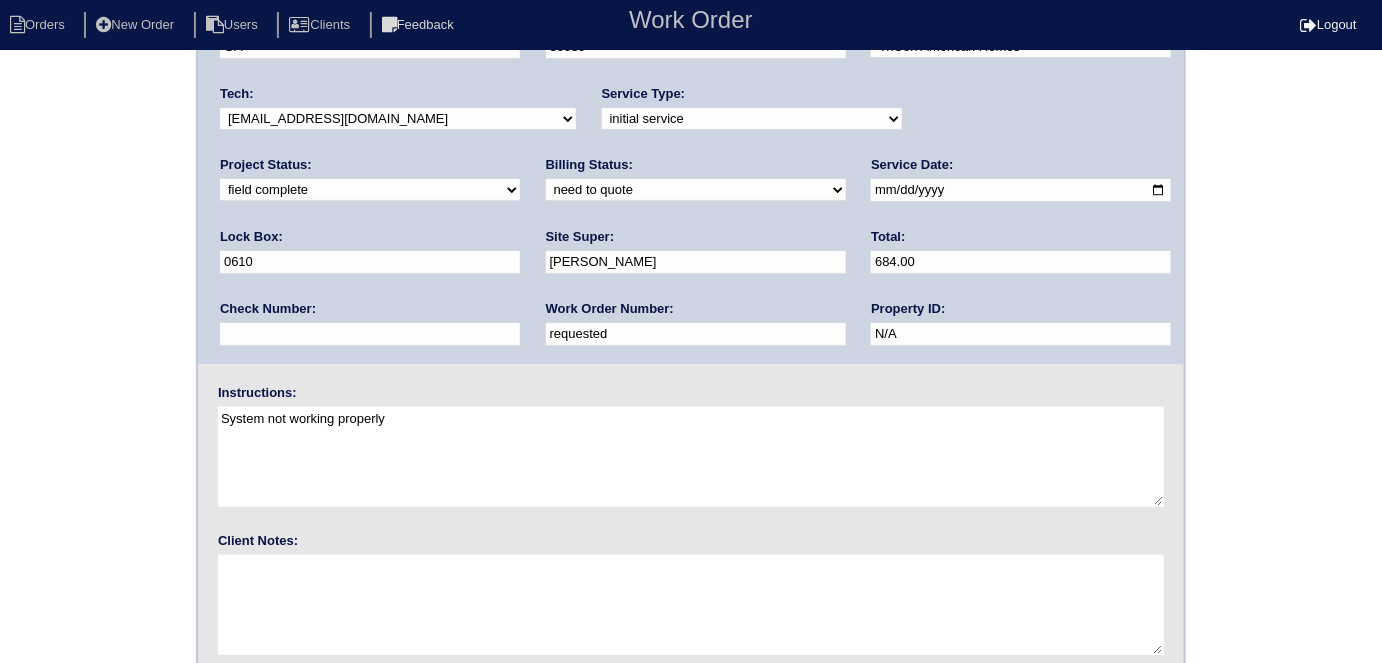scroll, scrollTop: 205, scrollLeft: 0, axis: vertical 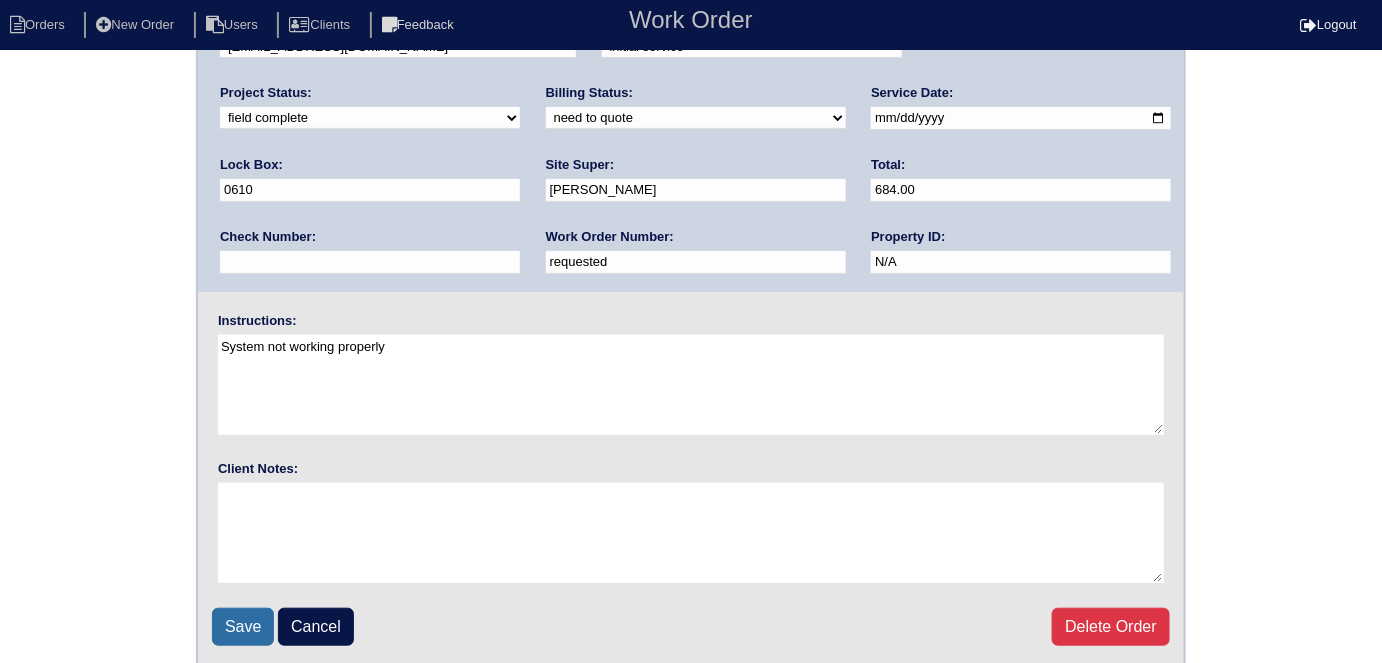 click on "Save" at bounding box center (243, 627) 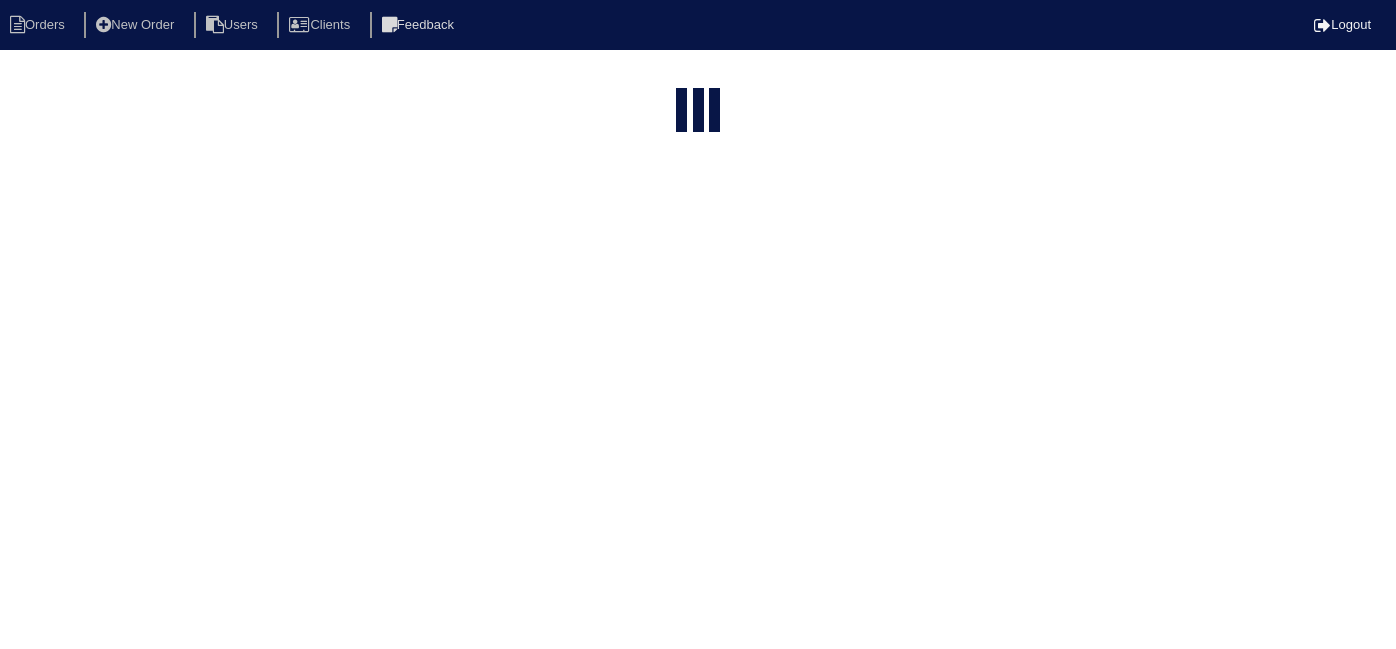 select on "15" 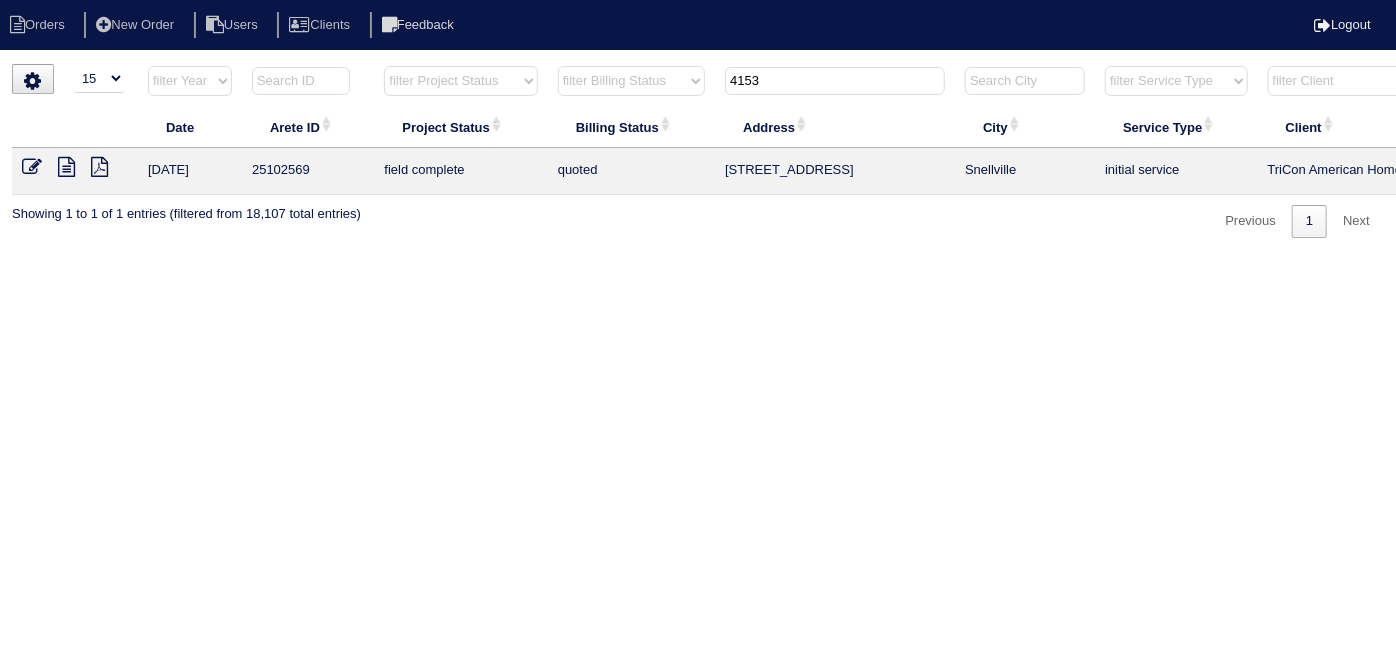 click on "Orders
New Order
Users
Clients
Feedback
Logout
Orders
New Order
Users
Clients
Message is blank.  Please add text or cancel.
Send Feedback
Cancel" at bounding box center [698, 129] 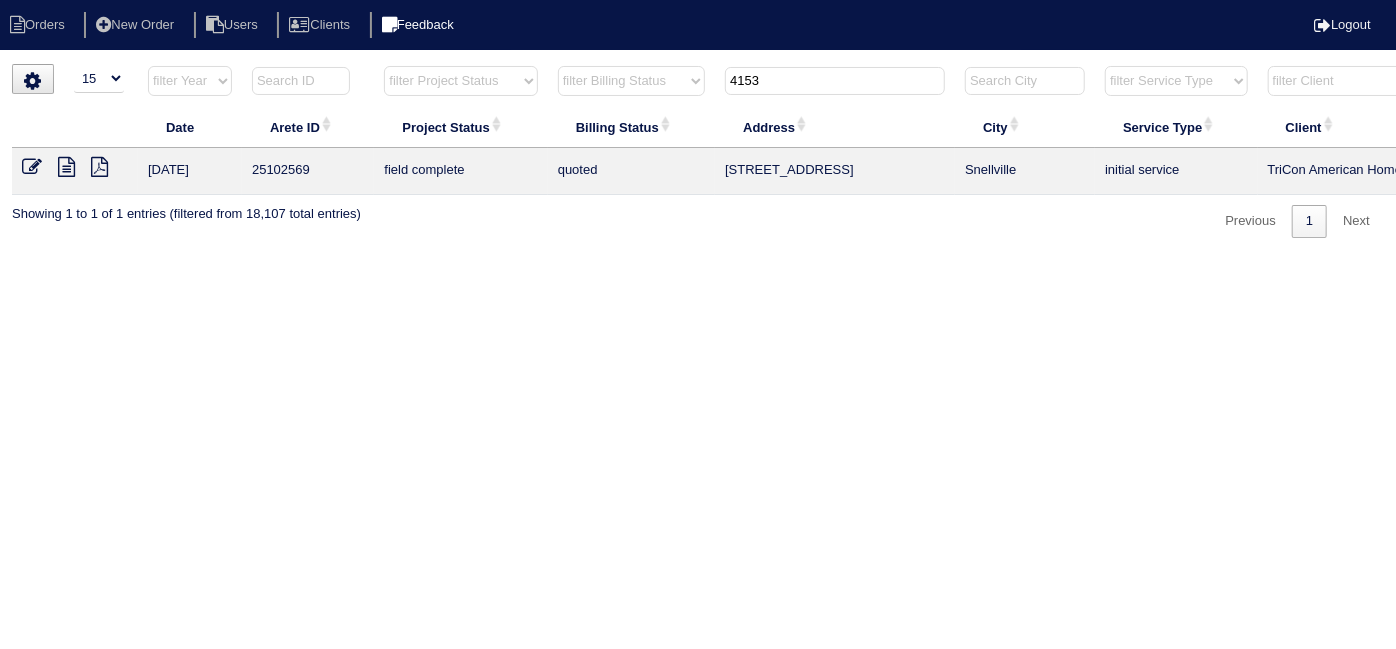 drag, startPoint x: 811, startPoint y: 80, endPoint x: 508, endPoint y: 22, distance: 308.50122 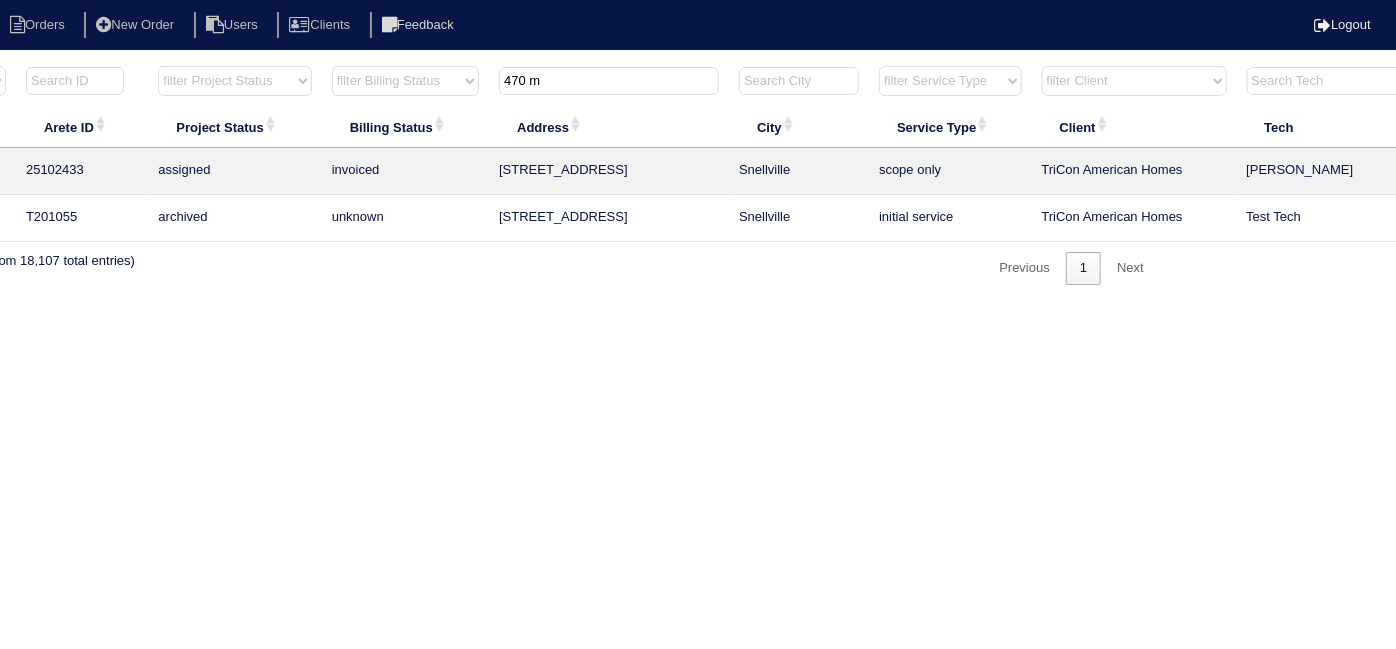 scroll, scrollTop: 0, scrollLeft: 348, axis: horizontal 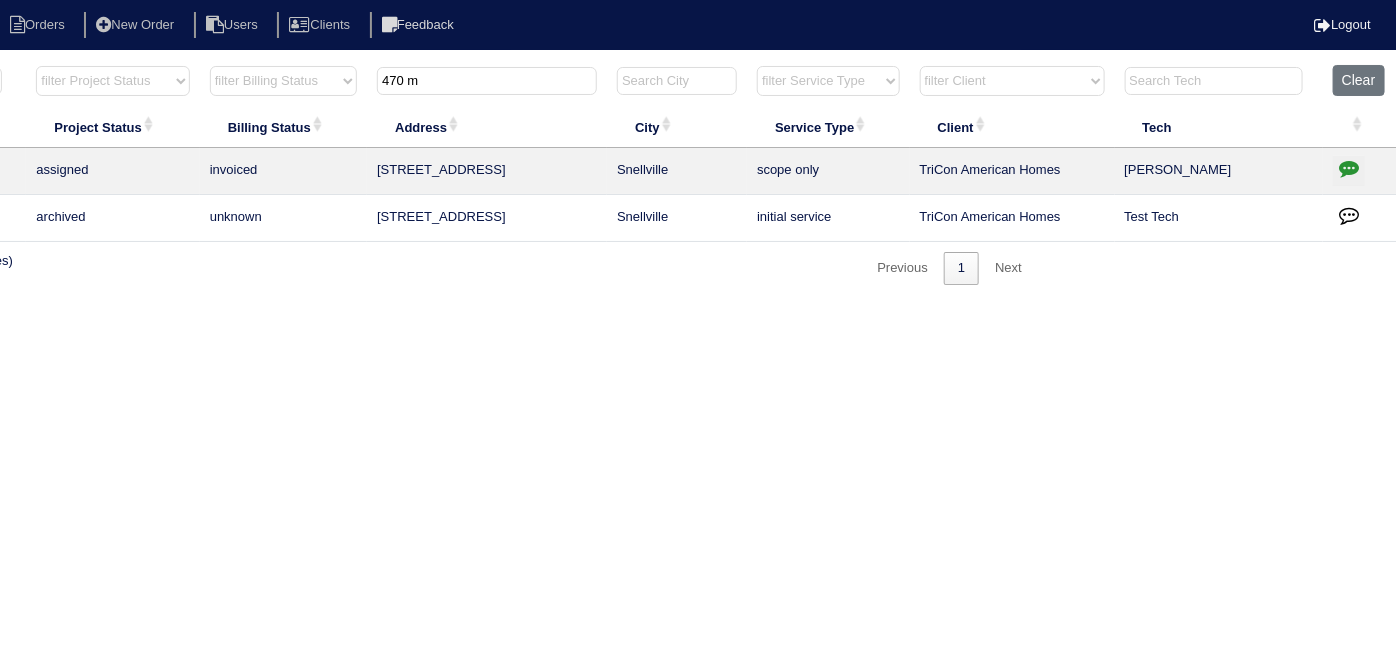 type on "470 m" 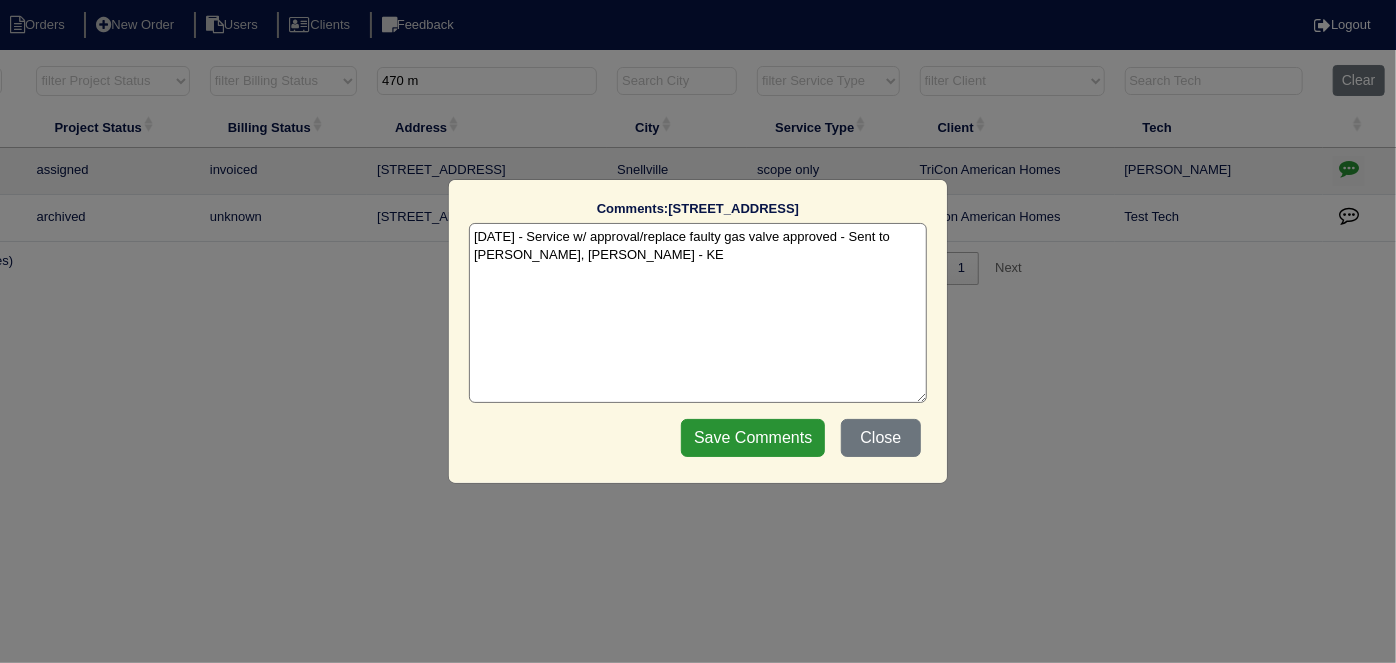 click on "[DATE] - Service w/ approval/replace faulty gas valve approved - Sent to [PERSON_NAME], [PERSON_NAME] - KE" at bounding box center (698, 313) 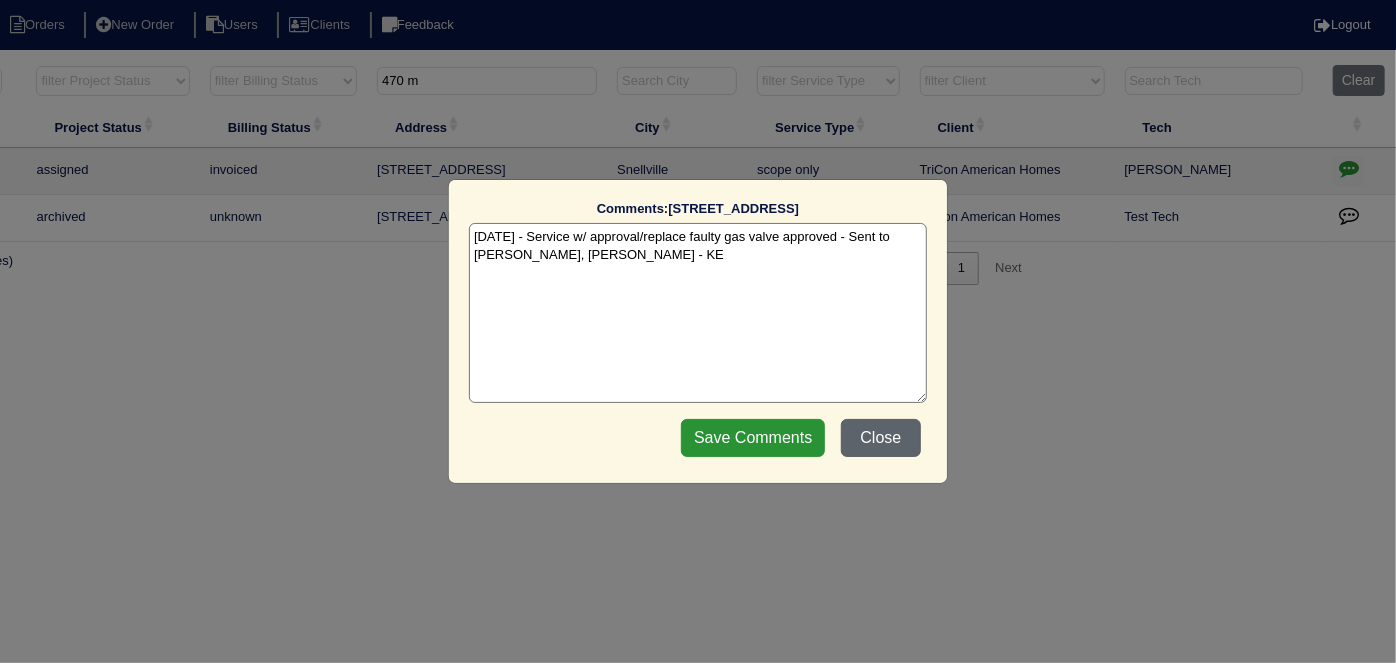 click on "Close" at bounding box center [881, 438] 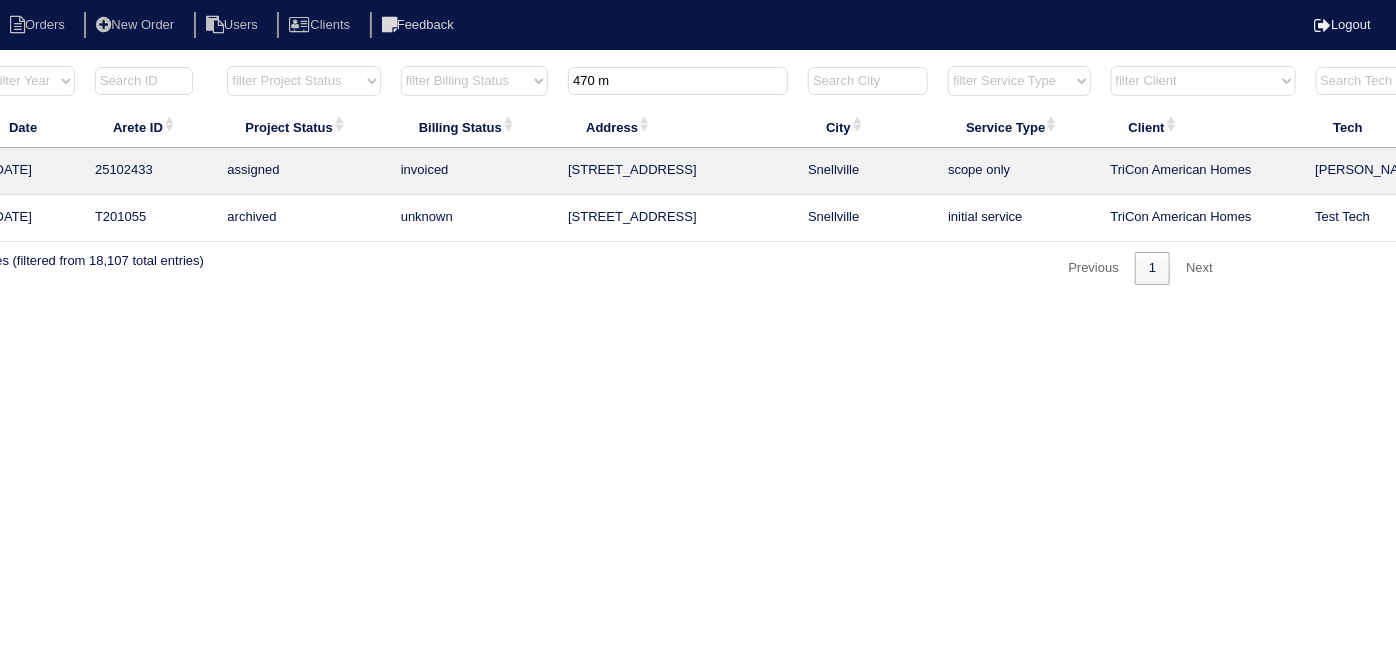 scroll, scrollTop: 0, scrollLeft: 0, axis: both 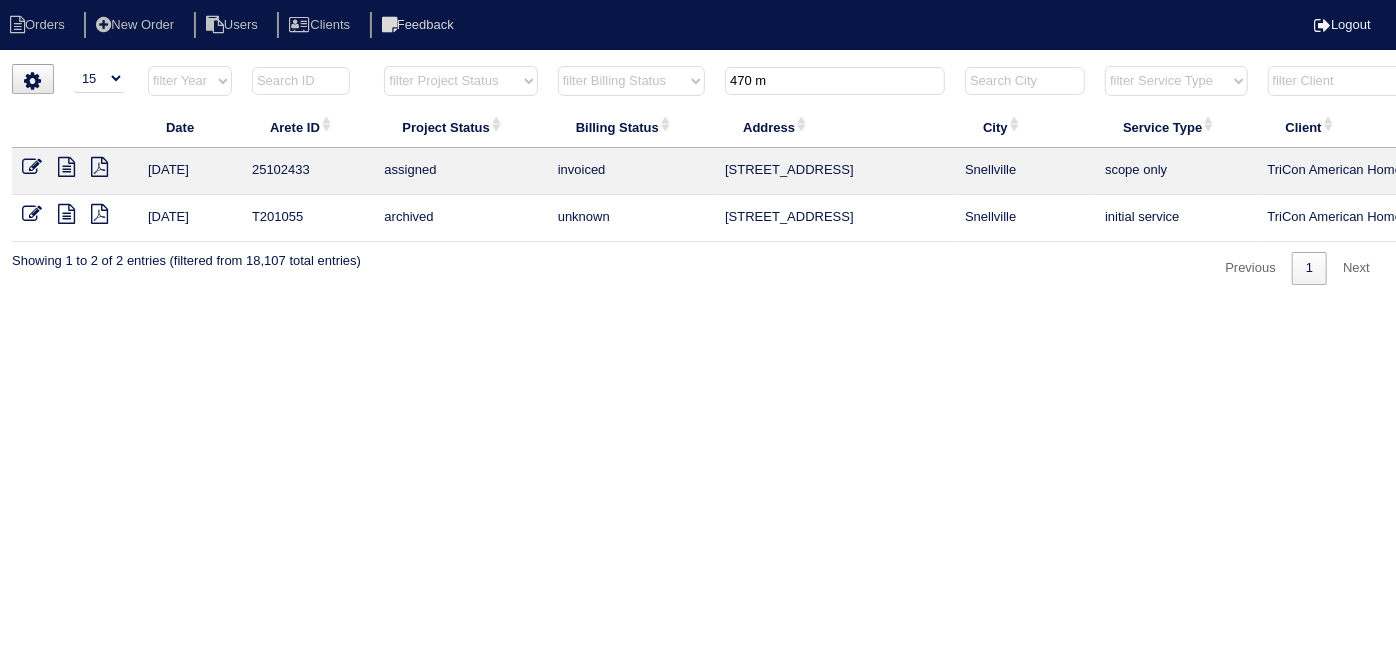 drag, startPoint x: 808, startPoint y: 88, endPoint x: 742, endPoint y: 79, distance: 66.61081 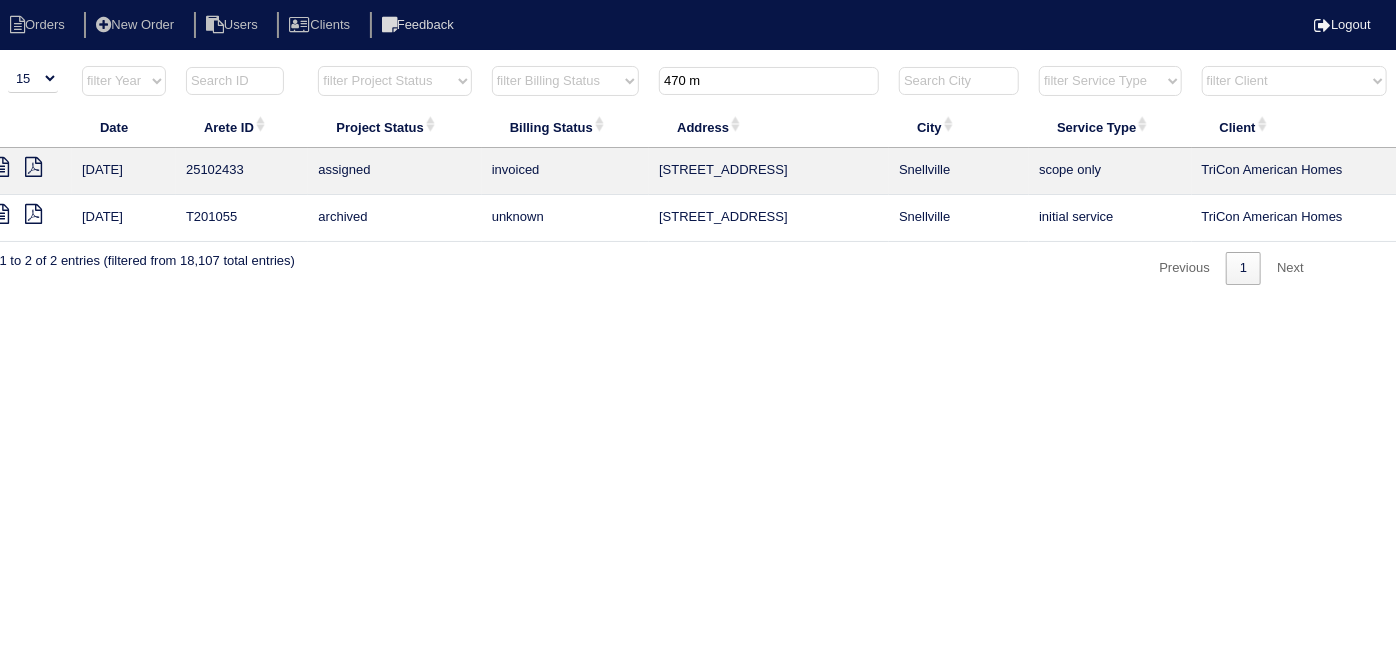 scroll, scrollTop: 0, scrollLeft: 348, axis: horizontal 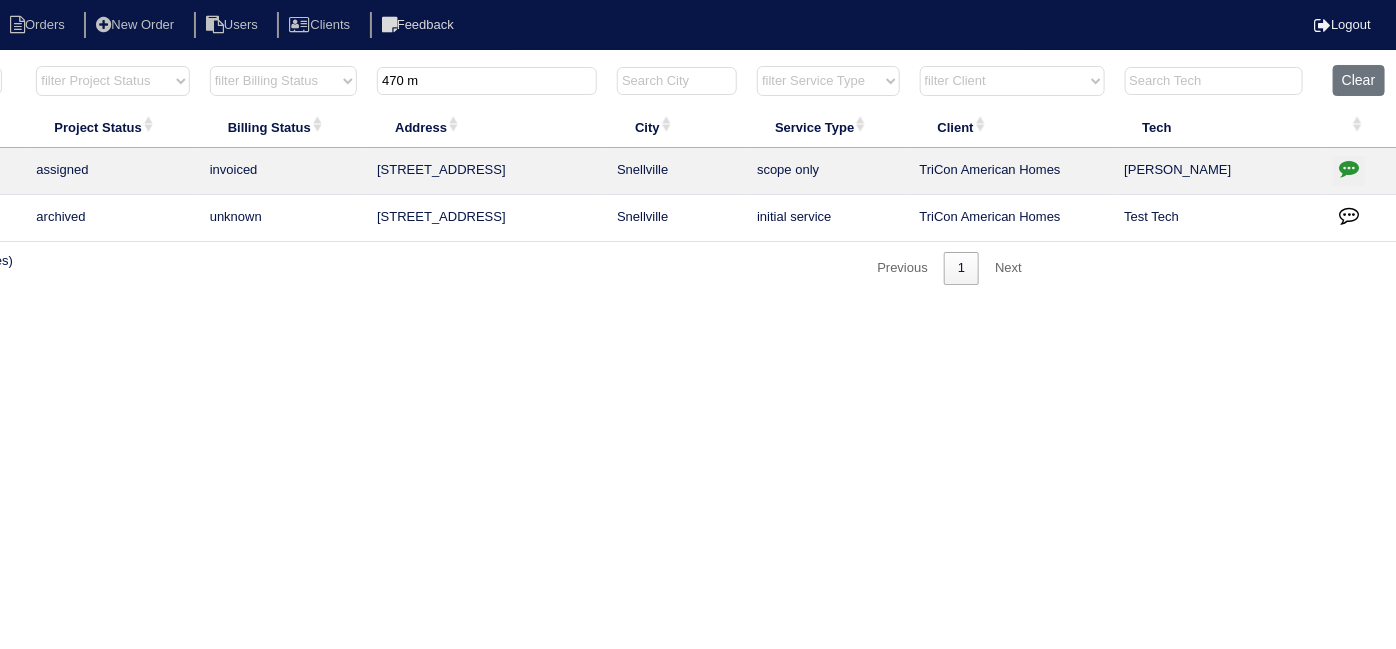 drag, startPoint x: 1346, startPoint y: 170, endPoint x: 1202, endPoint y: 154, distance: 144.88617 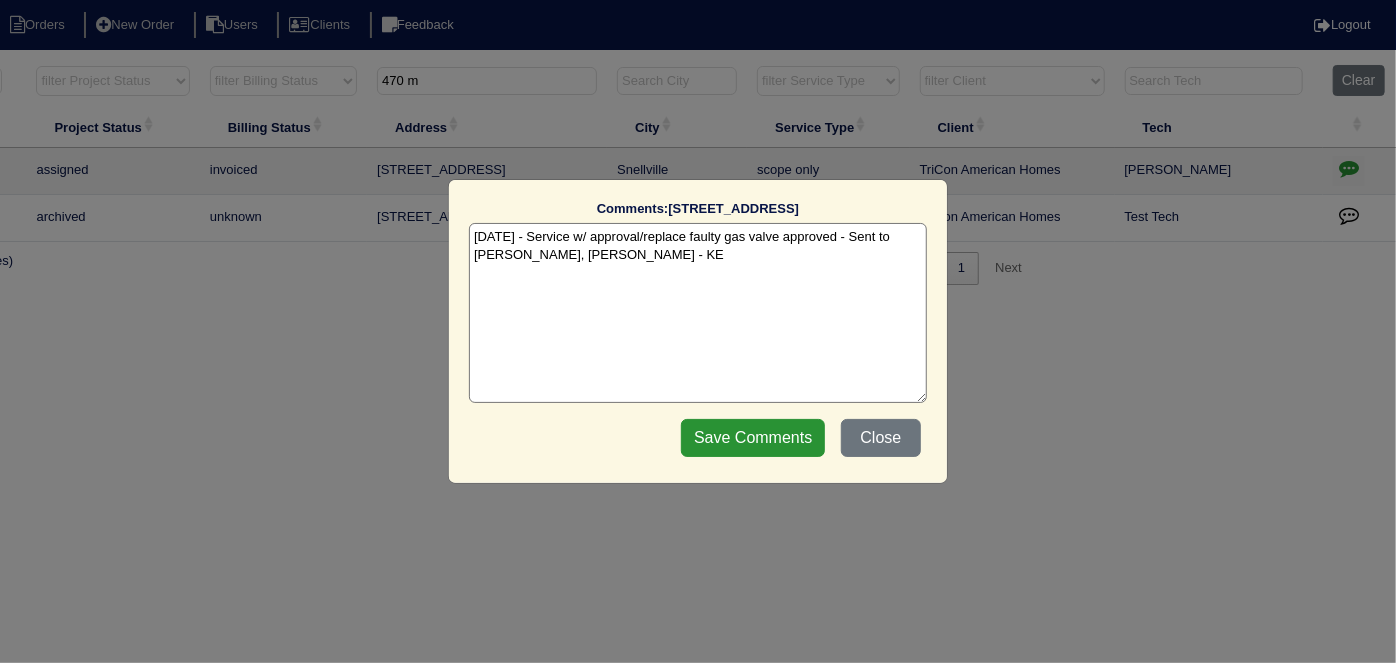 click on "[DATE] - Service w/ approval/replace faulty gas valve approved - Sent to [PERSON_NAME], [PERSON_NAME] - KE" at bounding box center [698, 313] 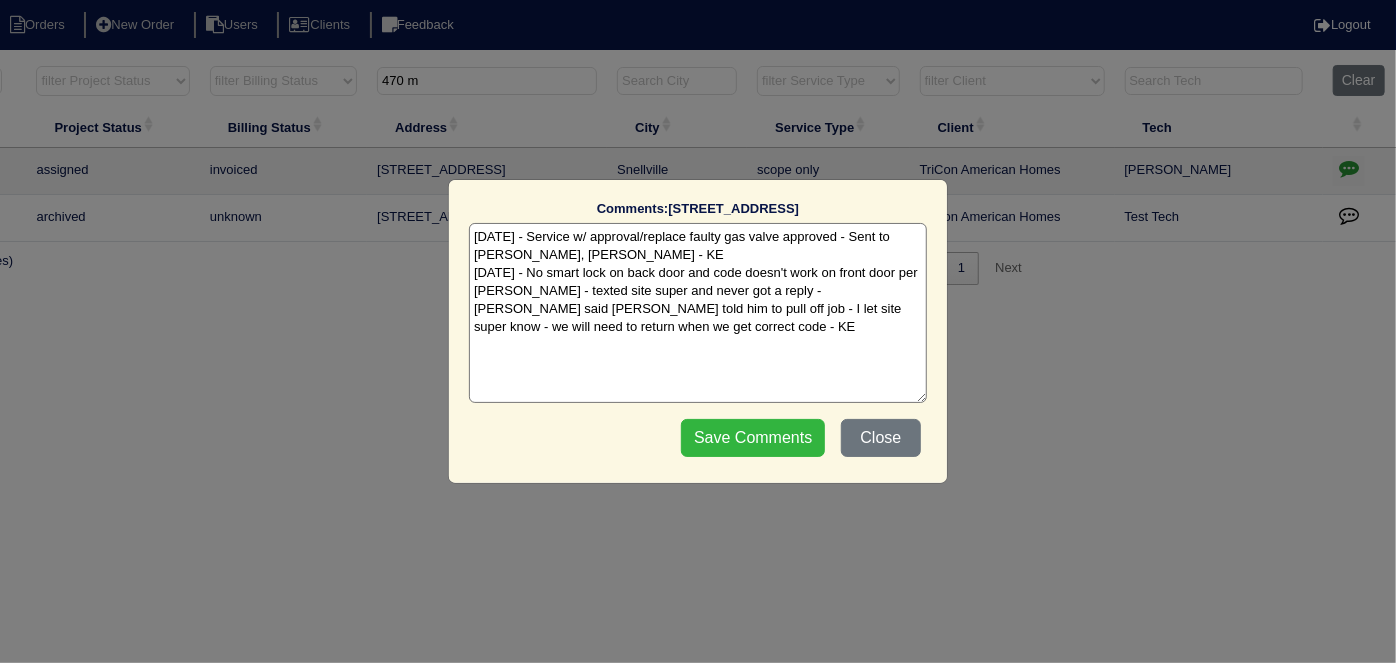 click on "Save Comments" at bounding box center [753, 438] 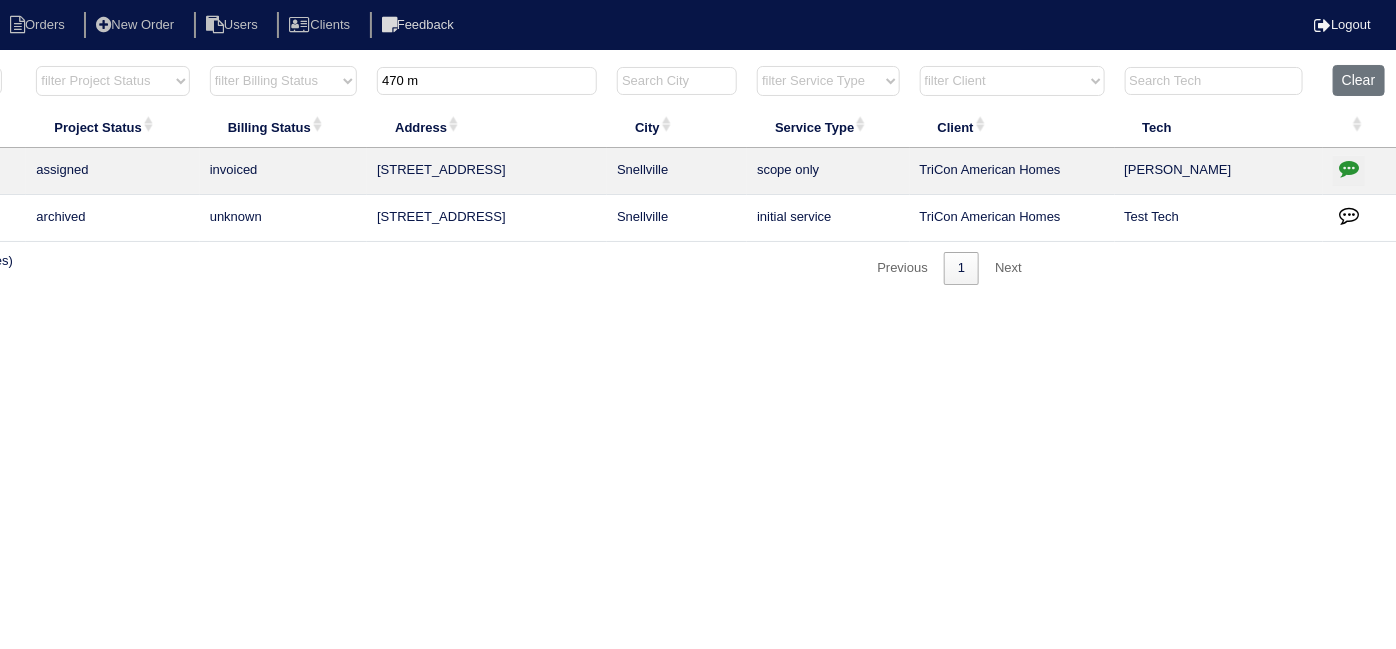 click at bounding box center [1349, 168] 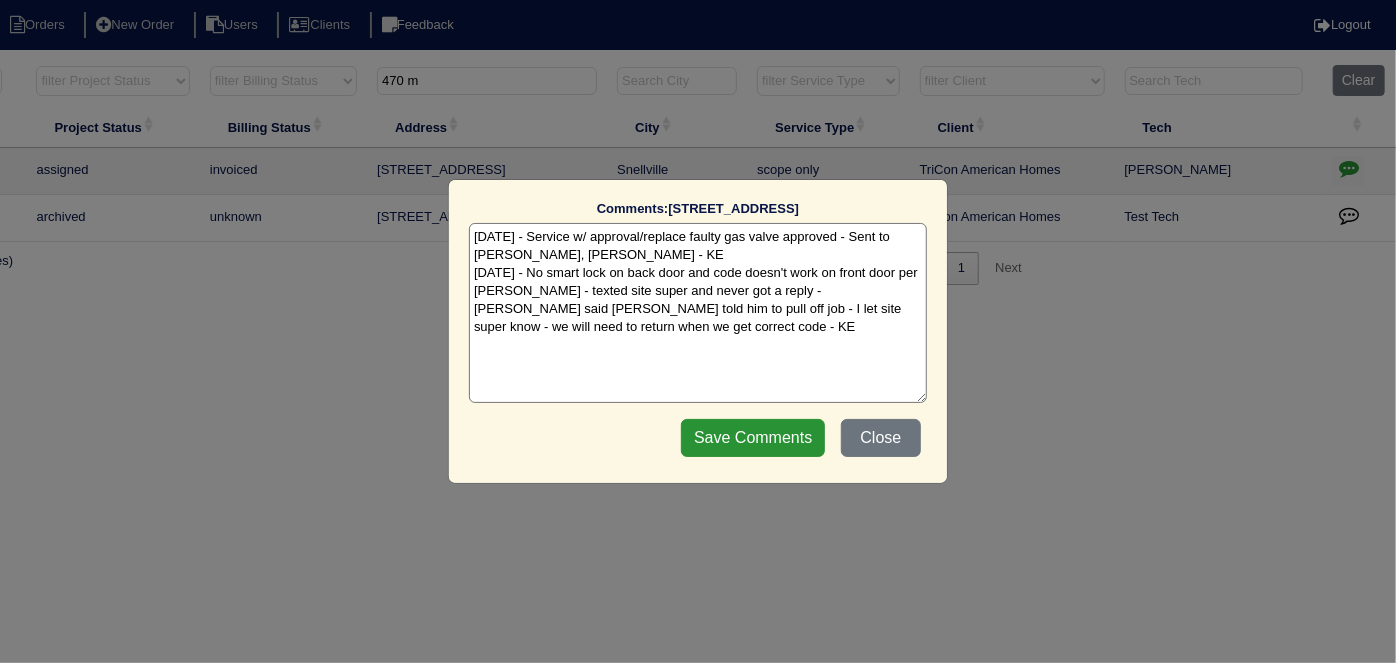 click on "[DATE] - Service w/ approval/replace faulty gas valve approved - Sent to [PERSON_NAME], [PERSON_NAME] - KE
[DATE] - No smart lock on back door and code doesn't work on front door per [PERSON_NAME] - texted site super and never got a reply - [PERSON_NAME] said [PERSON_NAME] told him to pull off job - I let site super know - we will need to return when we get correct code - KE" at bounding box center [698, 313] 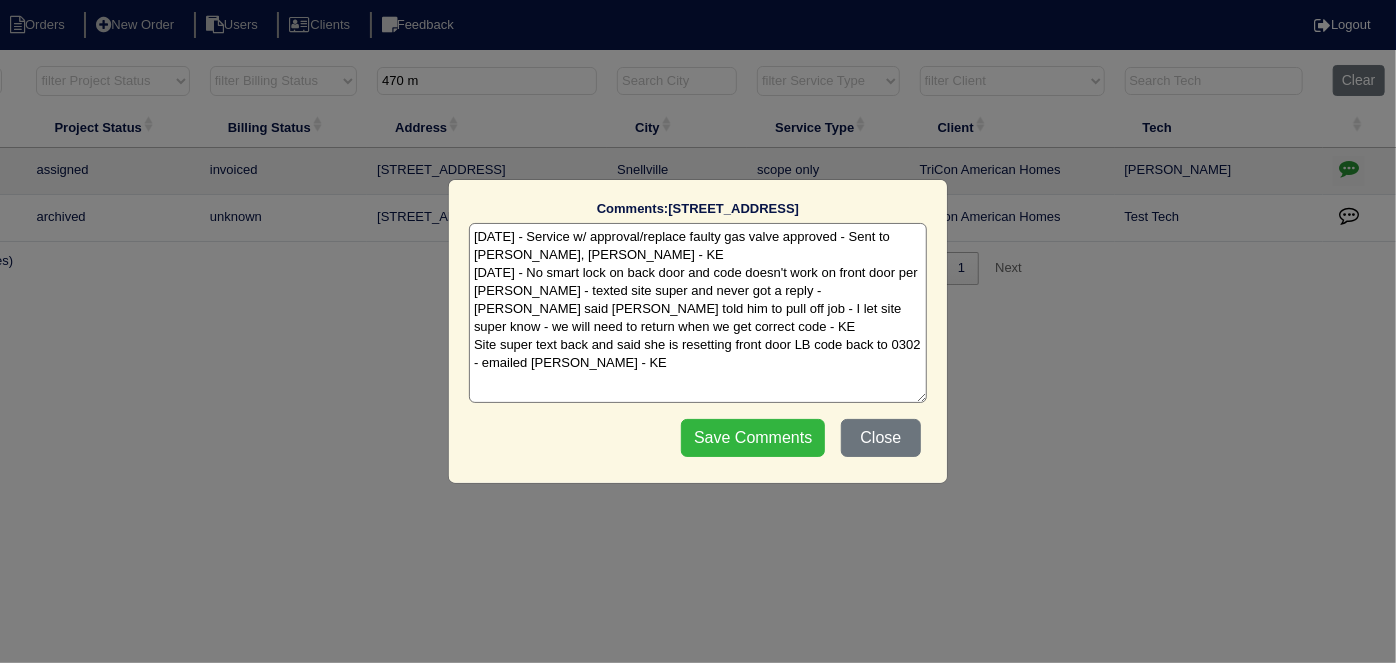 type on "[DATE] - Service w/ approval/replace faulty gas valve approved - Sent to [PERSON_NAME], [PERSON_NAME] - KE
[DATE] - No smart lock on back door and code doesn't work on front door per [PERSON_NAME] - texted site super and never got a reply - [PERSON_NAME] said [PERSON_NAME] told him to pull off job - I let site super know - we will need to return when we get correct code - KE
Site super text back and said she is resetting front door LB code back to 0302 - emailed [PERSON_NAME] - KE" 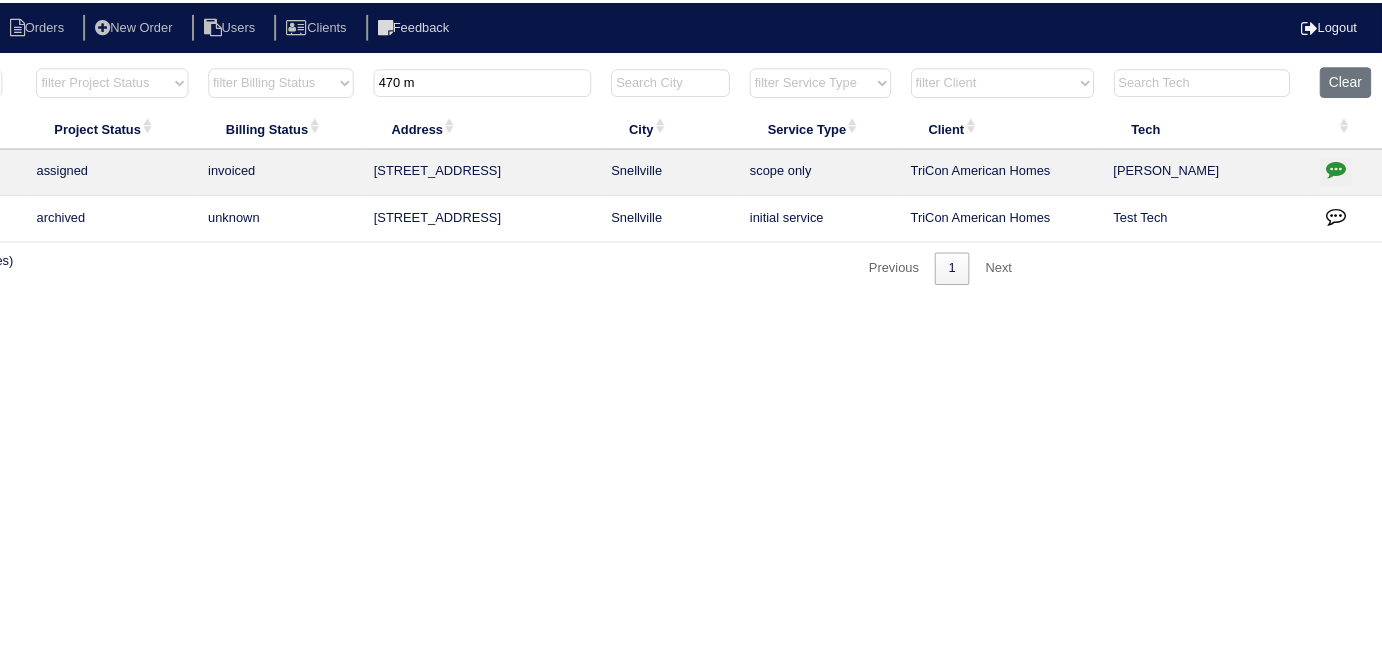 scroll, scrollTop: 0, scrollLeft: 0, axis: both 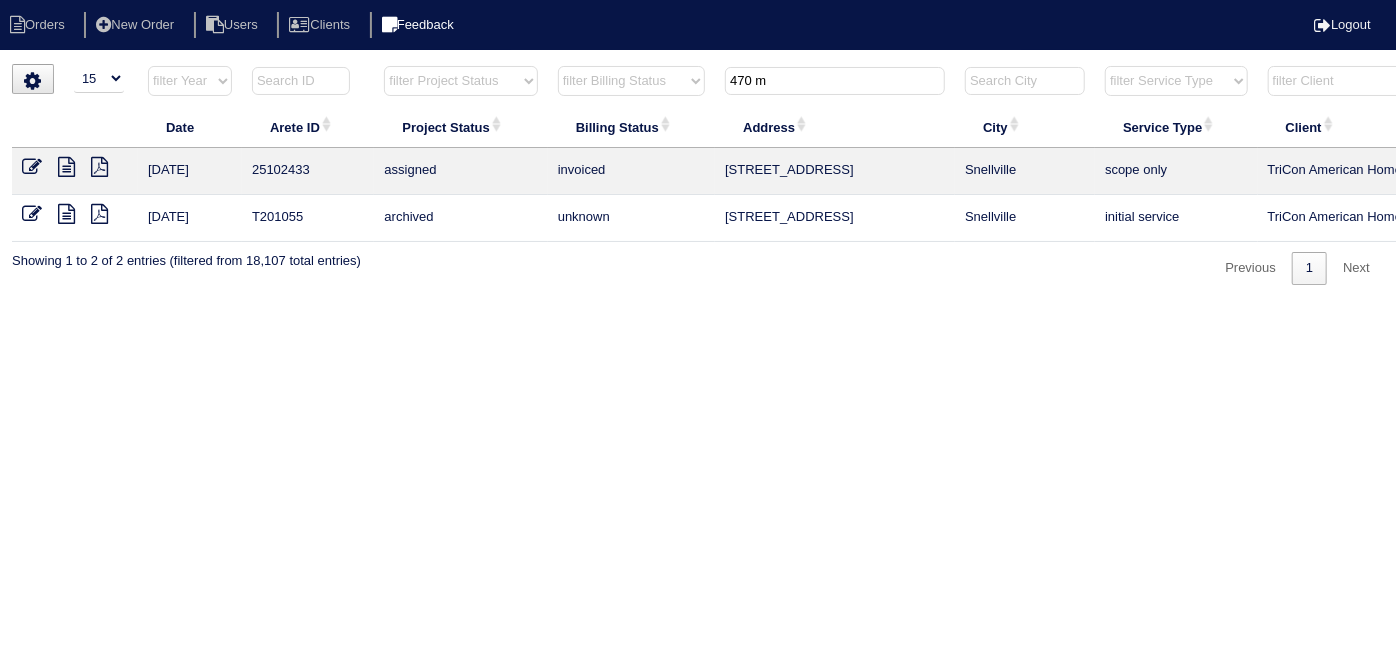 drag, startPoint x: 802, startPoint y: 74, endPoint x: 484, endPoint y: 35, distance: 320.3826 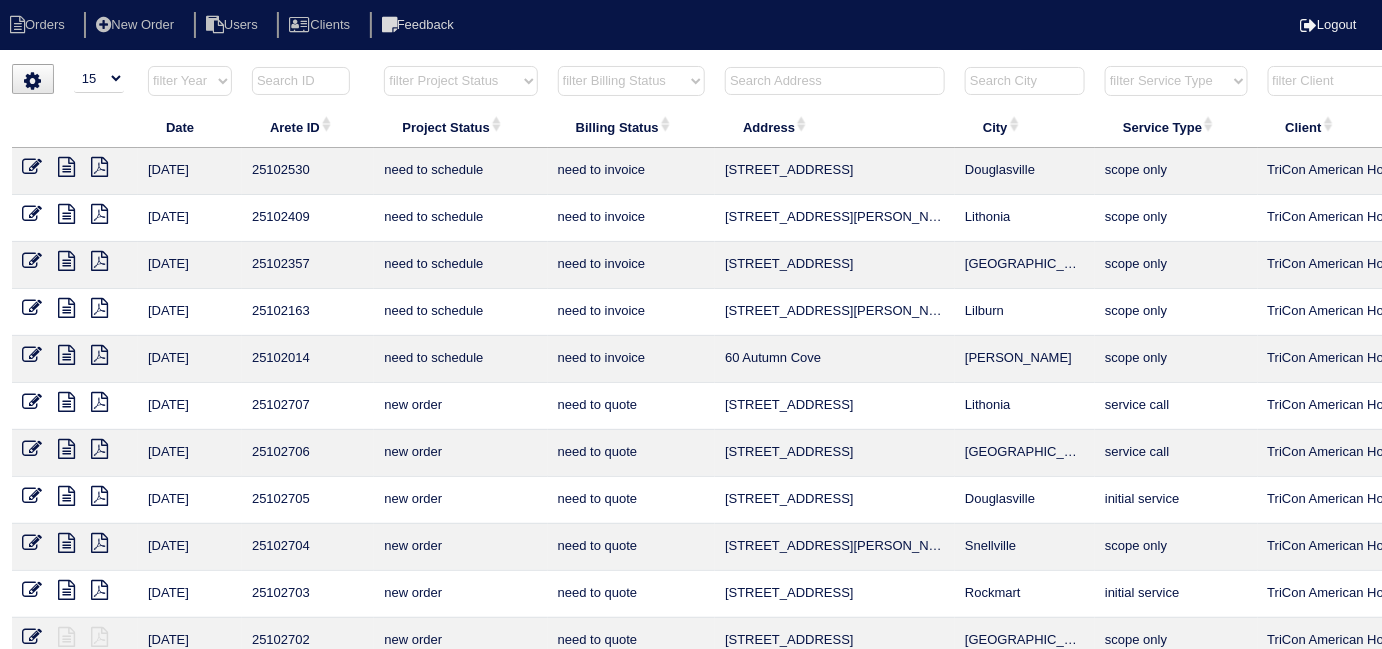 type 